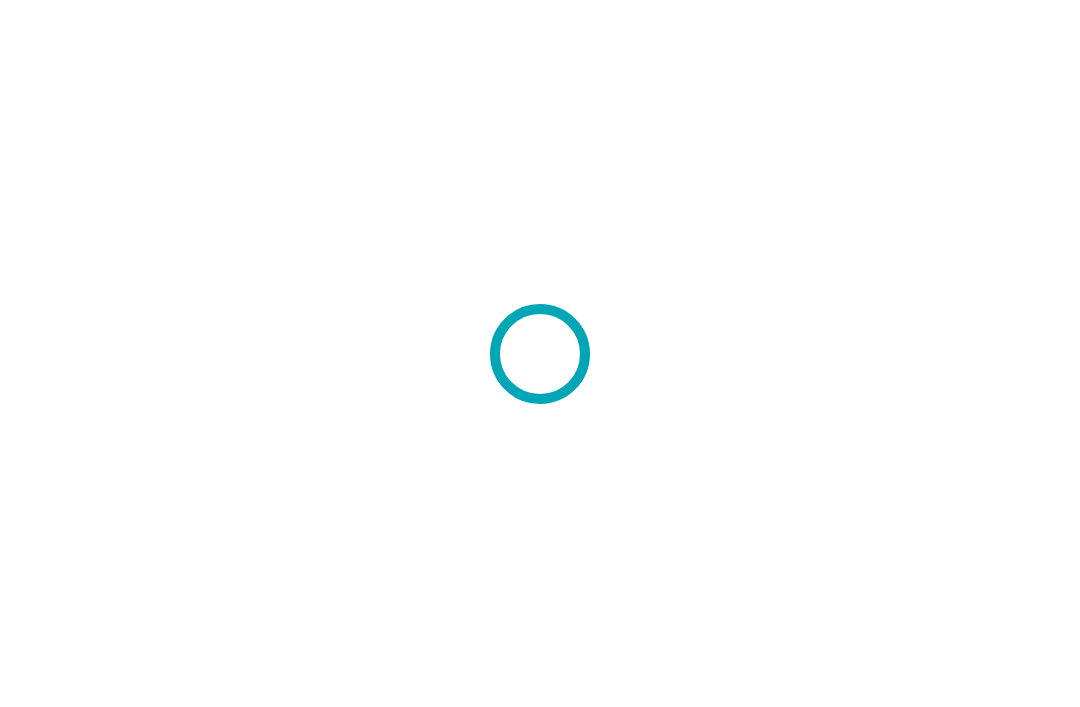 scroll, scrollTop: 0, scrollLeft: 0, axis: both 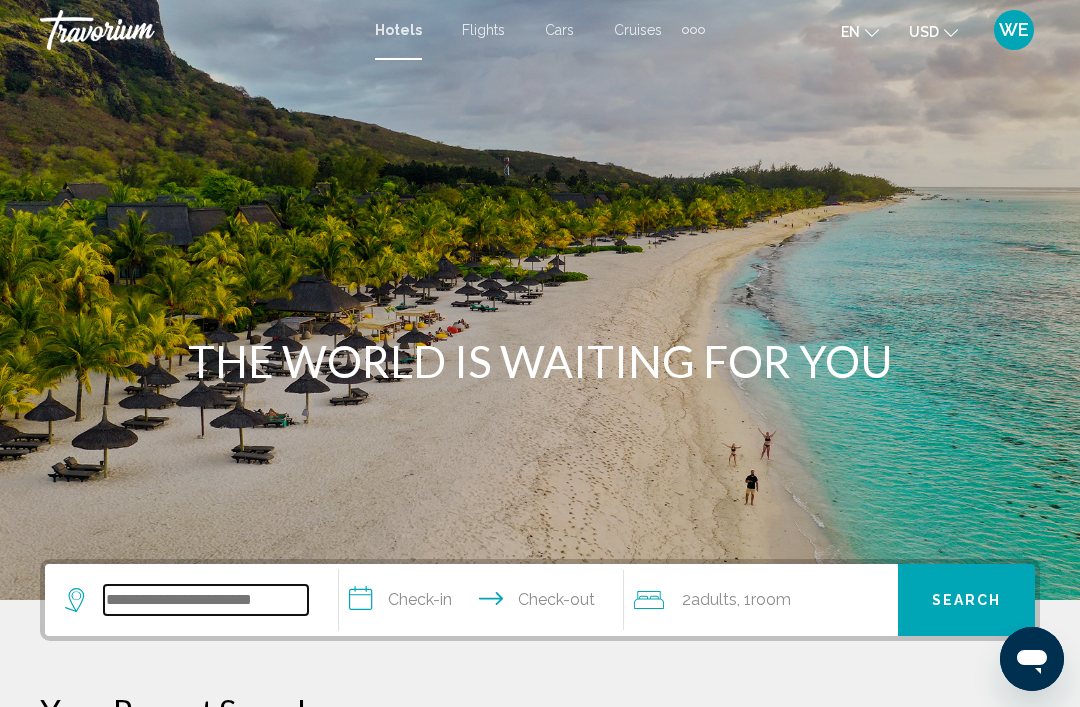 click at bounding box center (206, 600) 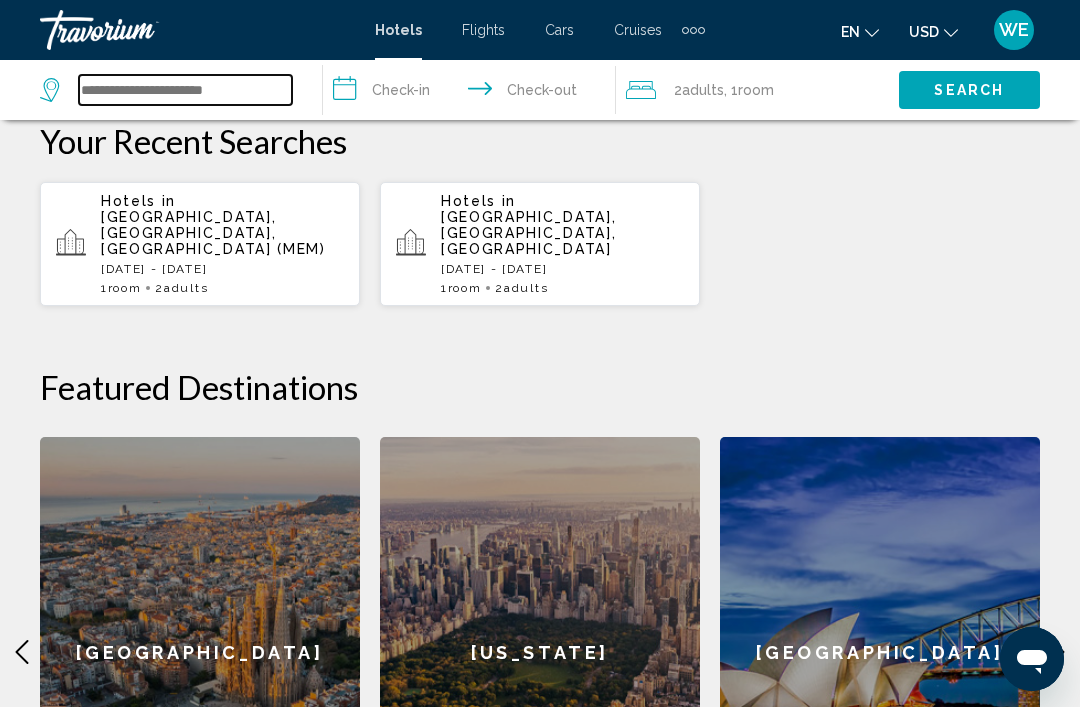 scroll, scrollTop: 569, scrollLeft: 0, axis: vertical 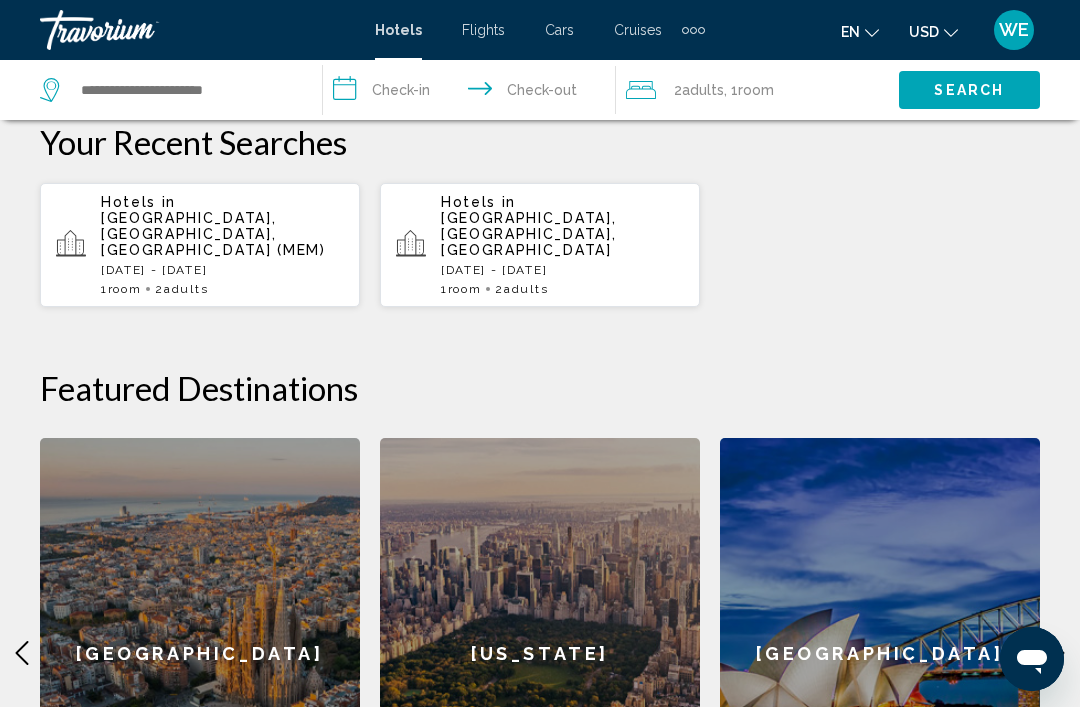 click on "Hotels" at bounding box center [398, 30] 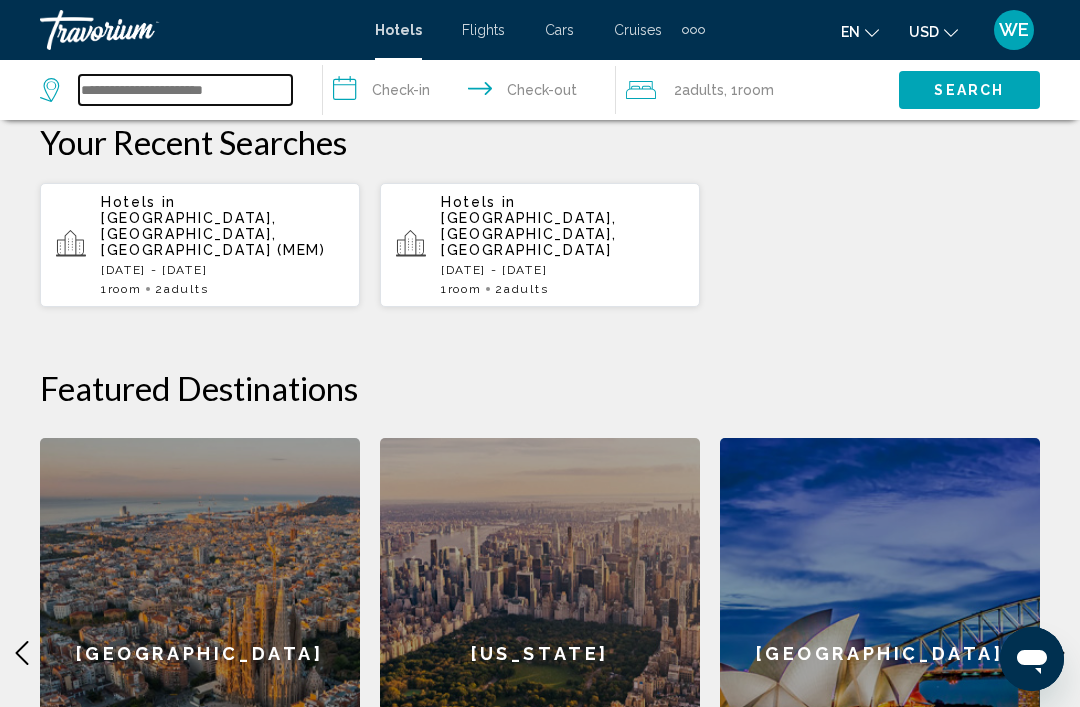 click at bounding box center (185, 90) 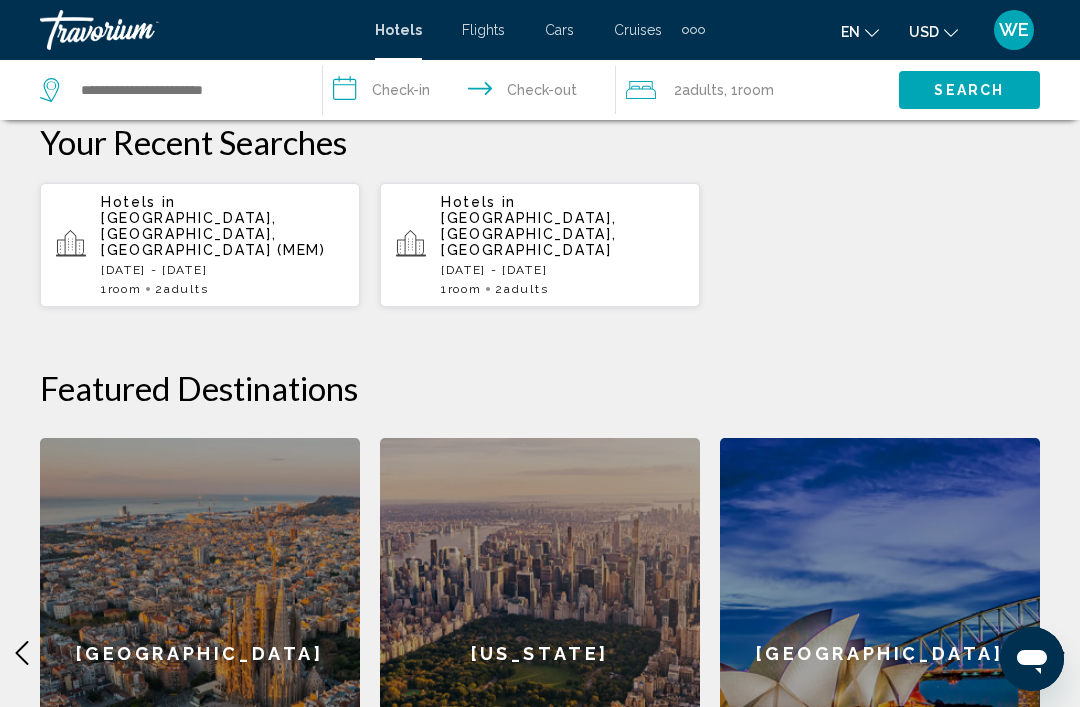 click 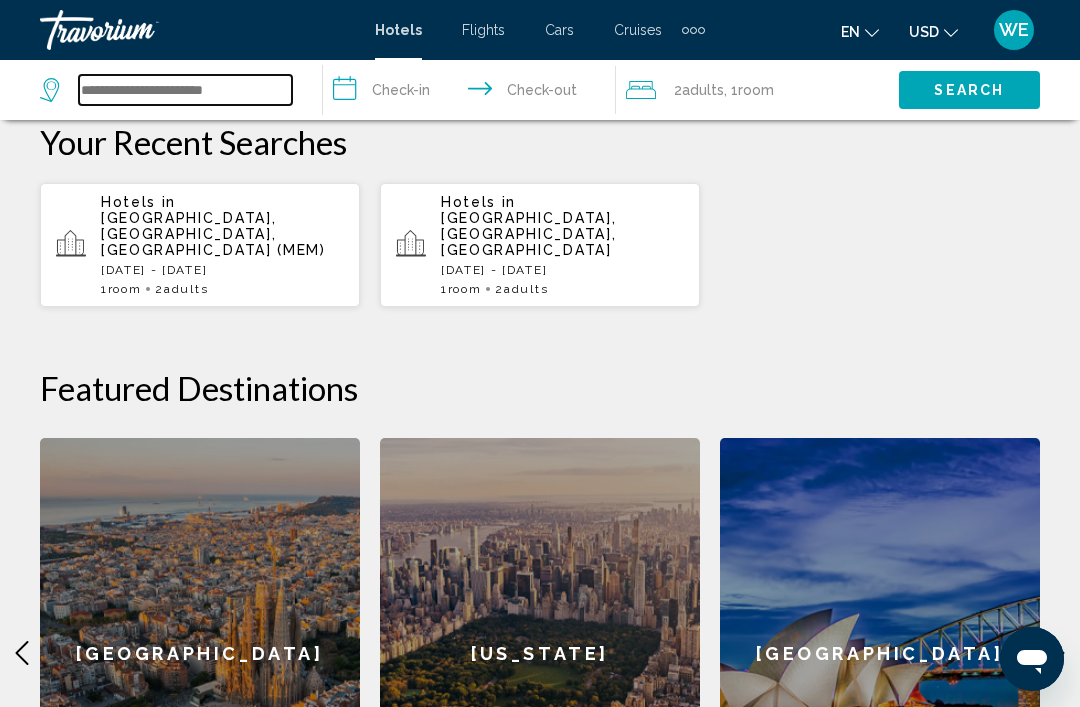 click at bounding box center [185, 90] 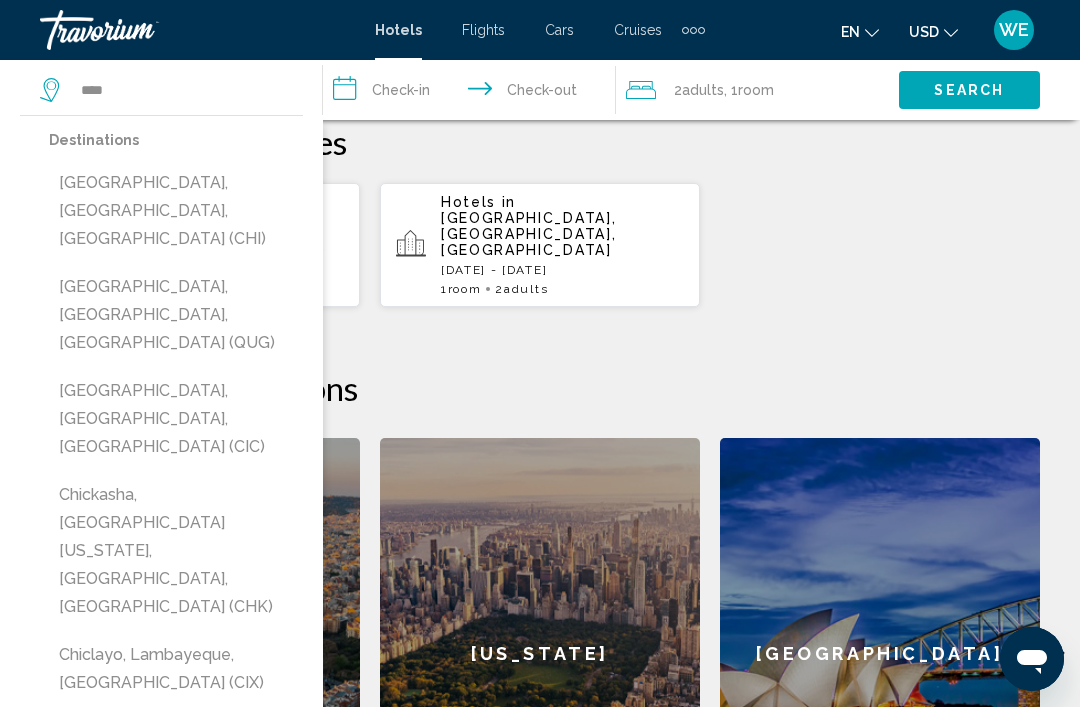 click on "[GEOGRAPHIC_DATA], [GEOGRAPHIC_DATA], [GEOGRAPHIC_DATA] (CHI)" at bounding box center (176, 211) 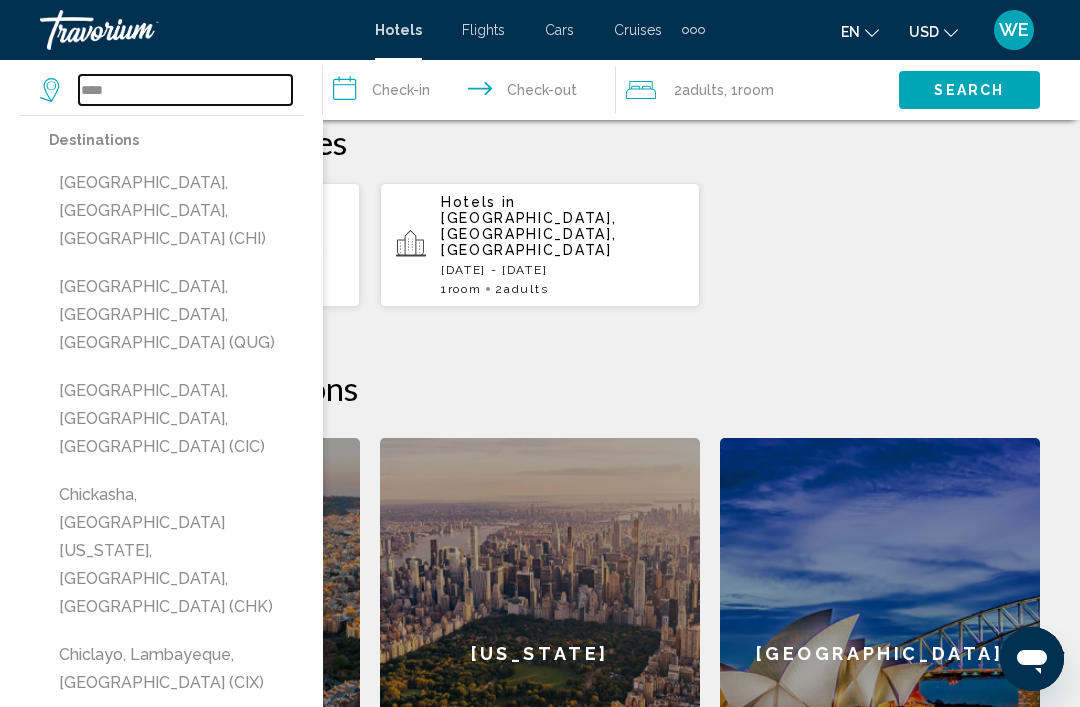 type on "**********" 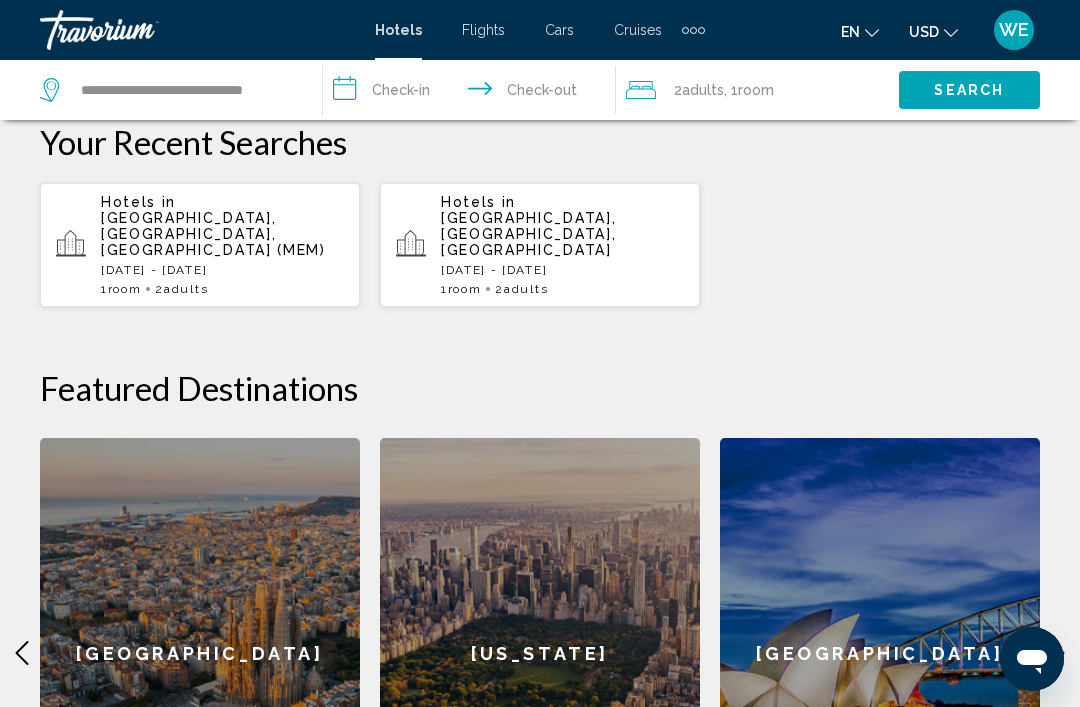 click on "**********" at bounding box center (473, 93) 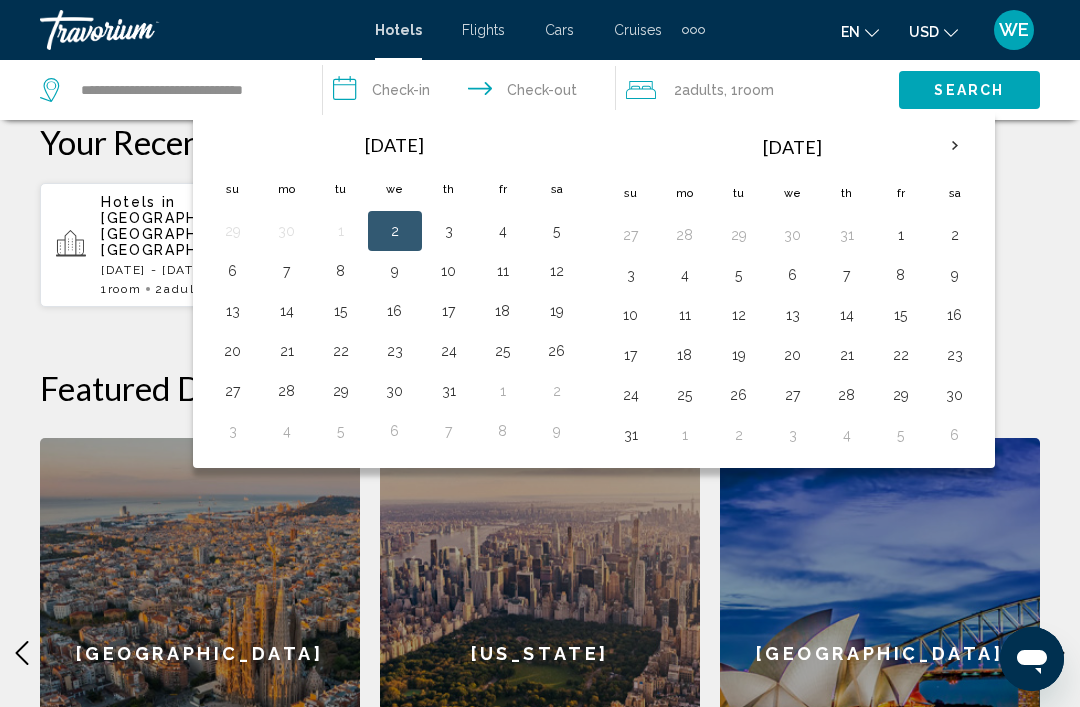 click on "8" at bounding box center [901, 275] 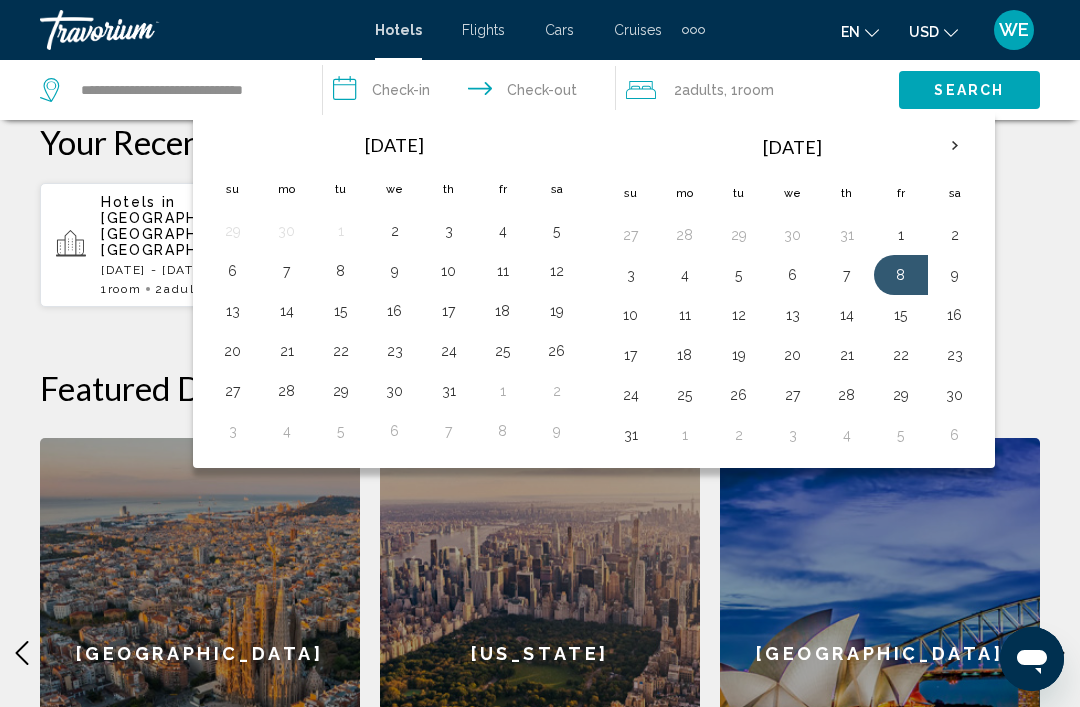 click on "12" at bounding box center [739, 315] 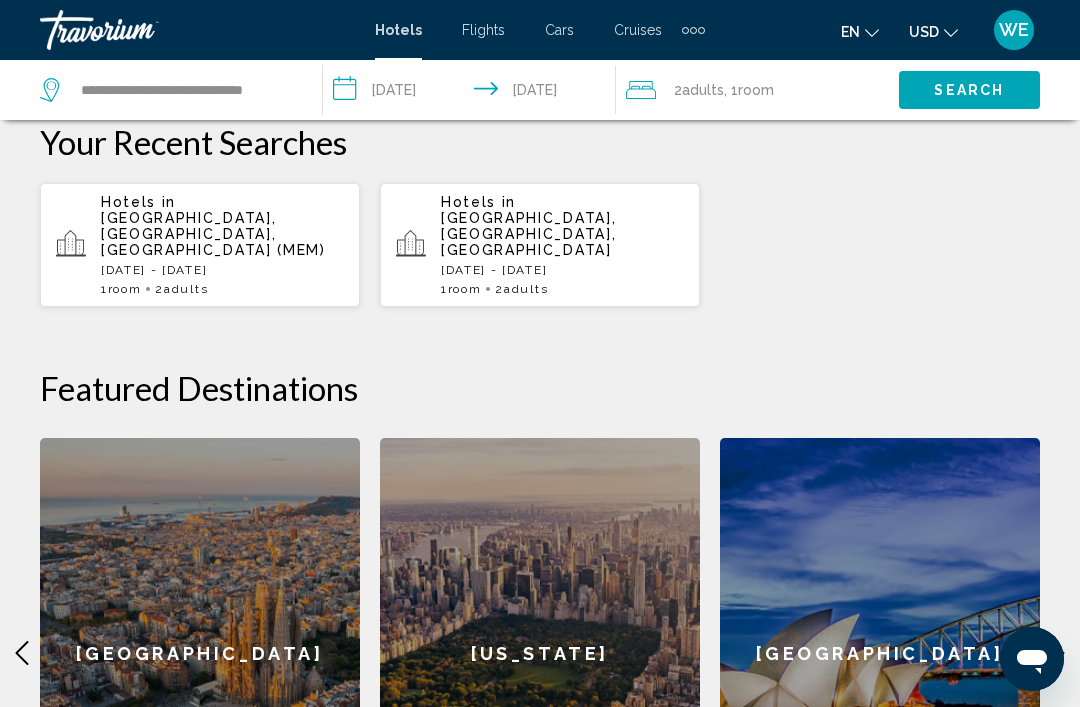 type on "**********" 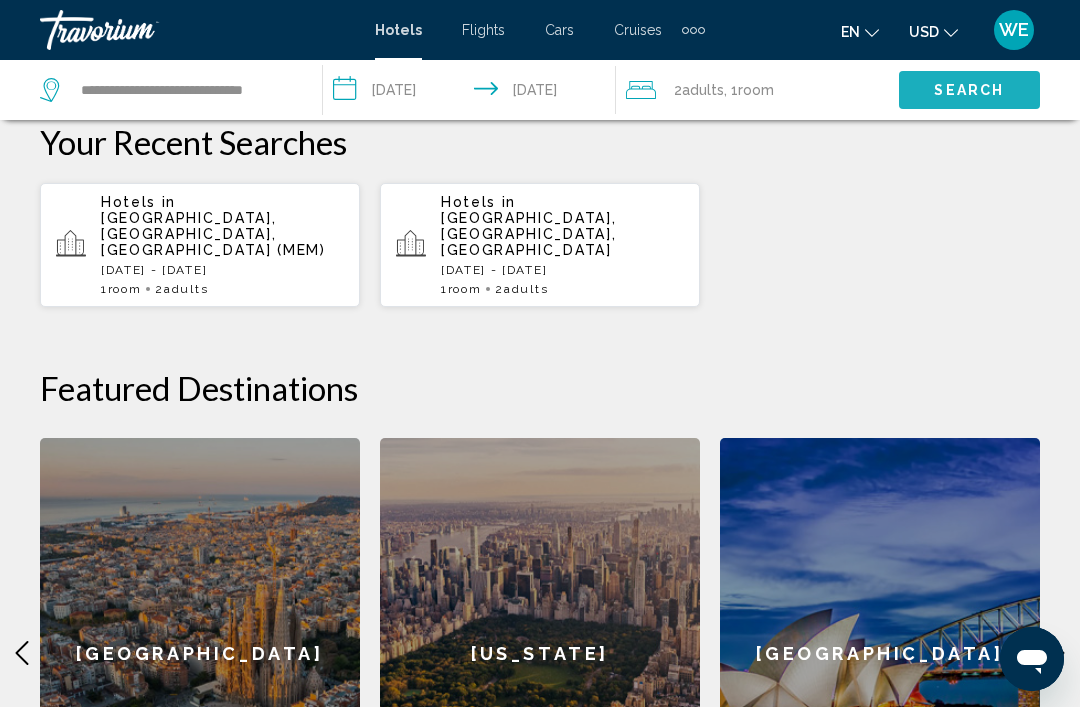 click on "Search" at bounding box center (969, 91) 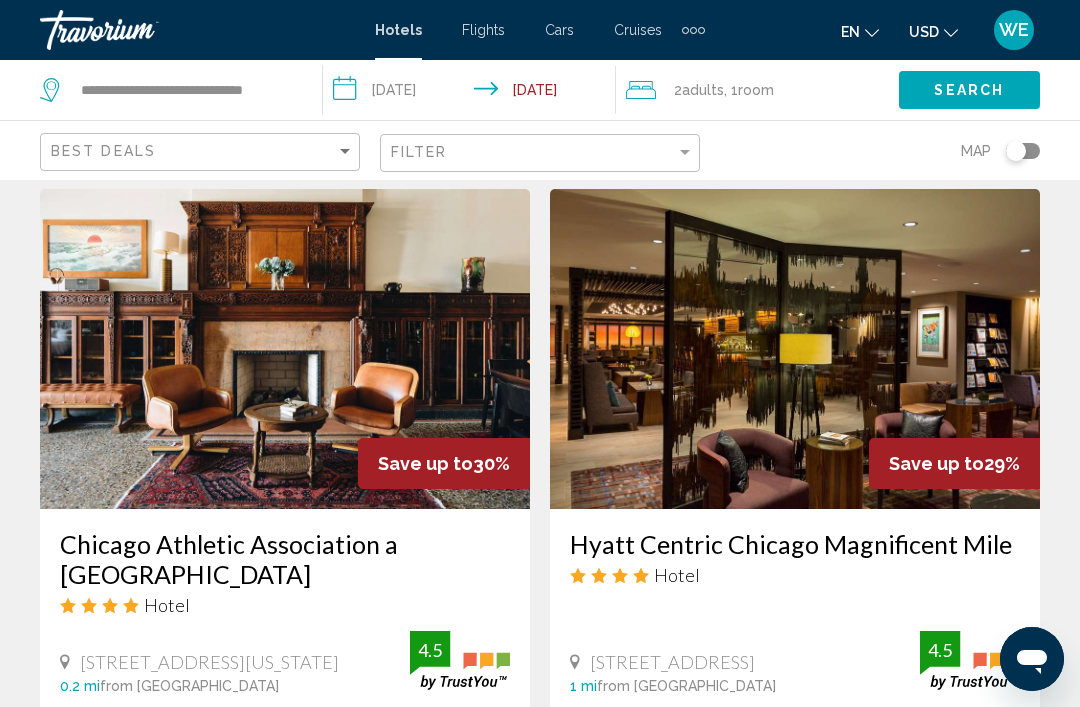 scroll, scrollTop: 3775, scrollLeft: 0, axis: vertical 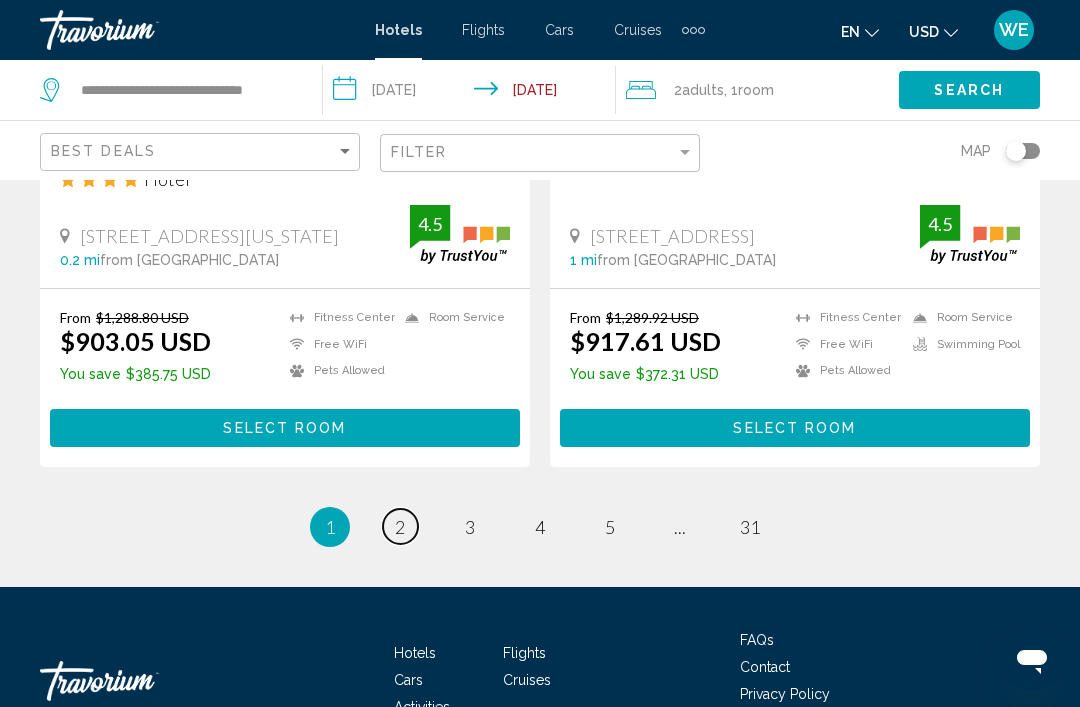 click on "page  2" at bounding box center (400, 526) 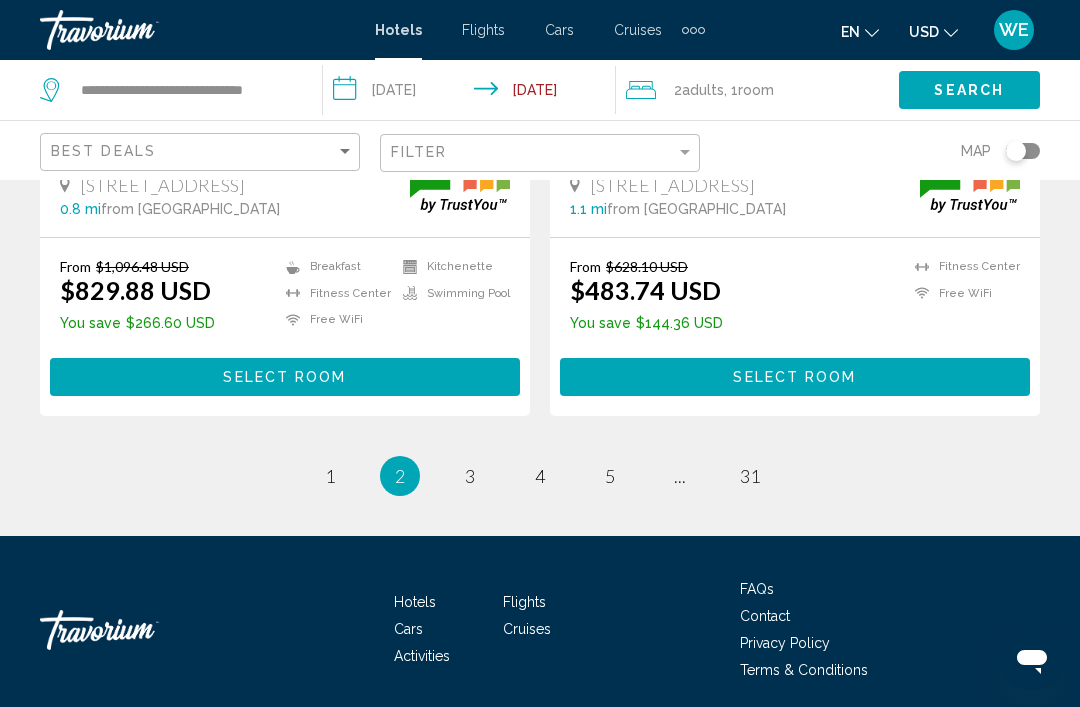 scroll, scrollTop: 4271, scrollLeft: 0, axis: vertical 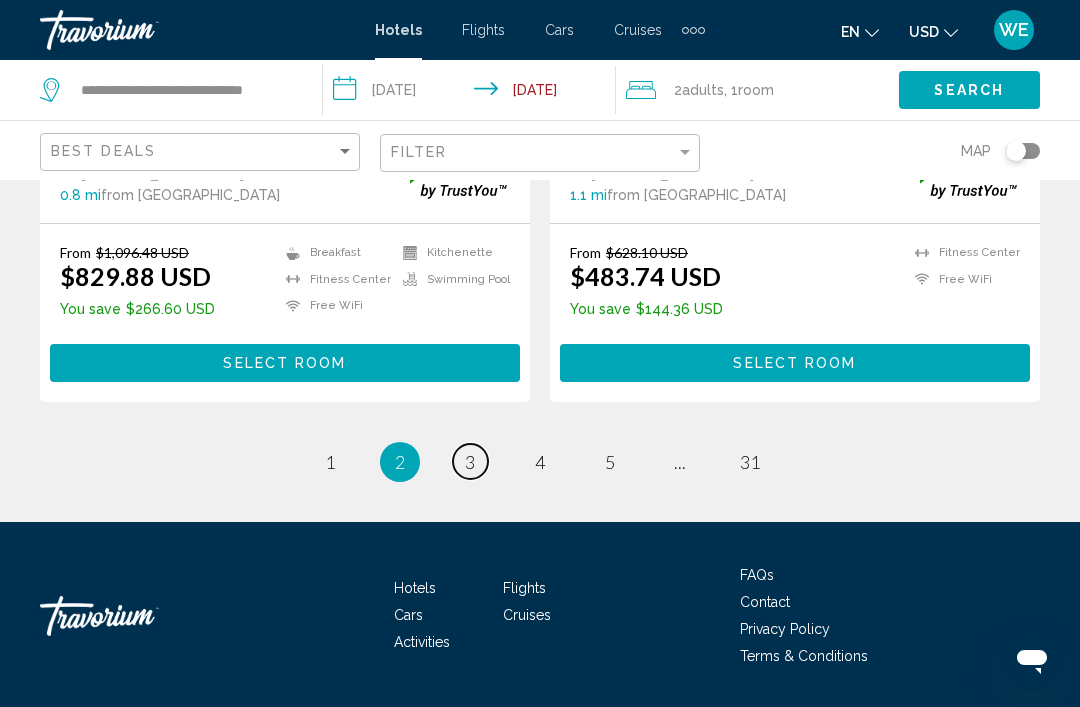 click on "page  3" at bounding box center [470, 461] 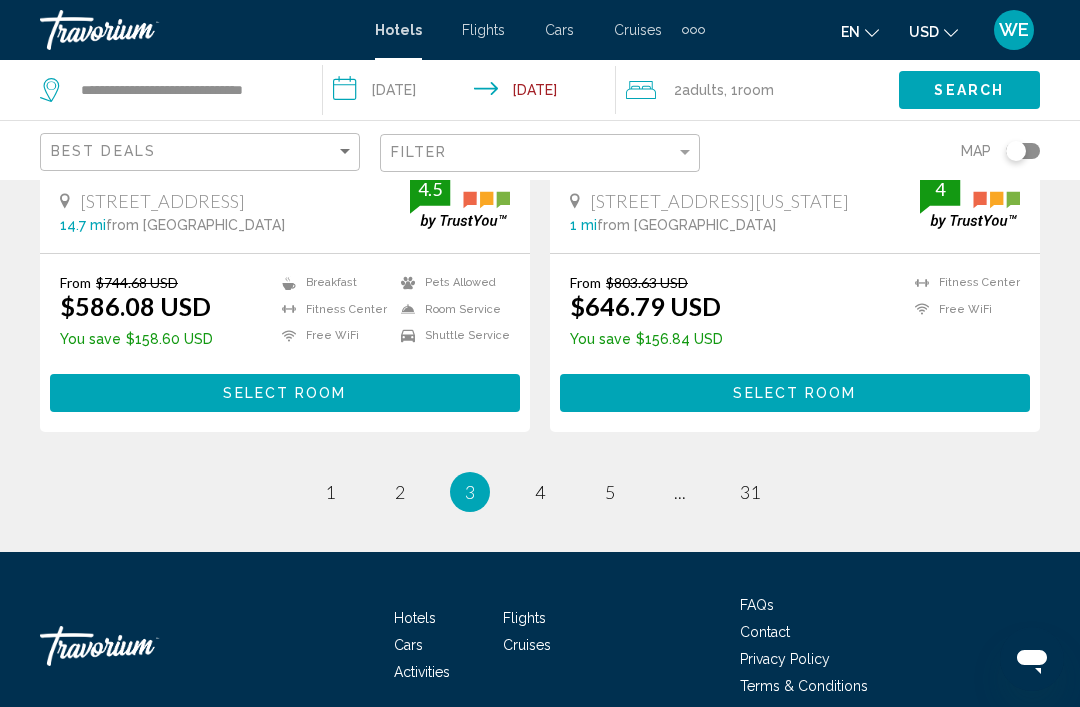 scroll, scrollTop: 4239, scrollLeft: 0, axis: vertical 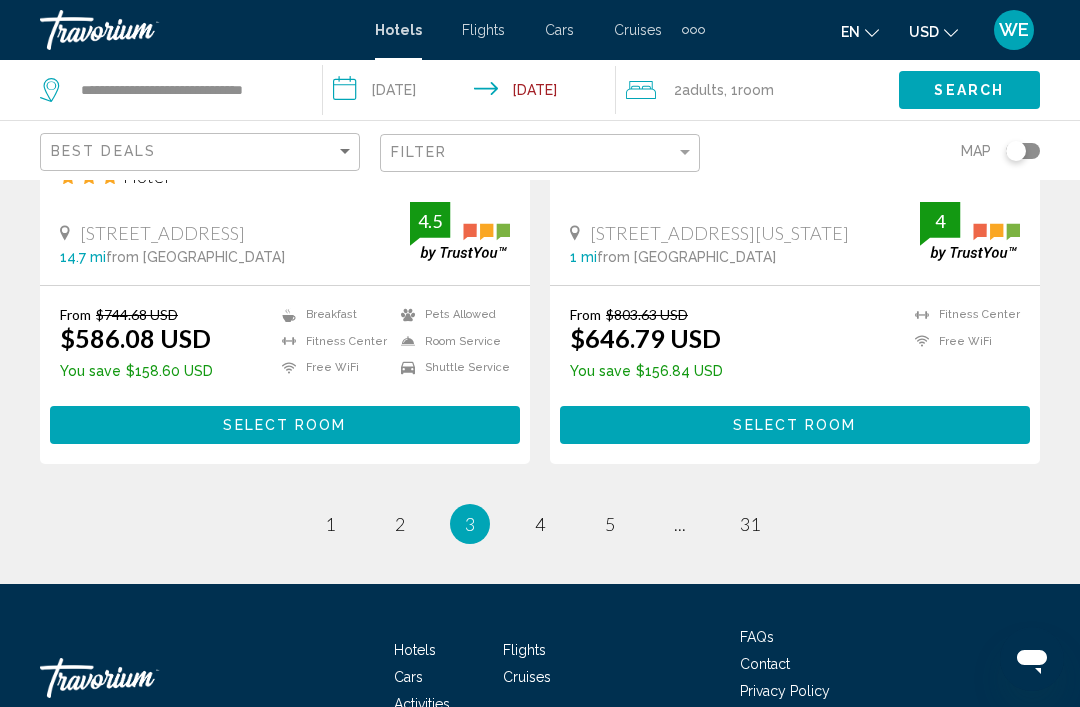 click on "You're on page  3" at bounding box center (470, 524) 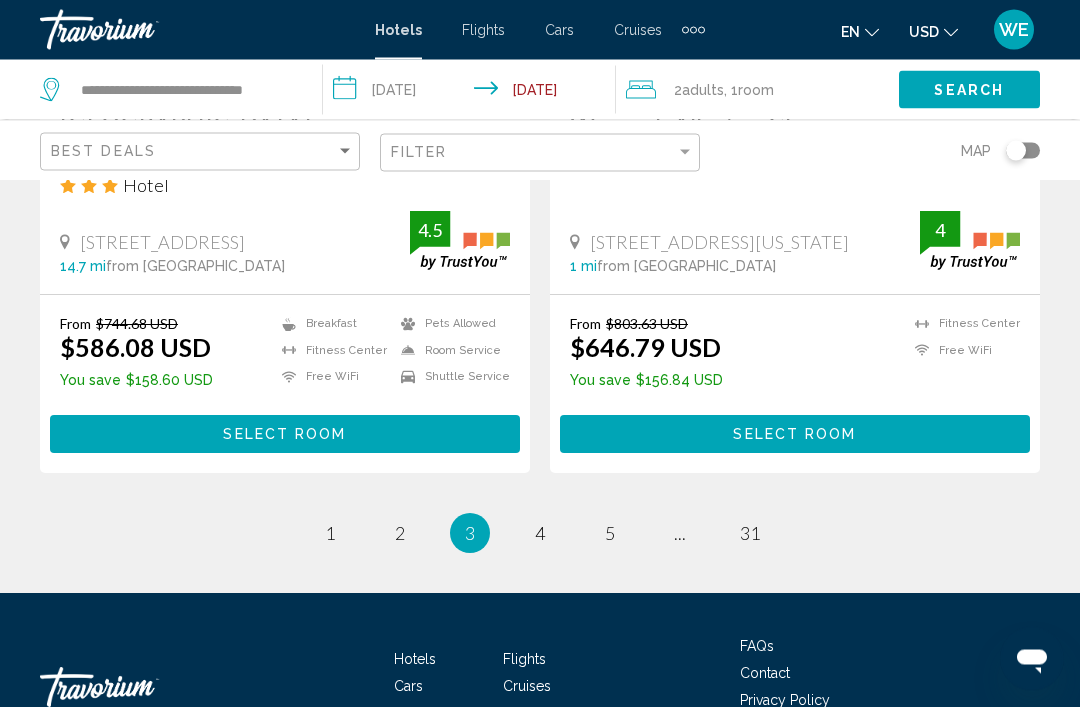 scroll, scrollTop: 4239, scrollLeft: 0, axis: vertical 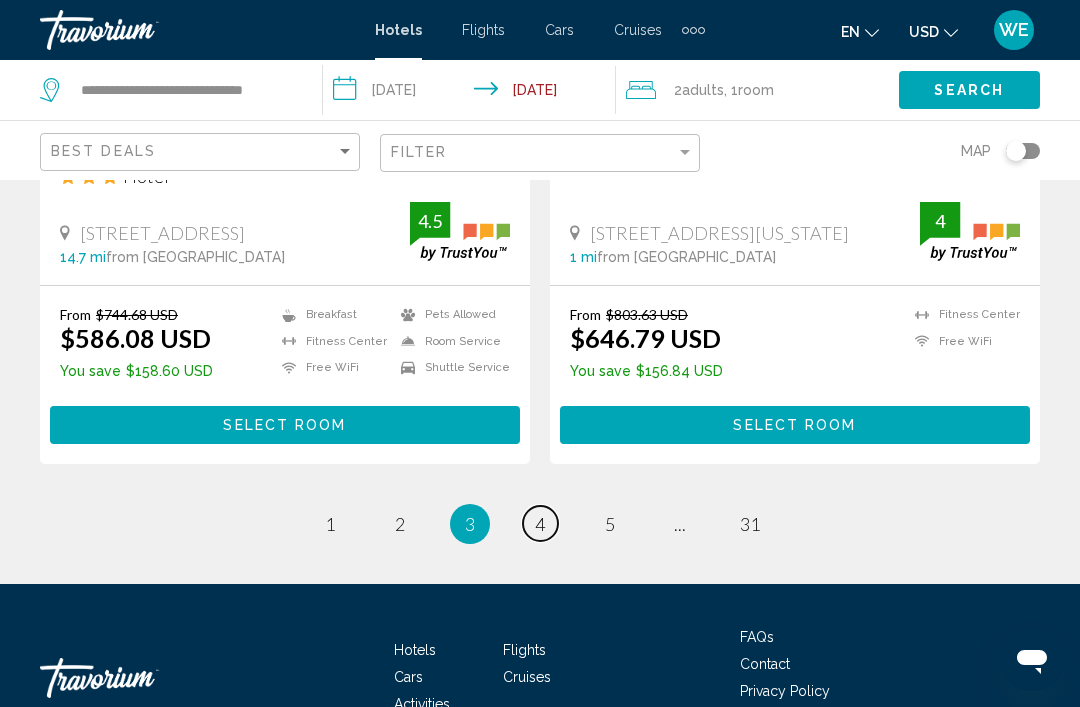click on "page  4" at bounding box center (540, 523) 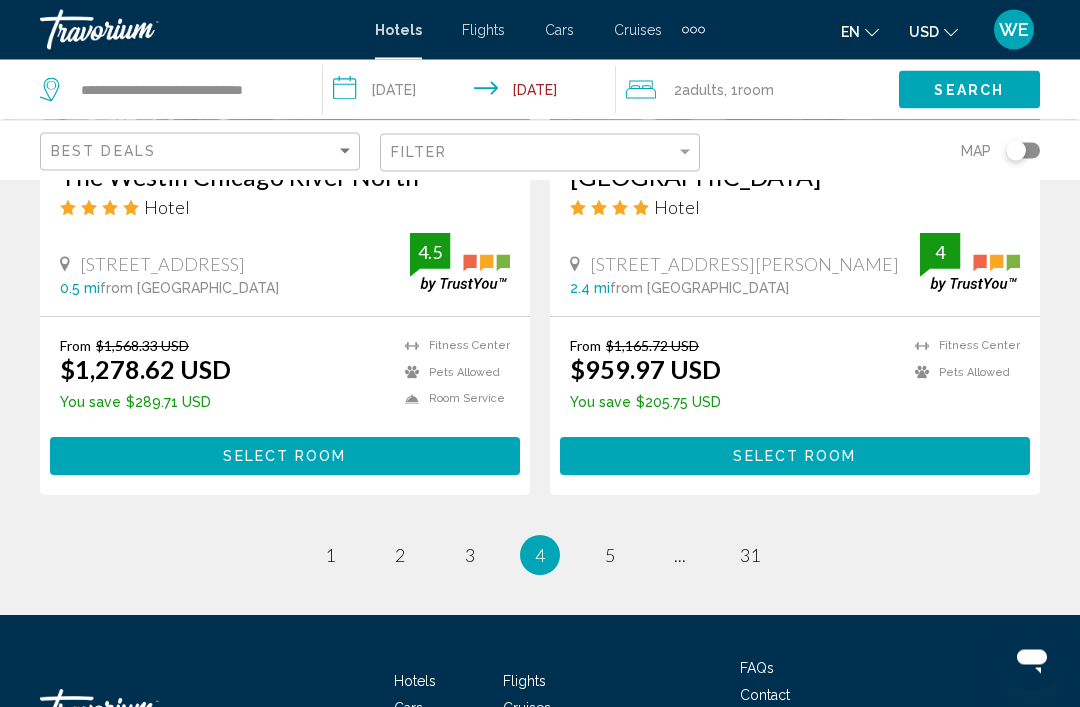 scroll, scrollTop: 4208, scrollLeft: 0, axis: vertical 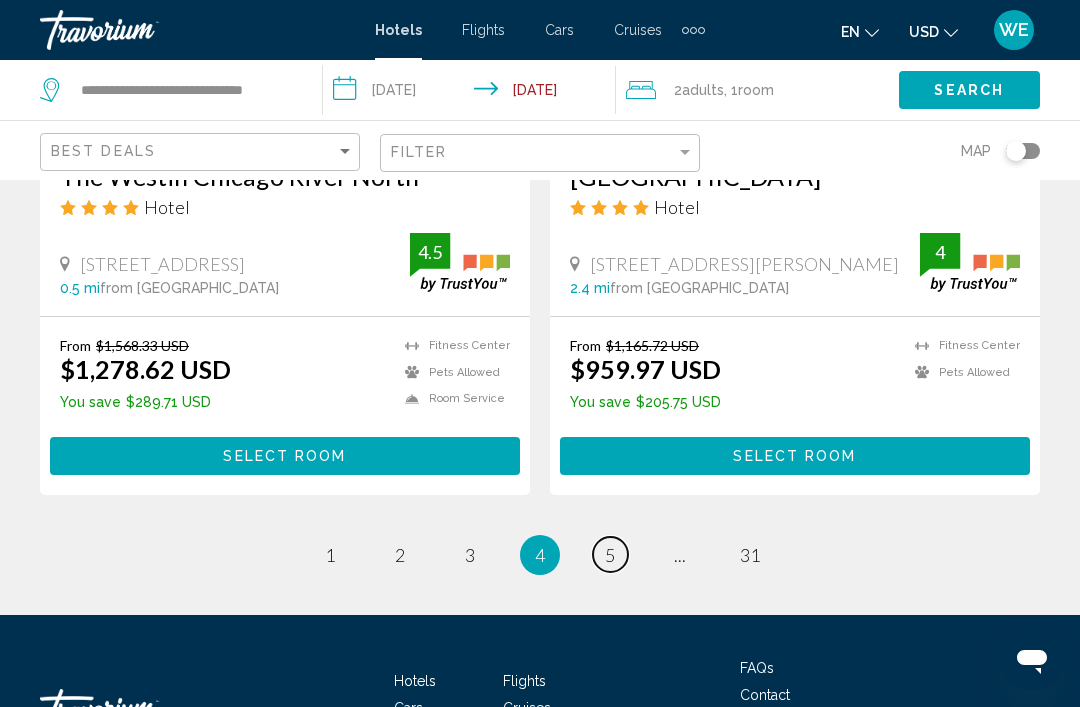 click on "page  5" at bounding box center (610, 554) 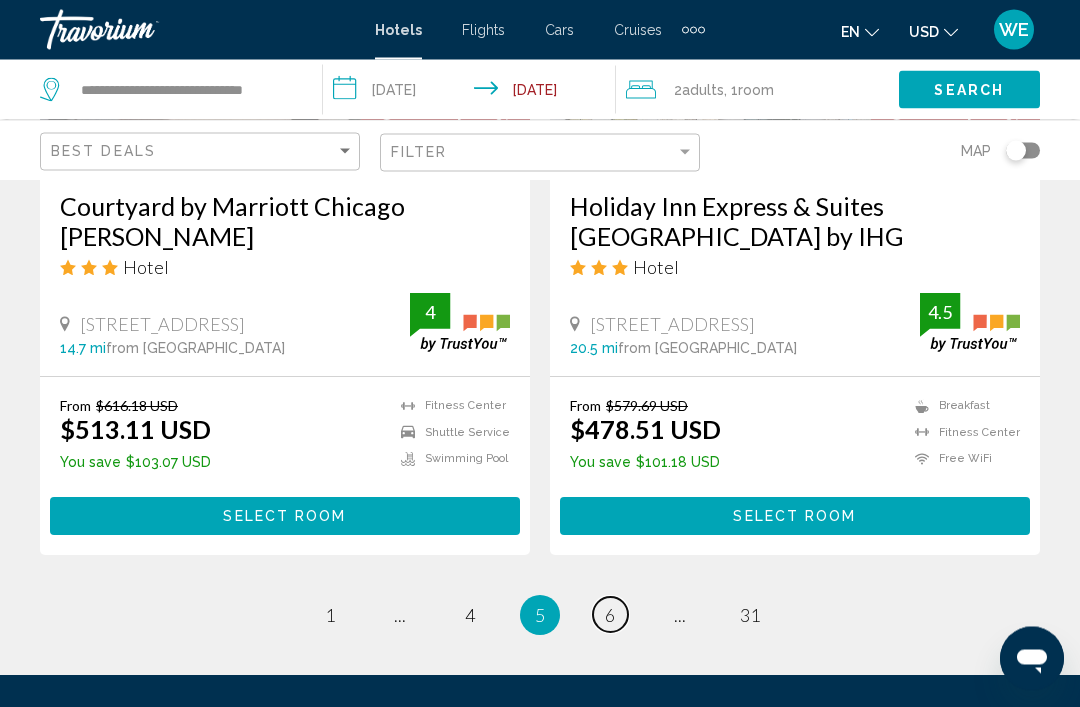 scroll, scrollTop: 4241, scrollLeft: 0, axis: vertical 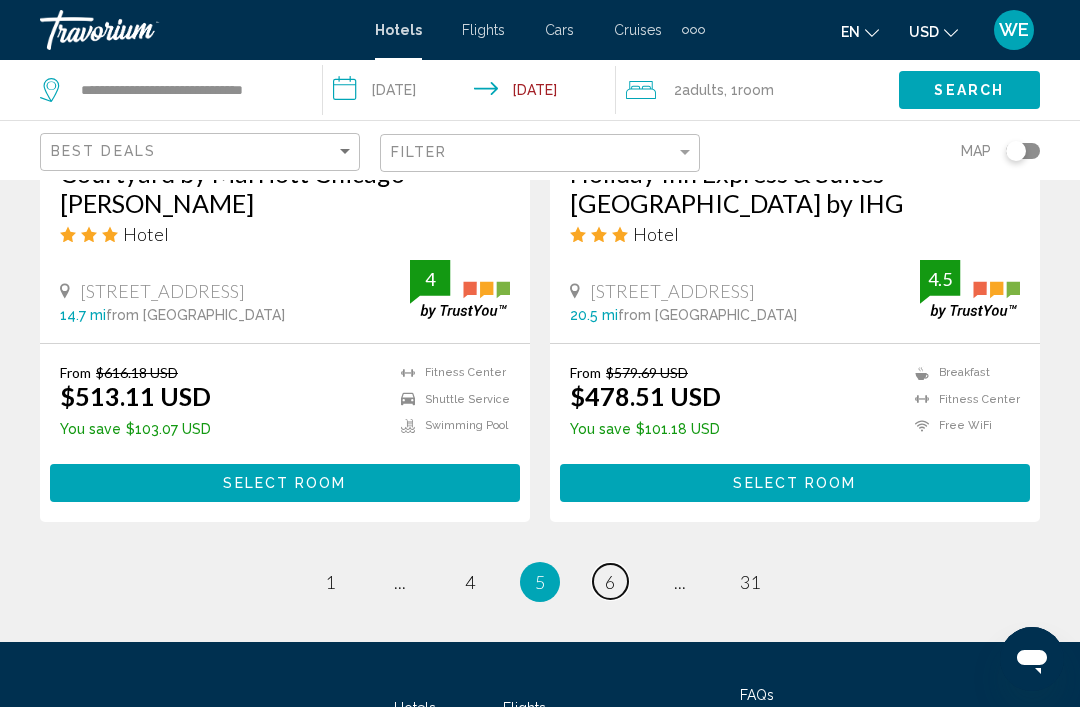 click on "page  6" at bounding box center (610, 581) 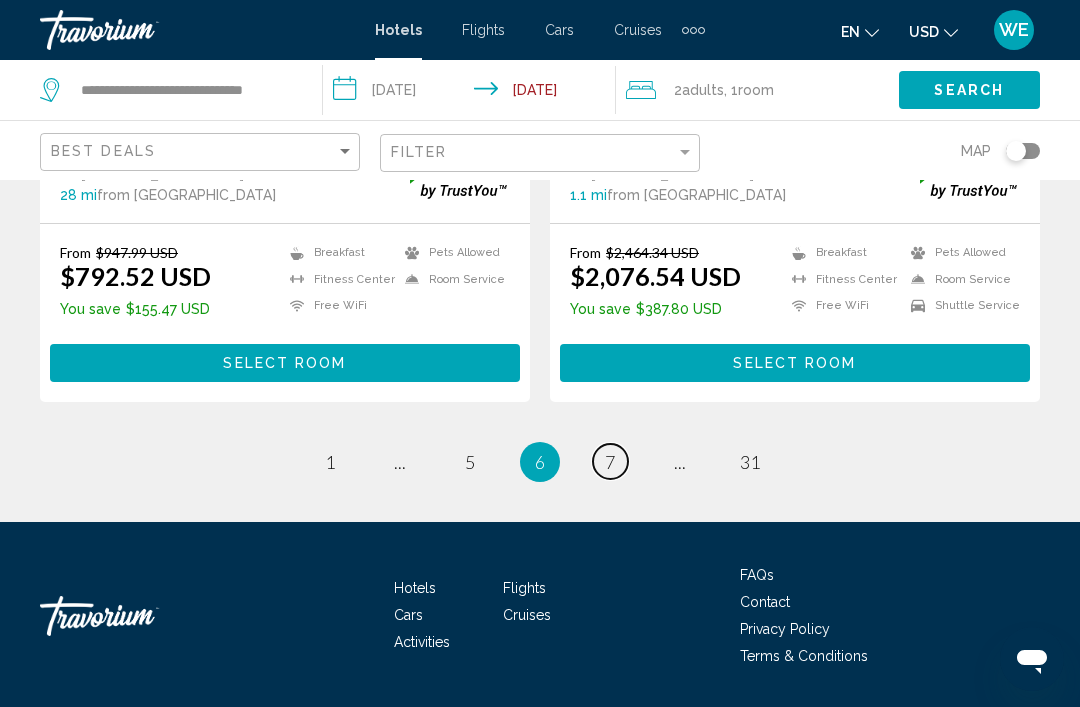 scroll, scrollTop: 4209, scrollLeft: 0, axis: vertical 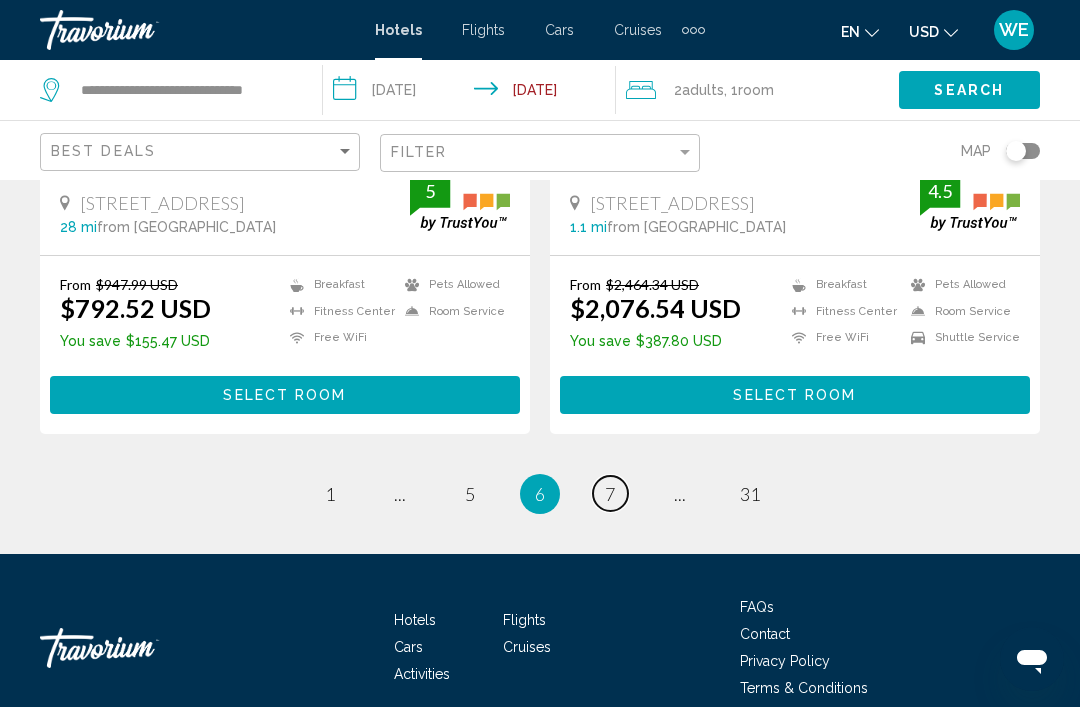 click on "7" at bounding box center [610, 494] 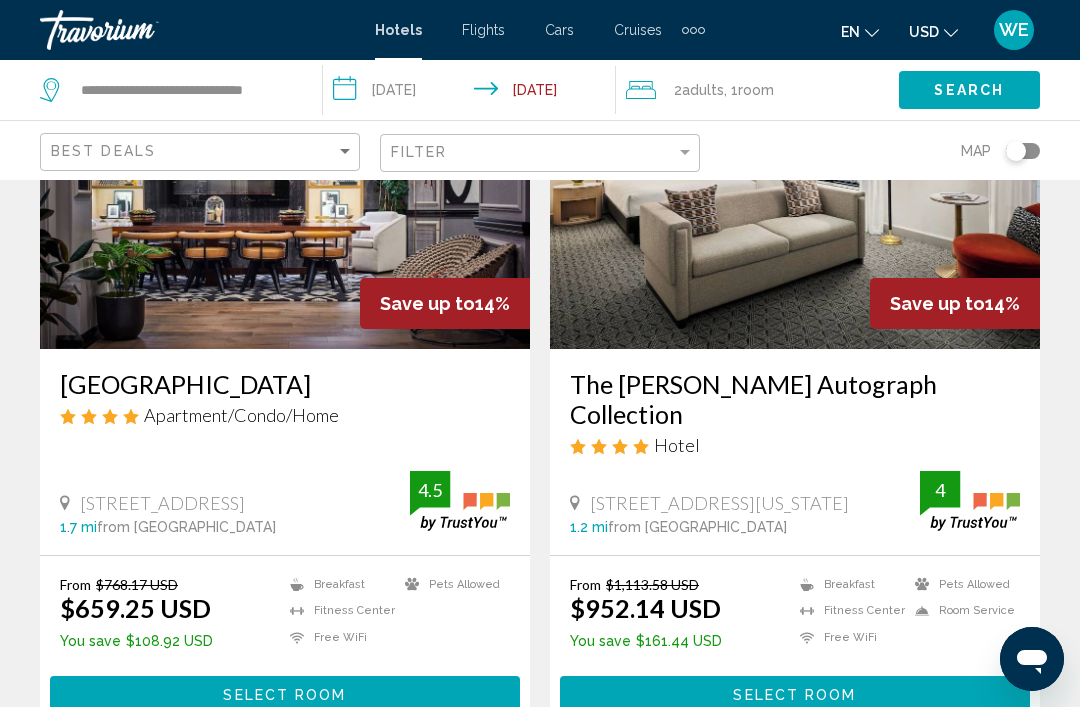 scroll, scrollTop: 4022, scrollLeft: 0, axis: vertical 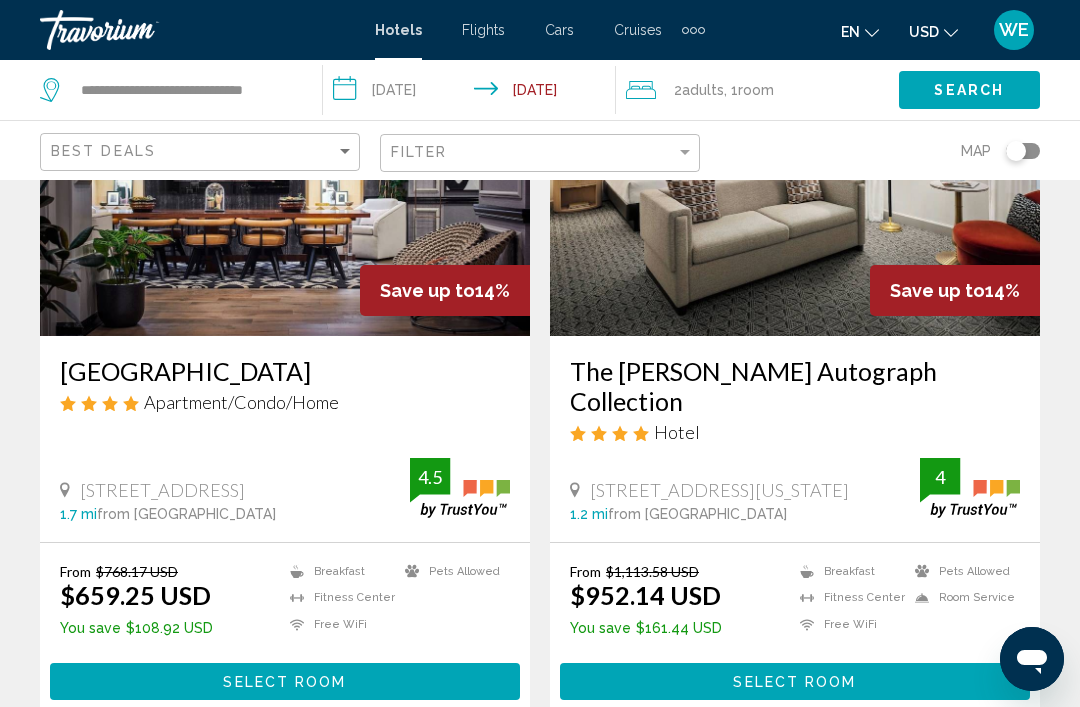 click on "page  8" at bounding box center [610, 780] 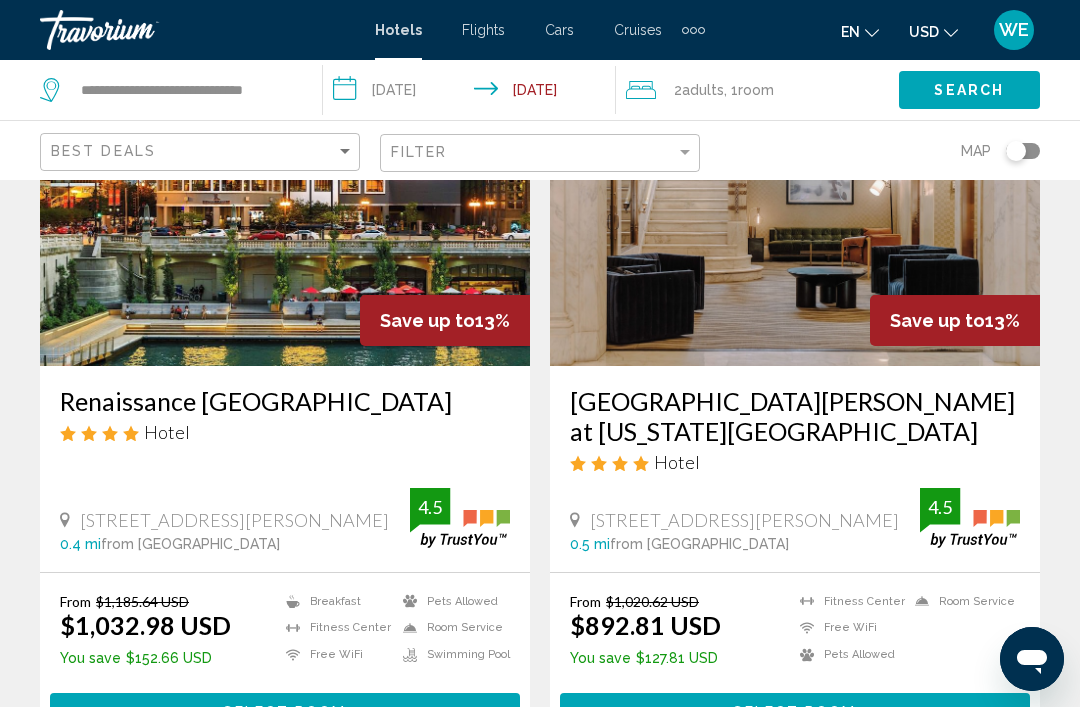 scroll, scrollTop: 3994, scrollLeft: 0, axis: vertical 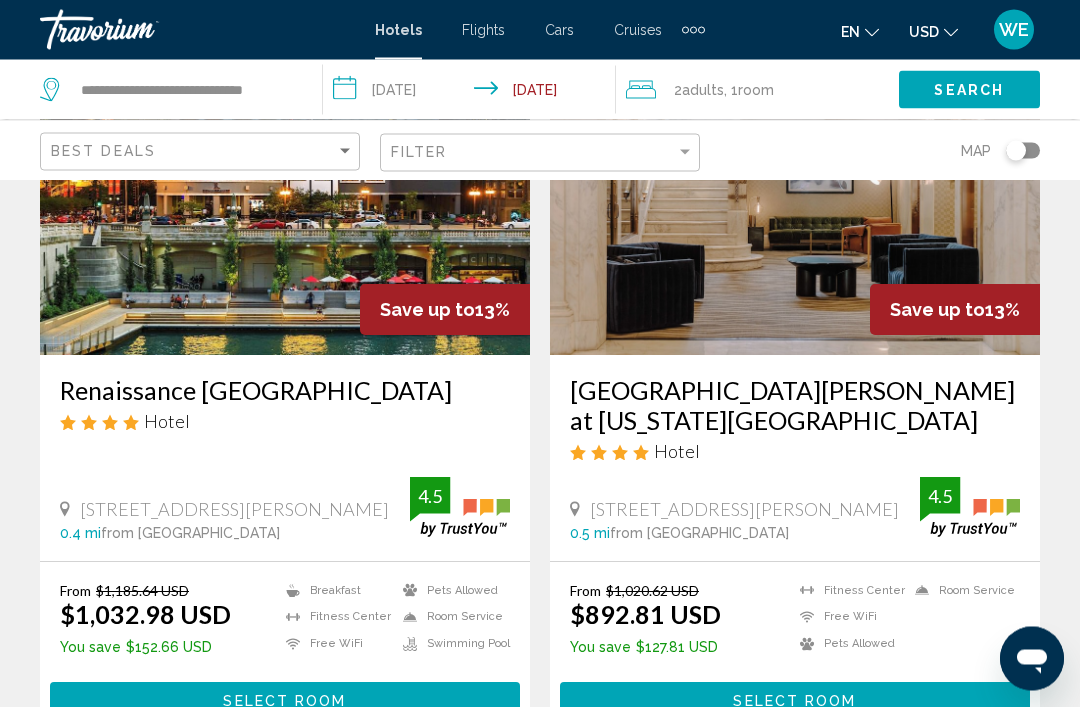 click on "page  9" at bounding box center [610, 800] 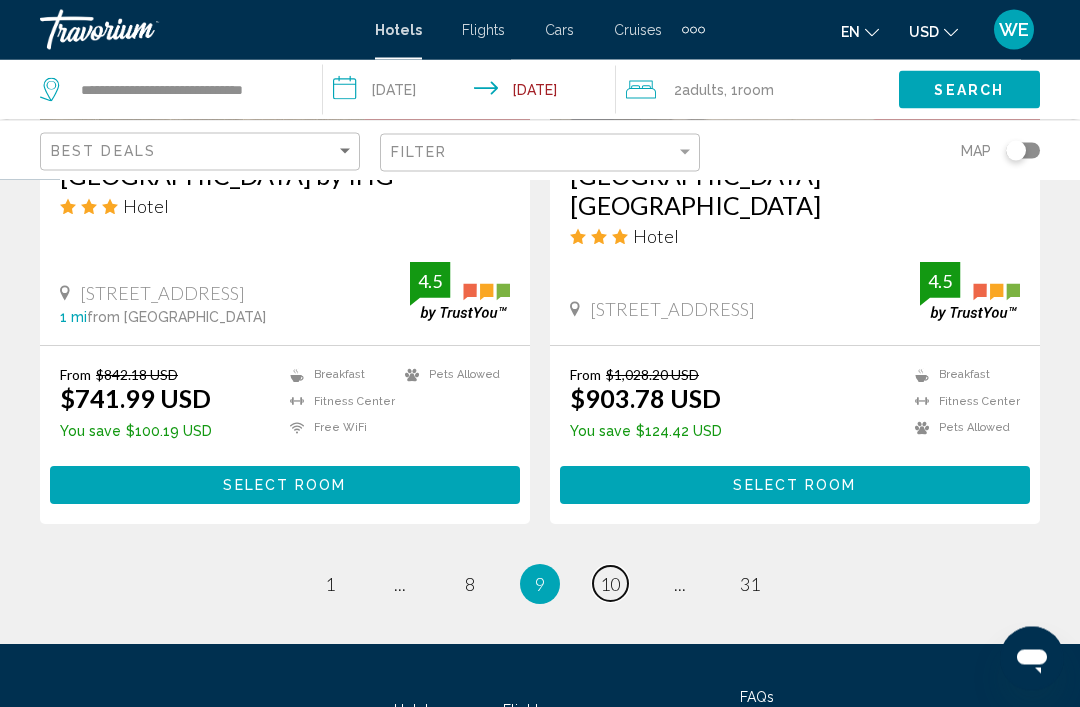 scroll, scrollTop: 4179, scrollLeft: 0, axis: vertical 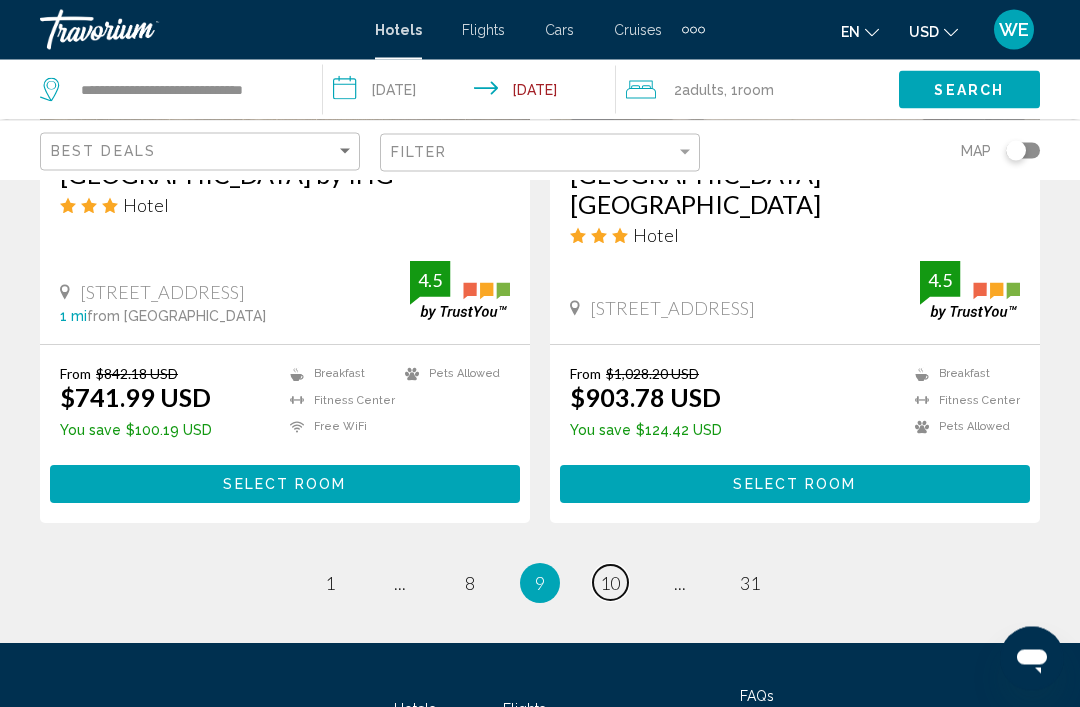 click on "10" at bounding box center [610, 584] 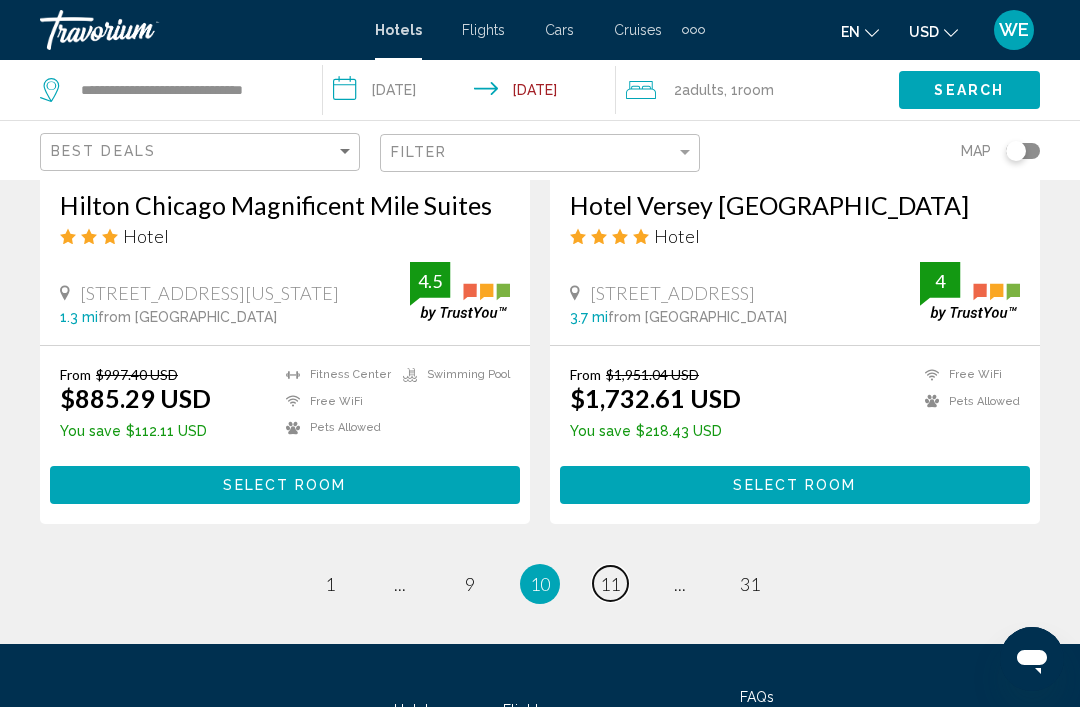 click on "page  11" at bounding box center [610, 583] 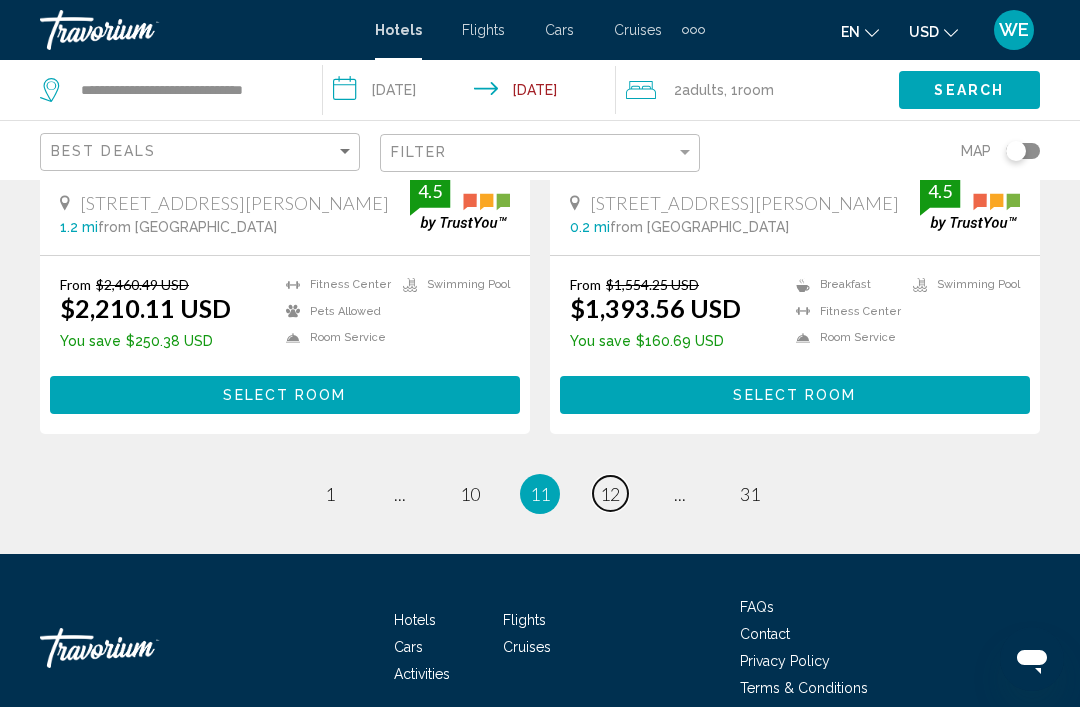 scroll, scrollTop: 4203, scrollLeft: 0, axis: vertical 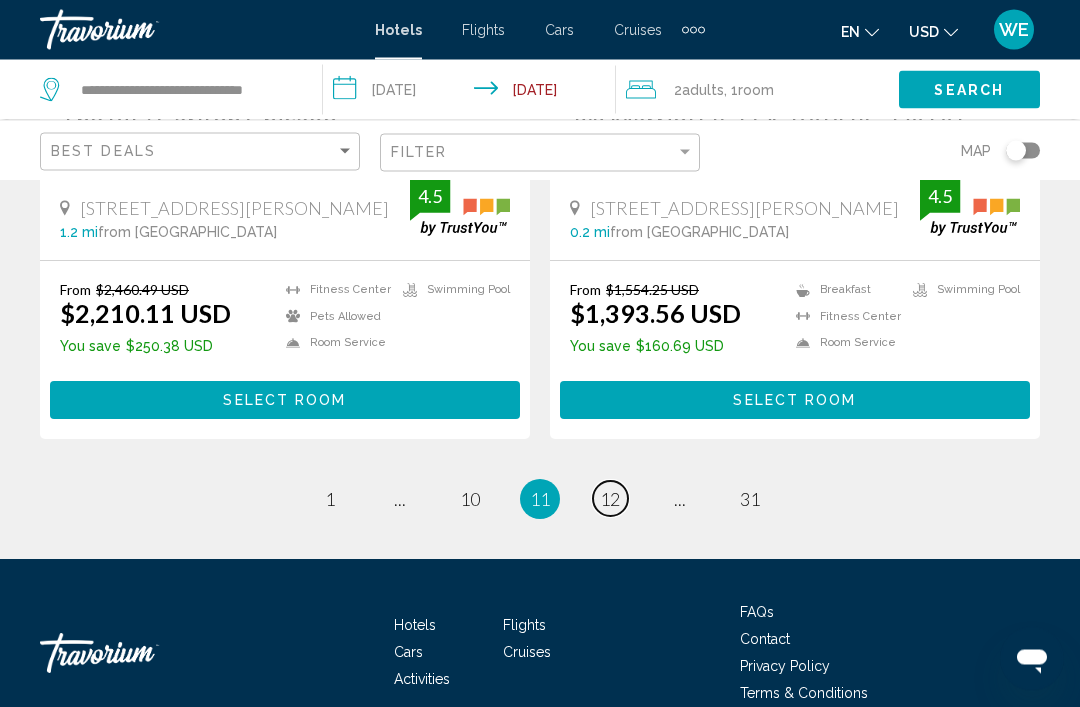click on "12" at bounding box center (610, 500) 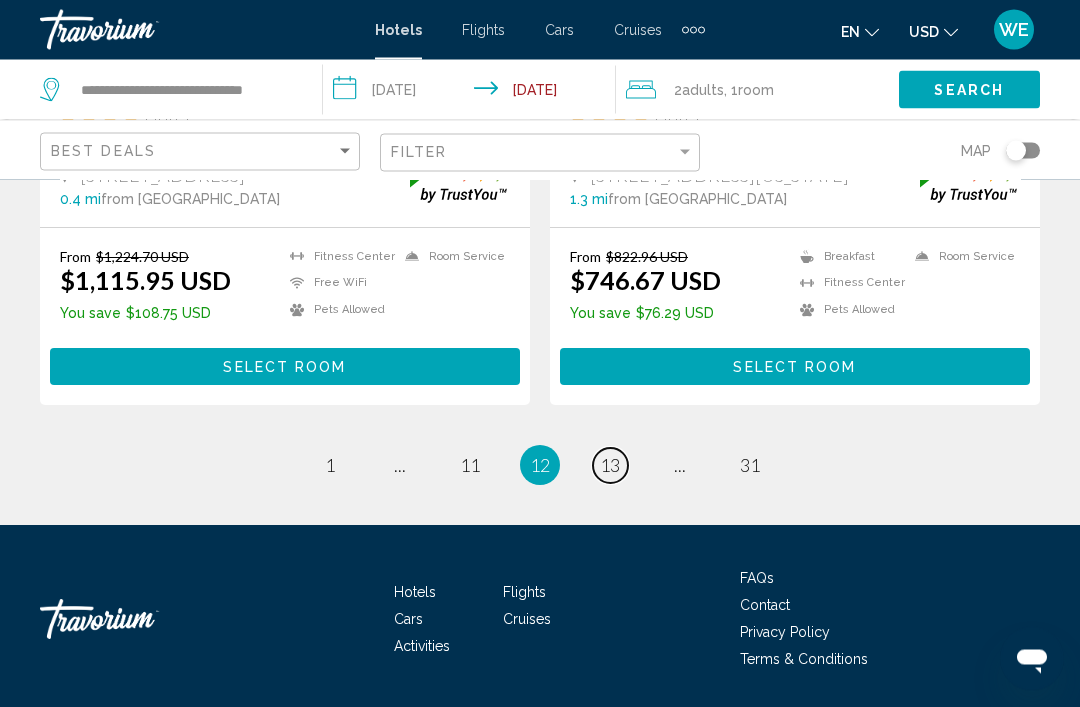 scroll, scrollTop: 4219, scrollLeft: 0, axis: vertical 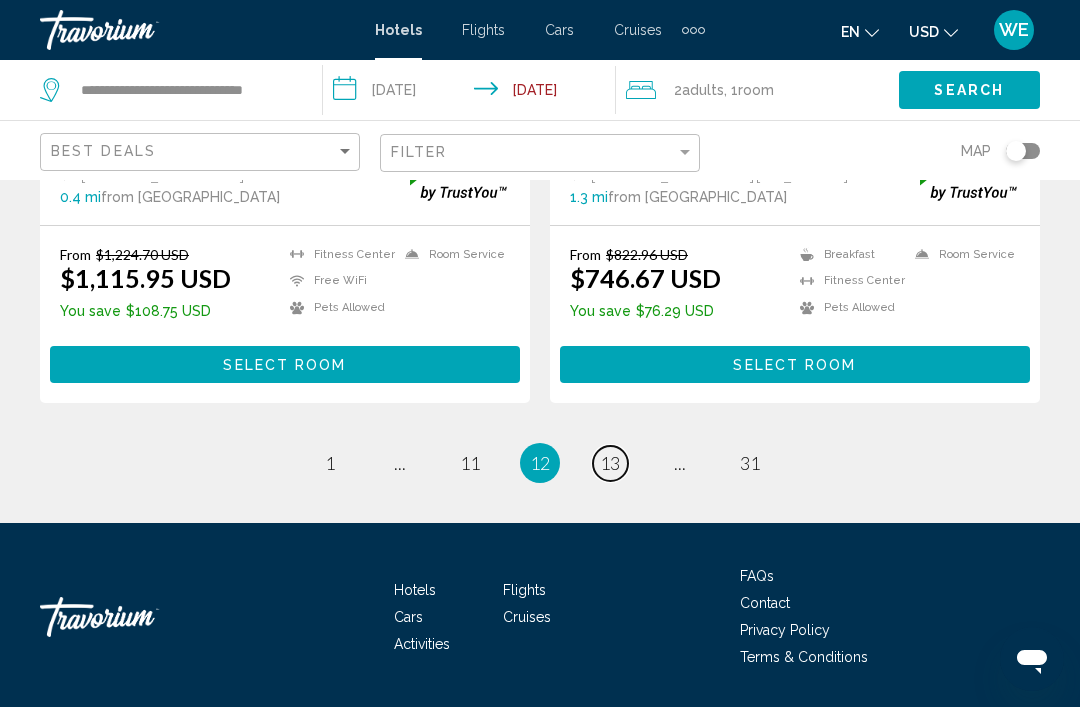 click on "page  13" at bounding box center (610, 463) 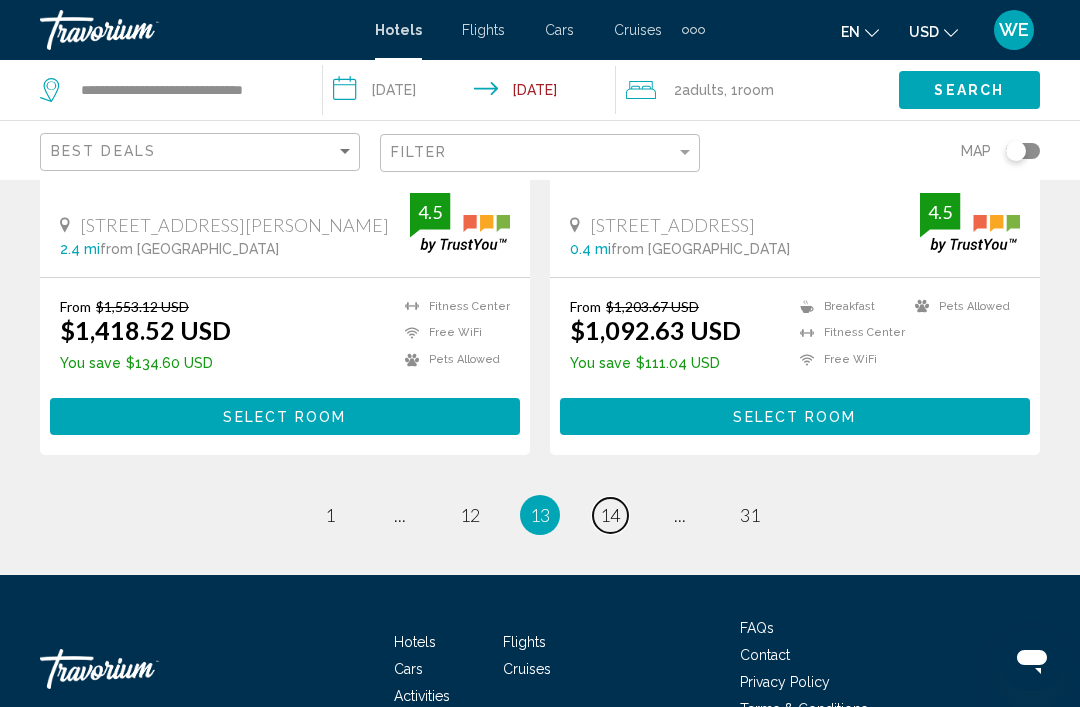 scroll, scrollTop: 4209, scrollLeft: 0, axis: vertical 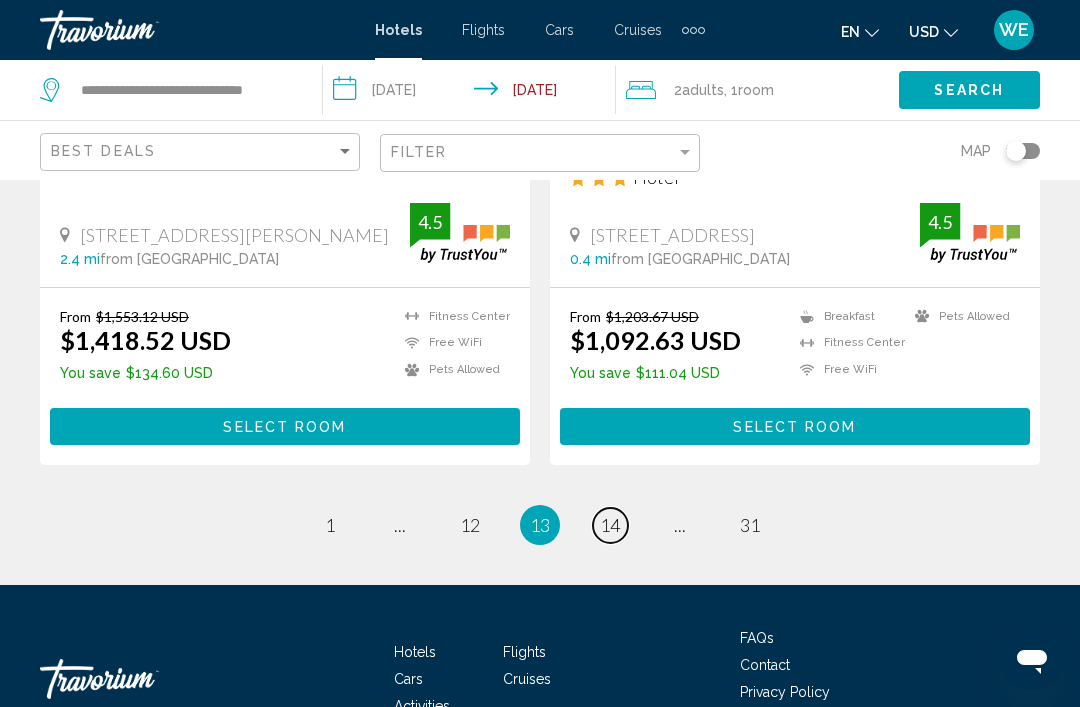 click on "page  14" at bounding box center [610, 525] 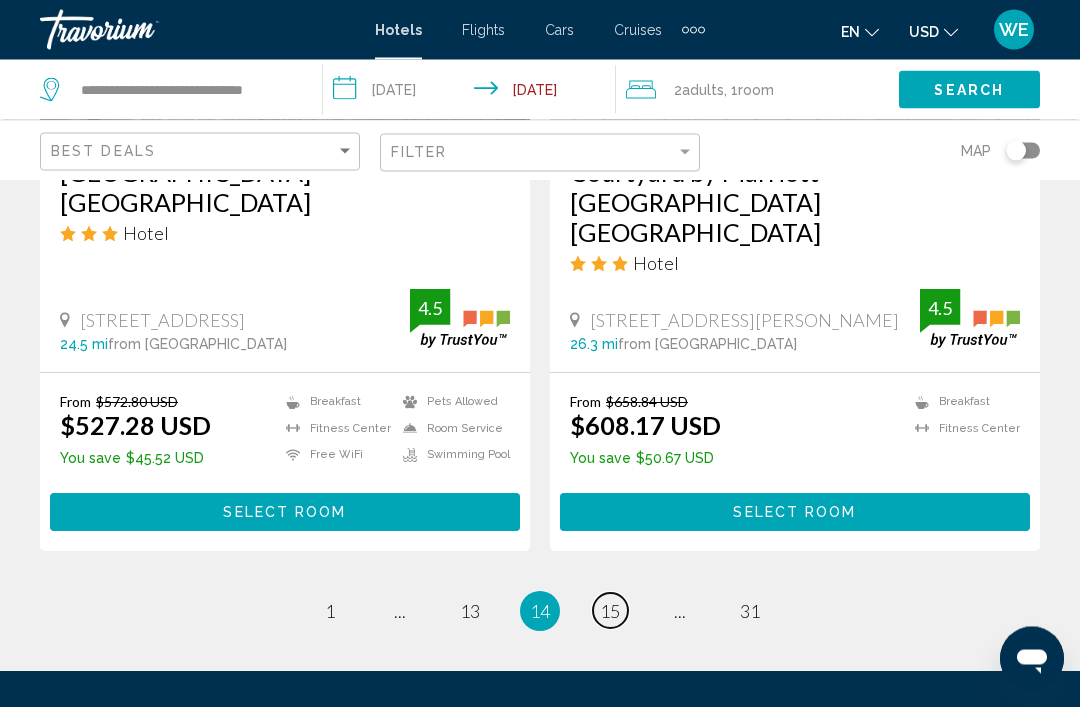 scroll, scrollTop: 4152, scrollLeft: 0, axis: vertical 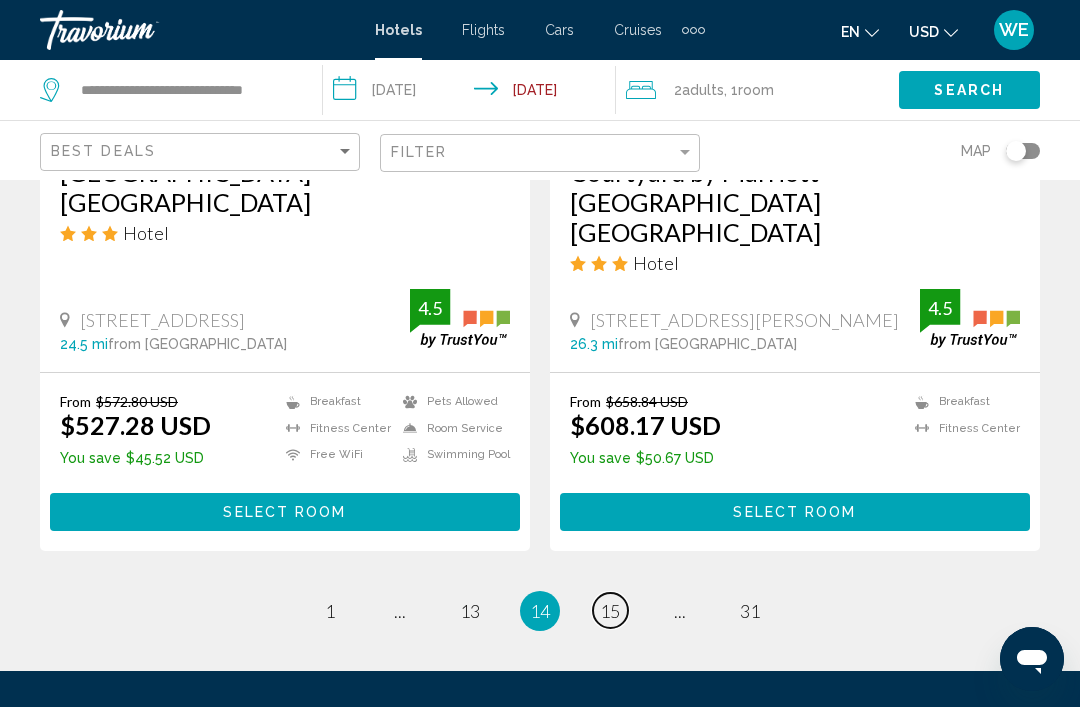 click on "page  15" at bounding box center [610, 610] 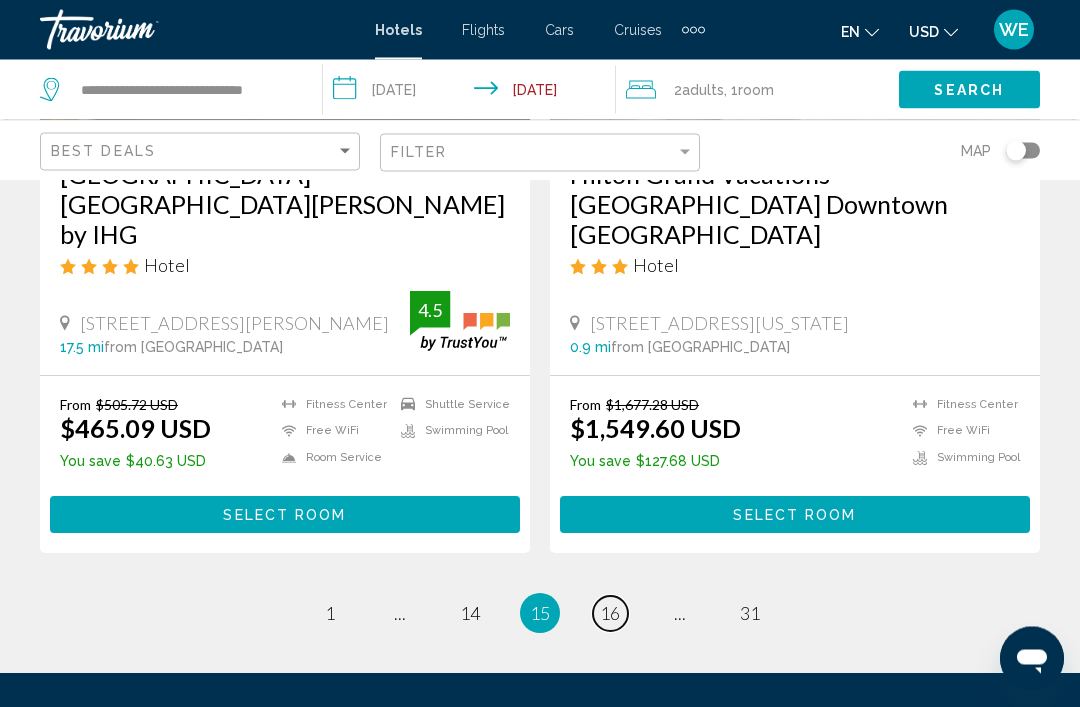 scroll, scrollTop: 4209, scrollLeft: 0, axis: vertical 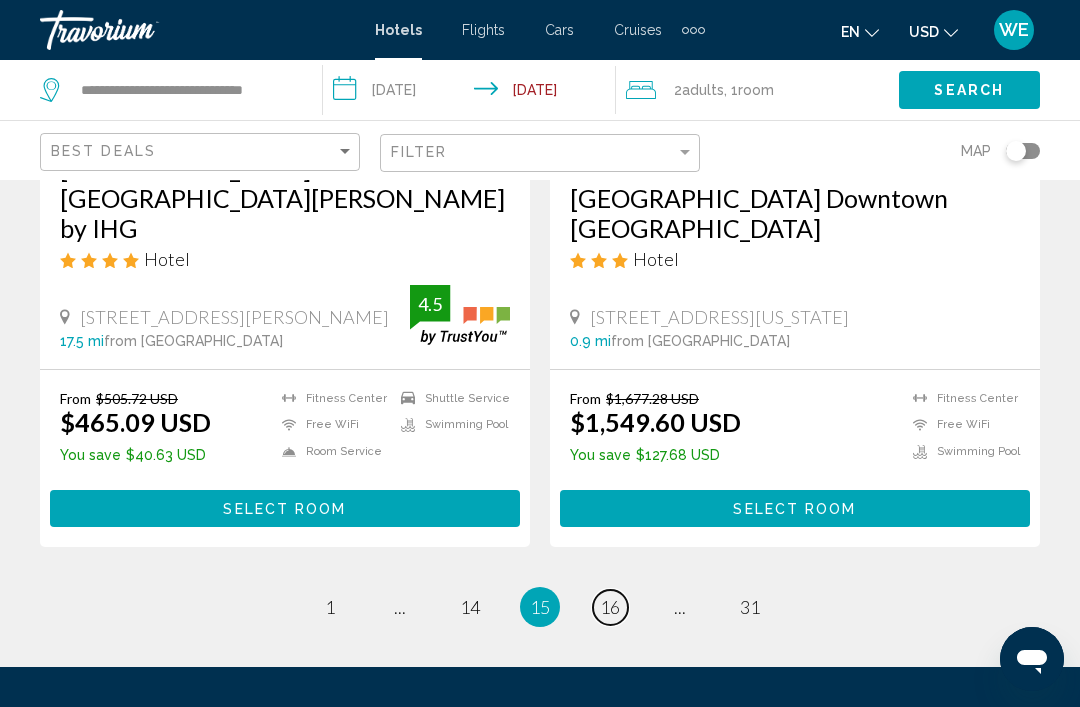 click on "page  16" at bounding box center [610, 607] 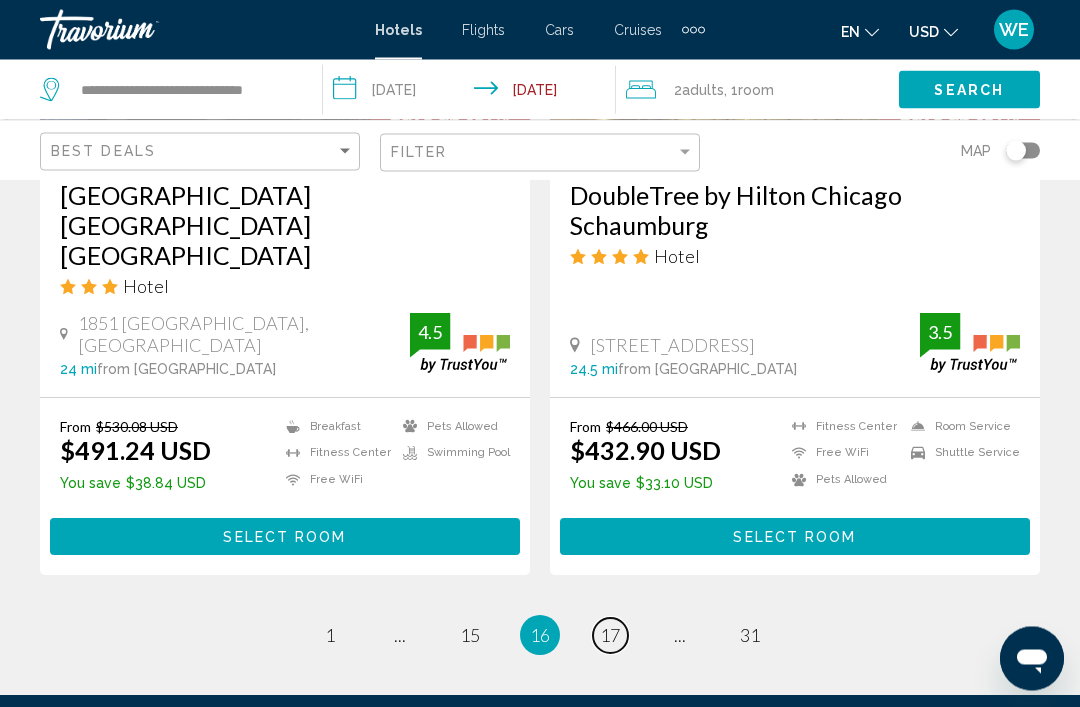scroll, scrollTop: 4159, scrollLeft: 0, axis: vertical 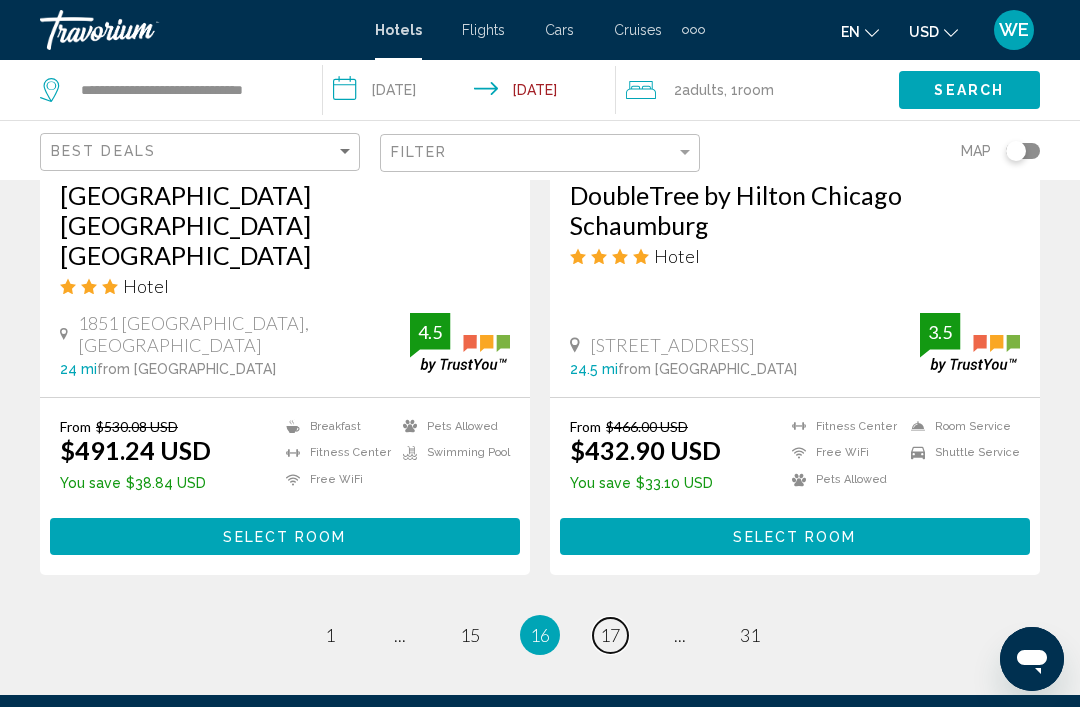 click on "page  17" at bounding box center [610, 635] 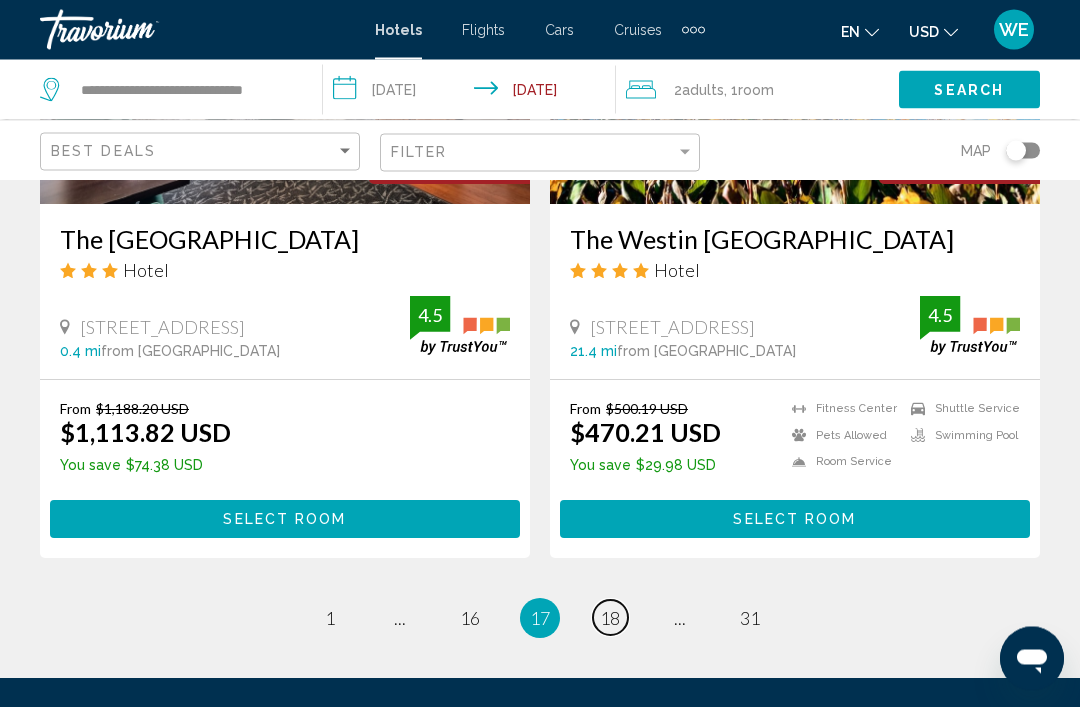 scroll, scrollTop: 4209, scrollLeft: 0, axis: vertical 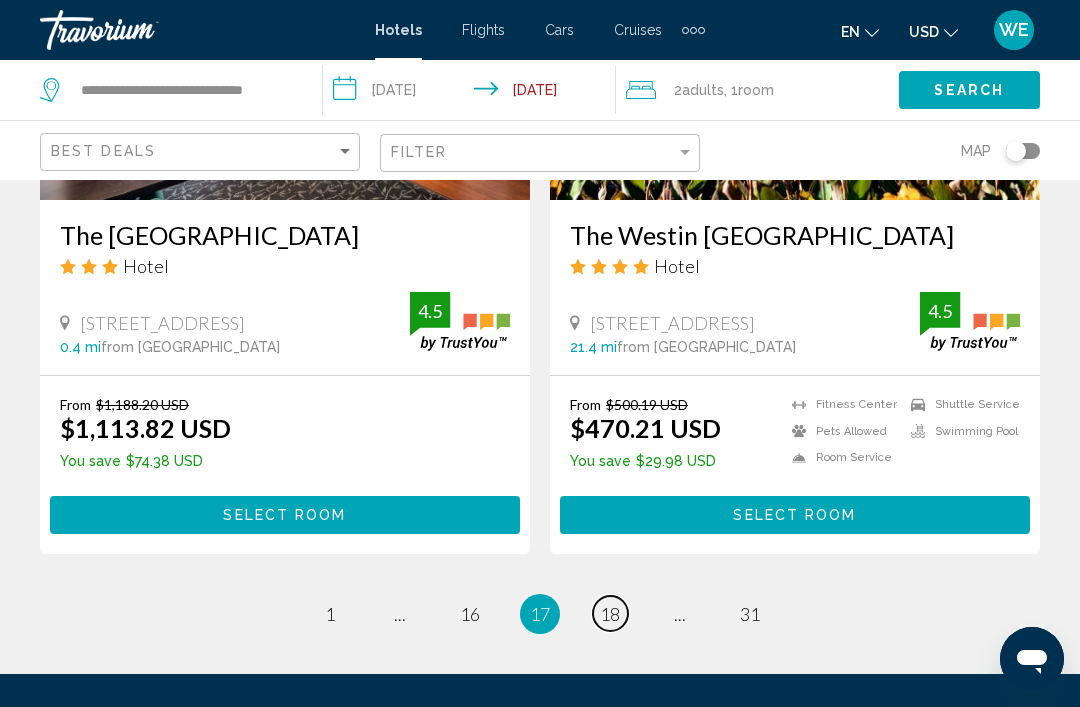 click on "18" at bounding box center [610, 614] 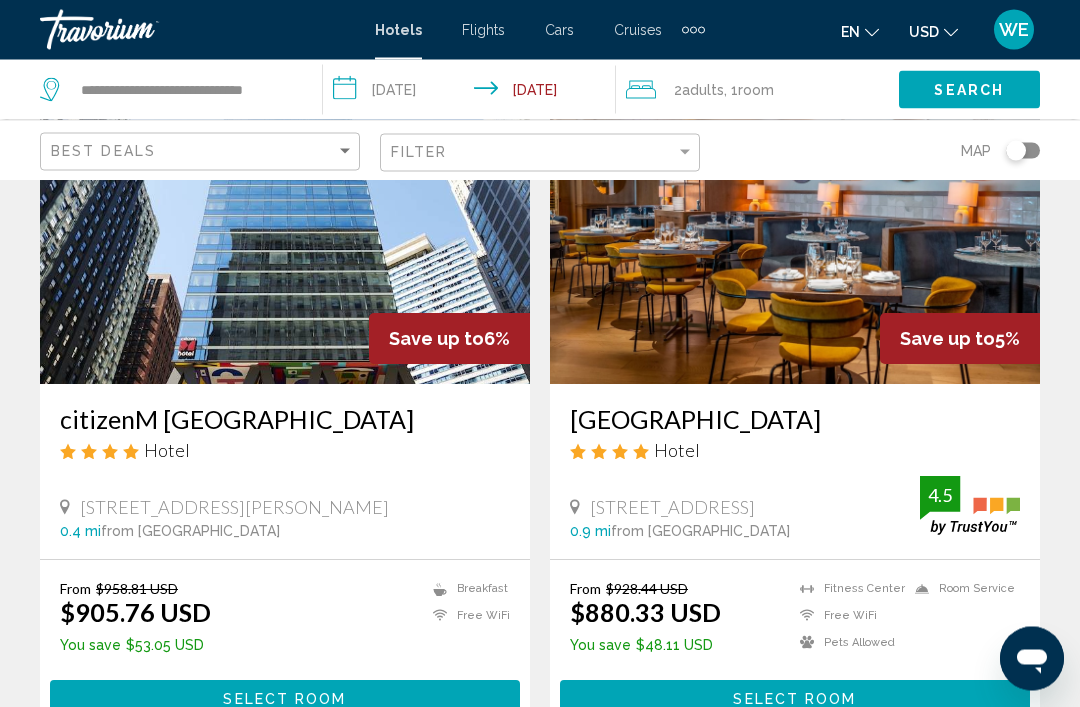 scroll, scrollTop: 3968, scrollLeft: 0, axis: vertical 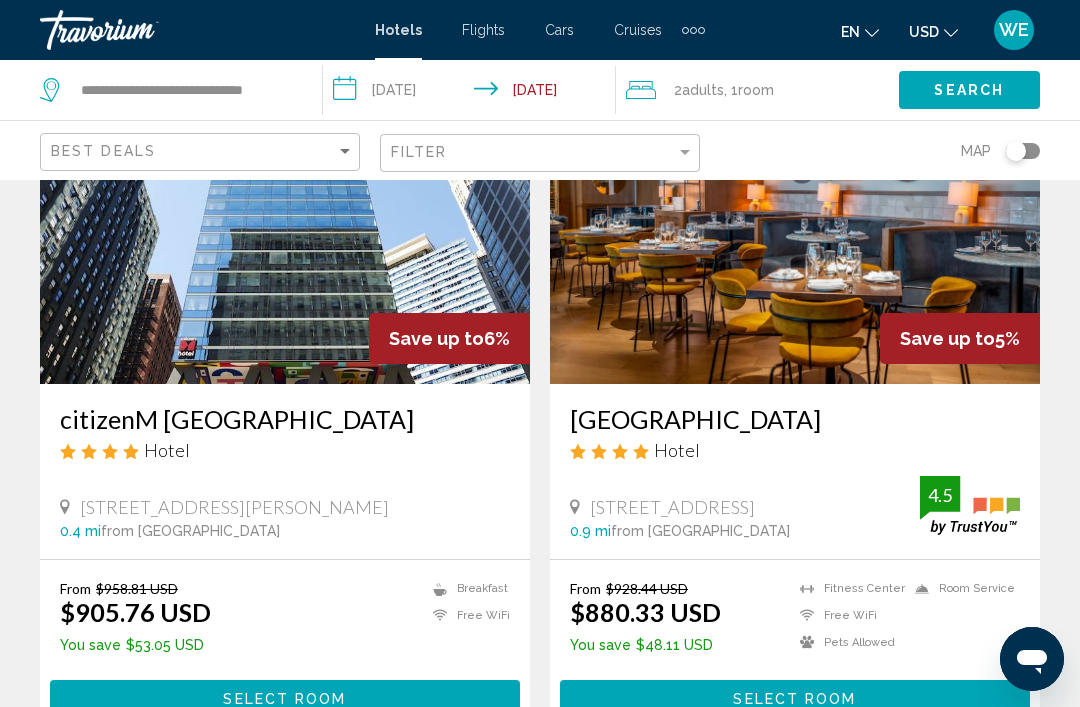 click on "page  19" at bounding box center (610, 797) 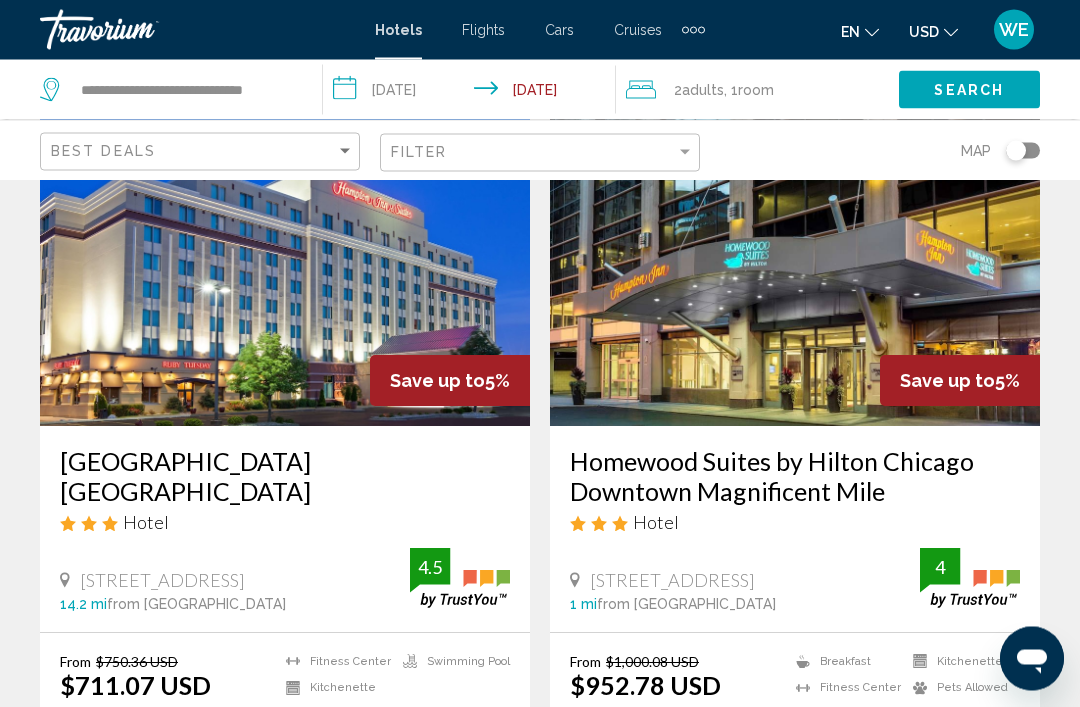 scroll, scrollTop: 2405, scrollLeft: 0, axis: vertical 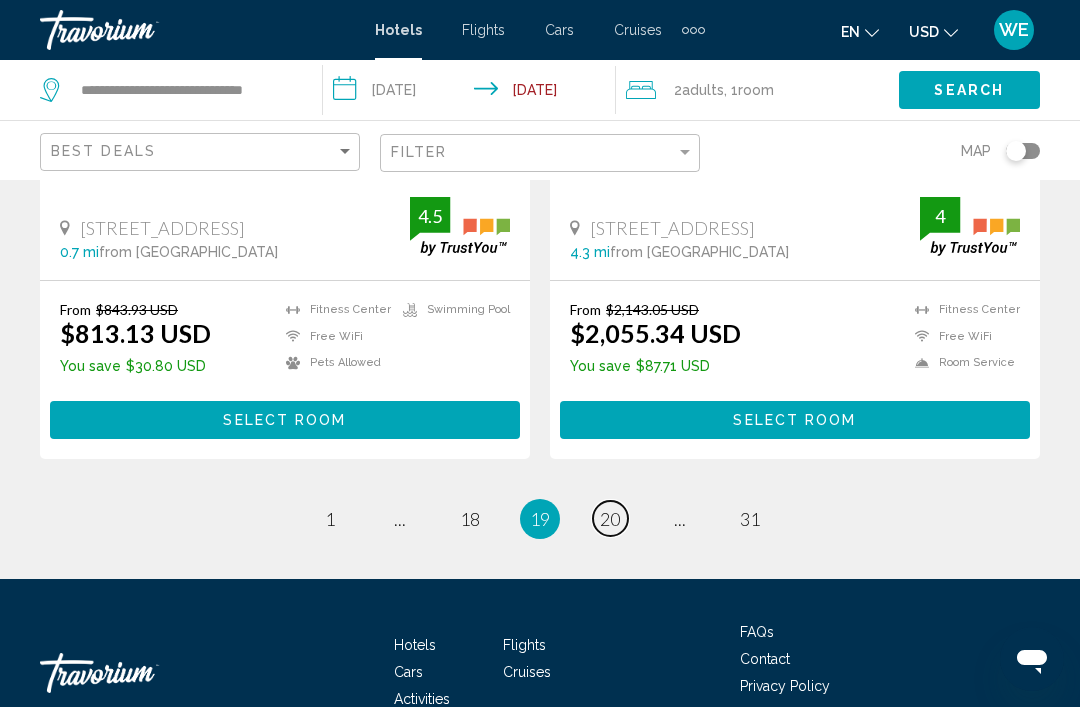 click on "page  20" at bounding box center [610, 518] 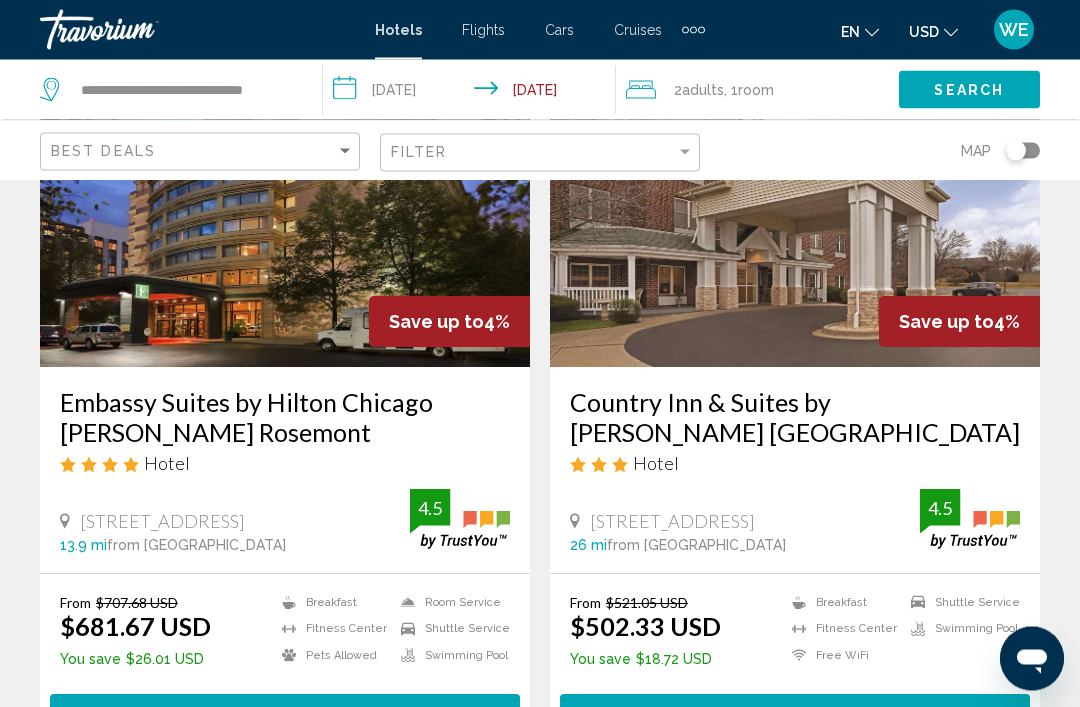 scroll, scrollTop: 2465, scrollLeft: 0, axis: vertical 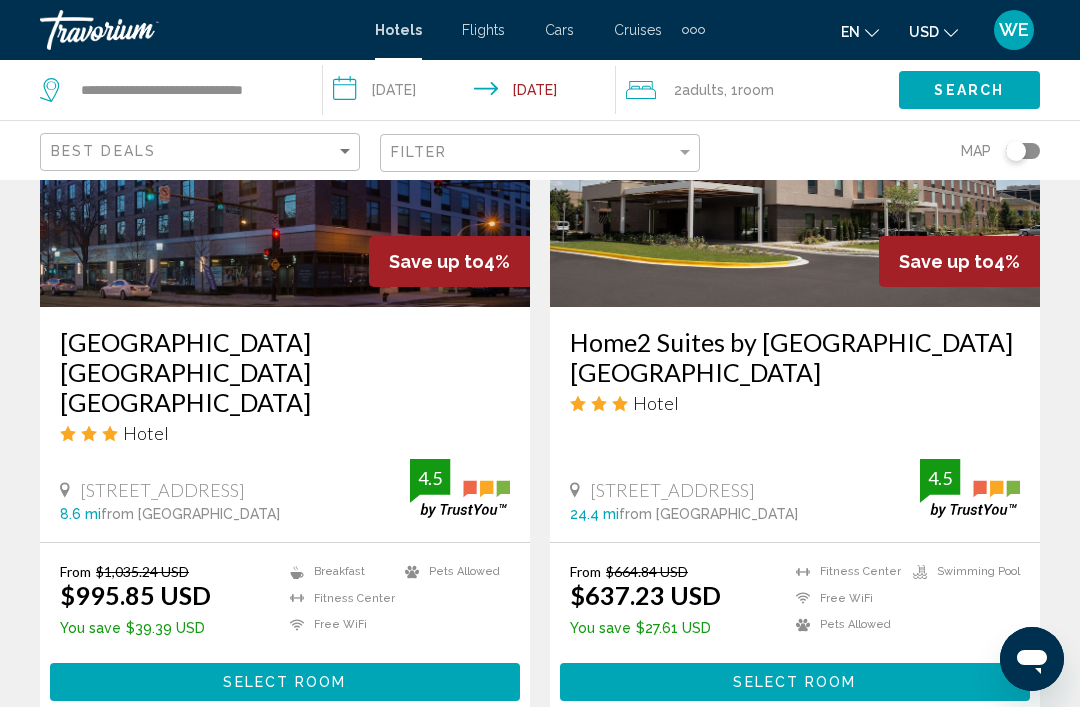 click on "21" at bounding box center (610, 781) 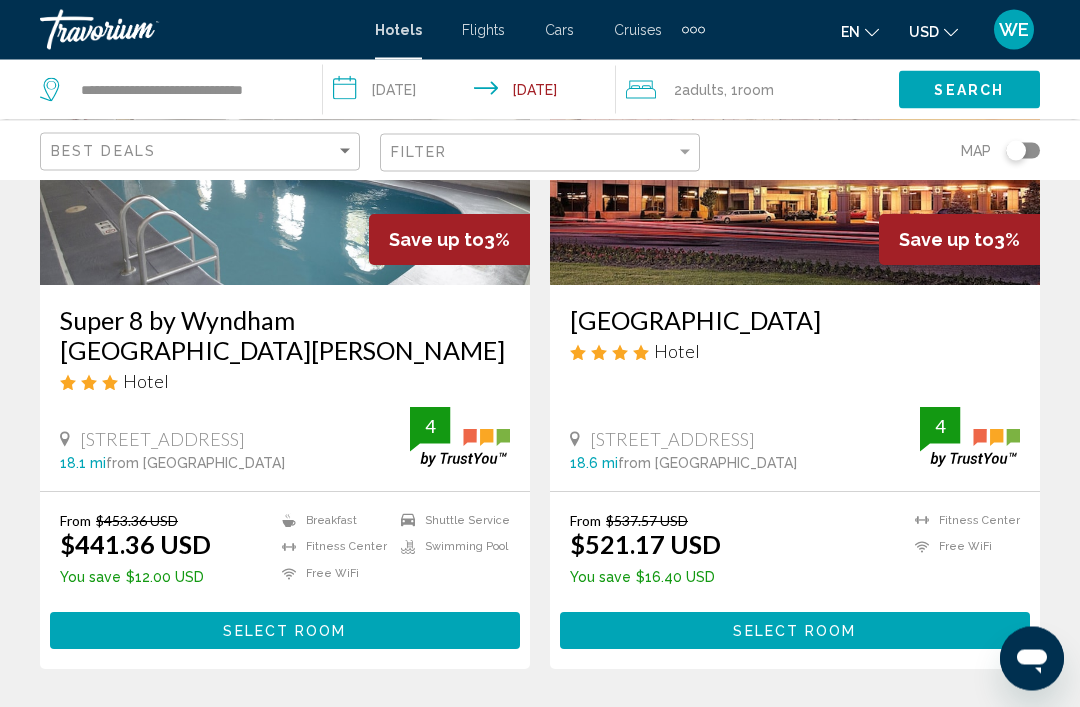 scroll, scrollTop: 4036, scrollLeft: 0, axis: vertical 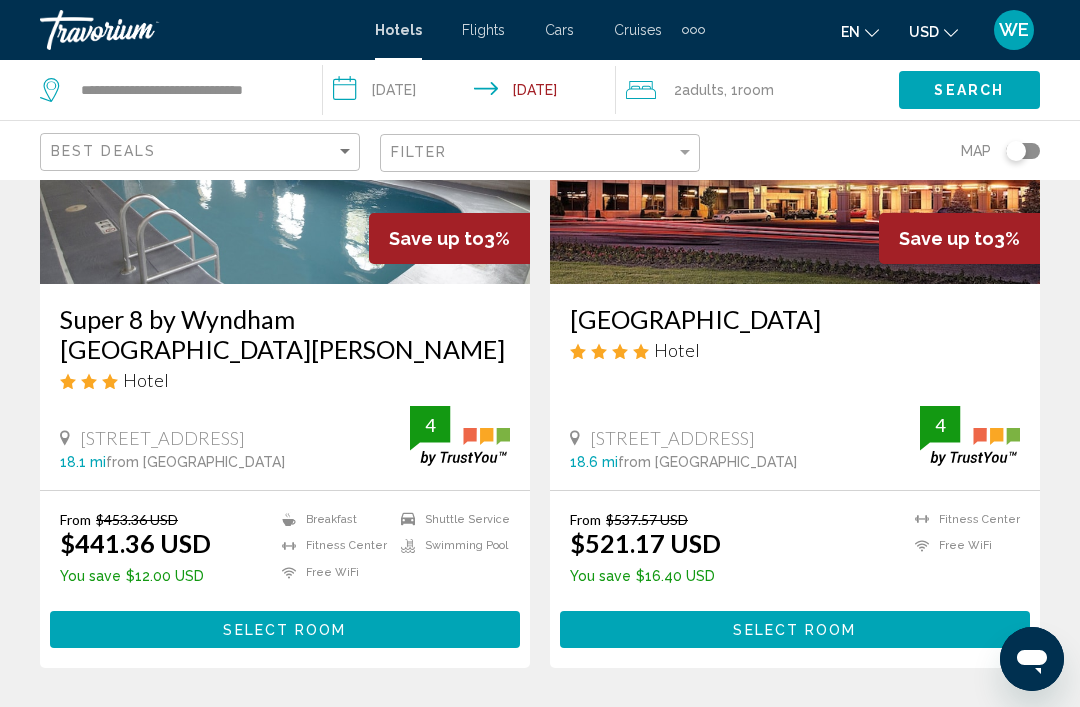 click on "22" at bounding box center [610, 728] 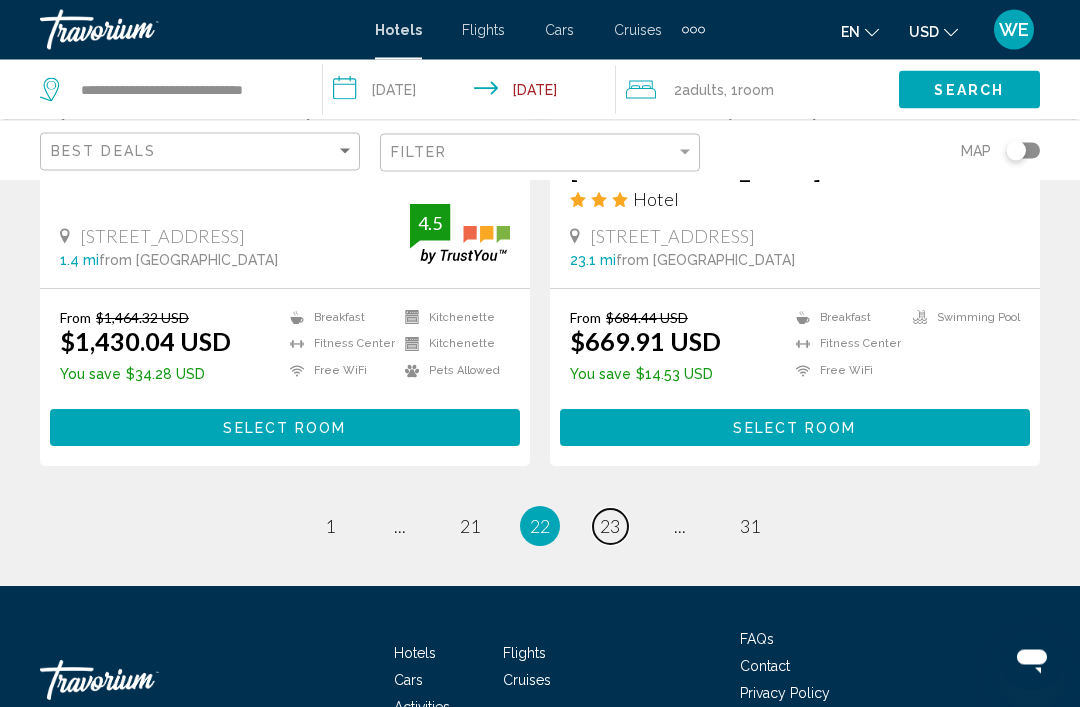 scroll, scrollTop: 4159, scrollLeft: 0, axis: vertical 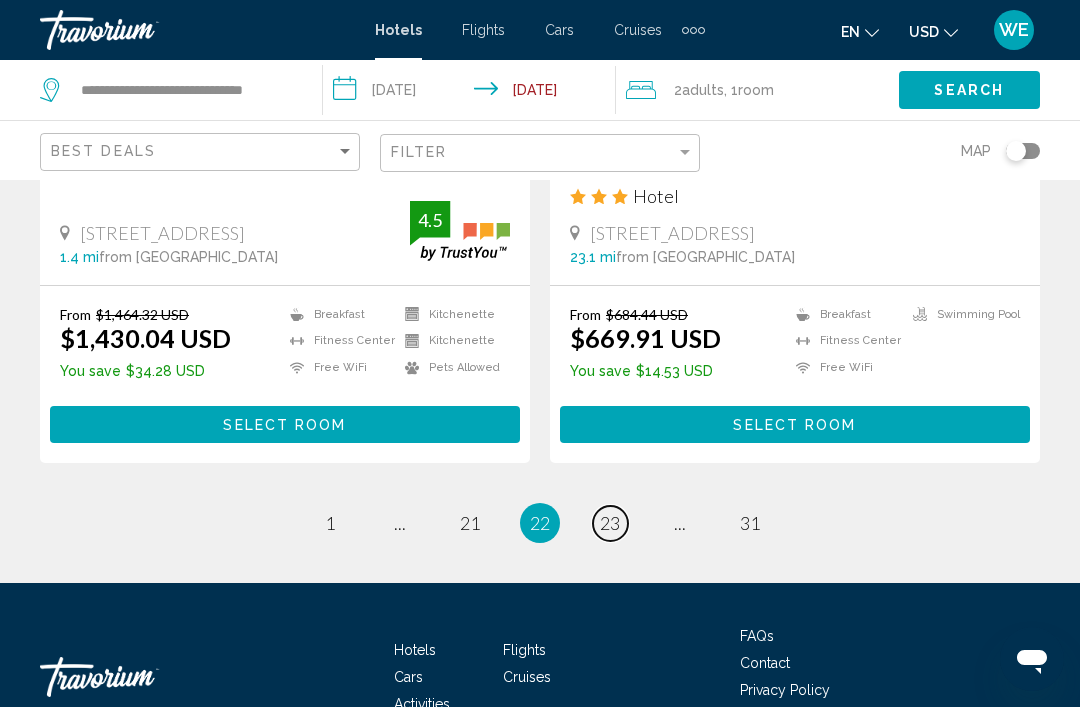 click on "23" at bounding box center [610, 523] 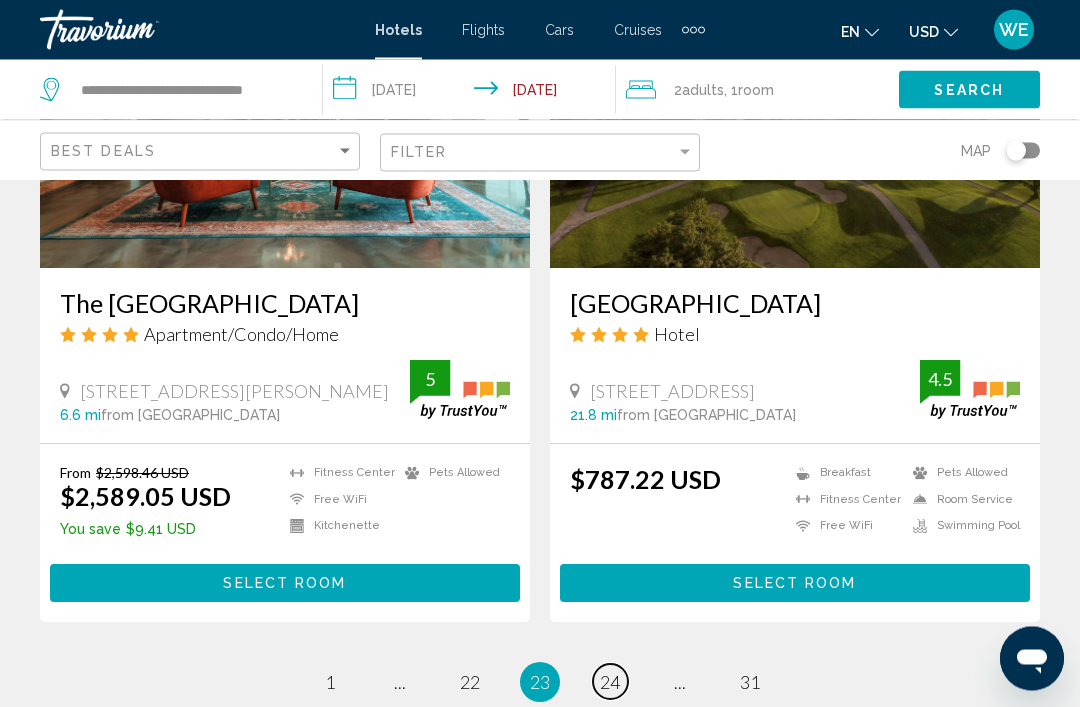 scroll, scrollTop: 3992, scrollLeft: 0, axis: vertical 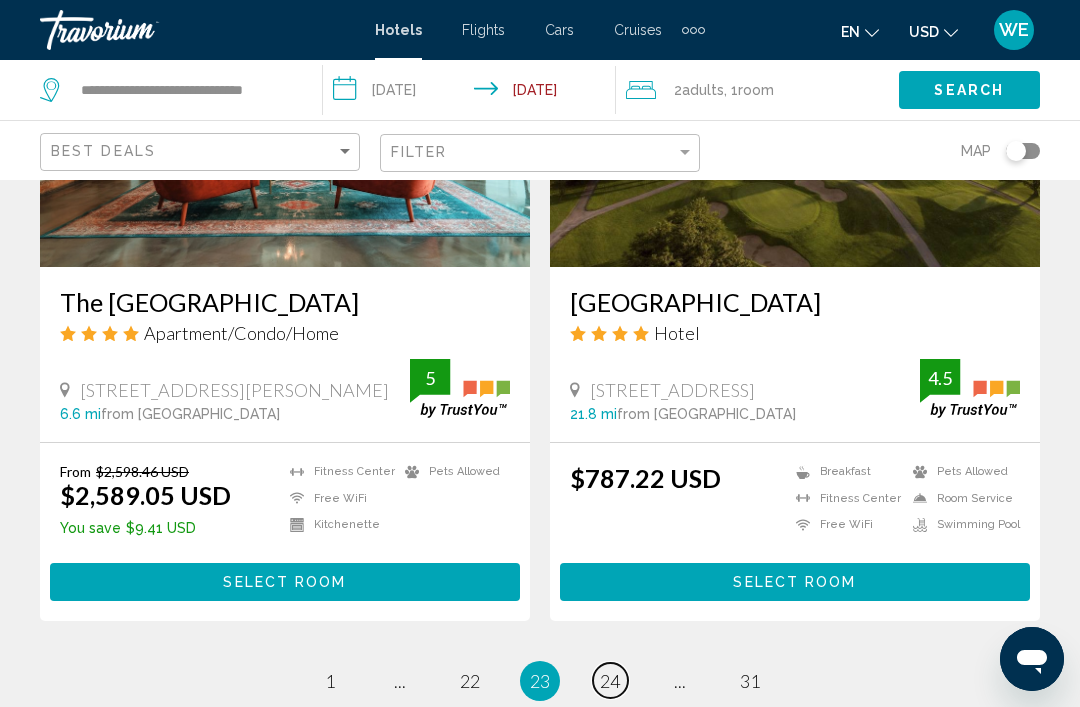 click on "24" at bounding box center [610, 681] 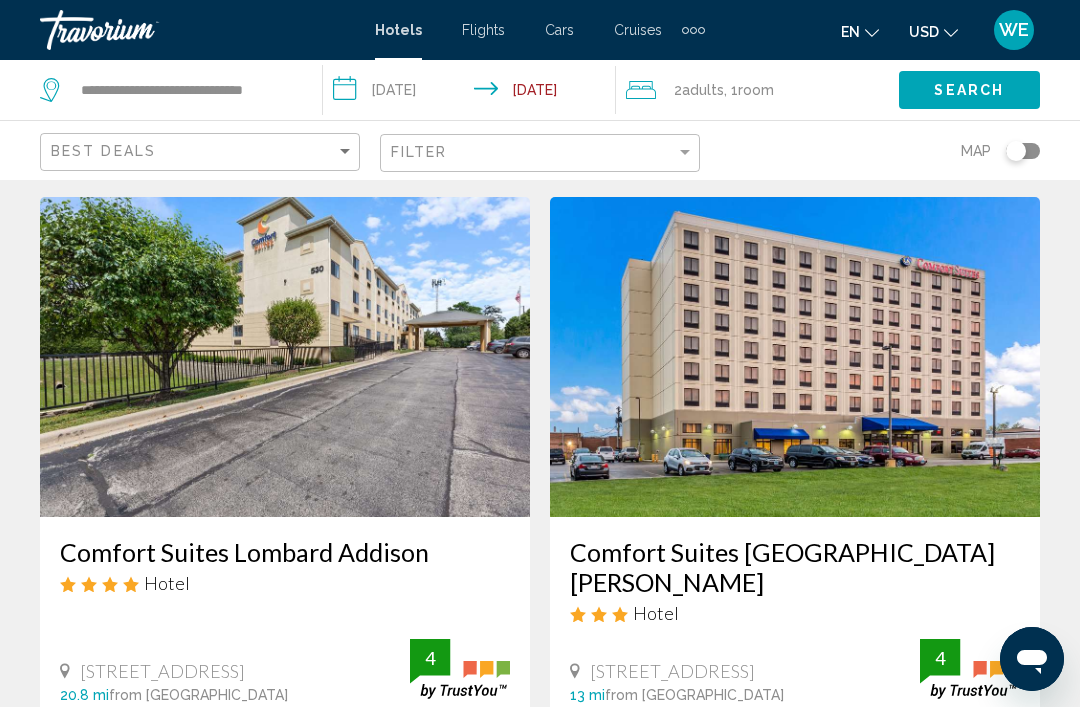 scroll, scrollTop: 3056, scrollLeft: 0, axis: vertical 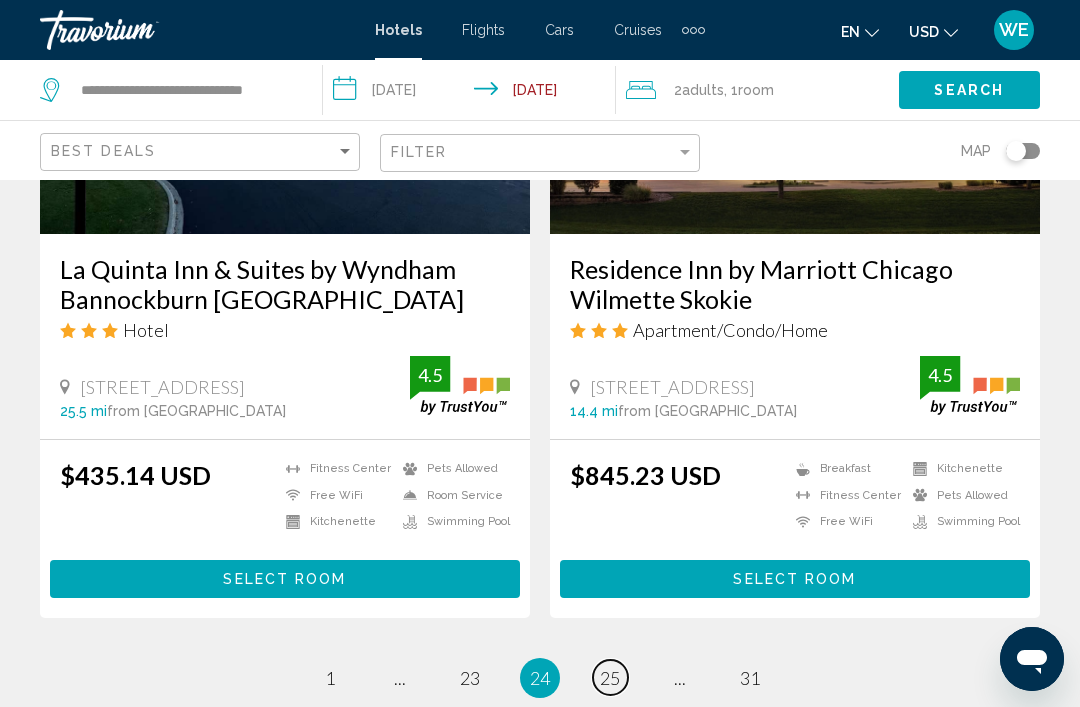 click on "25" at bounding box center [610, 678] 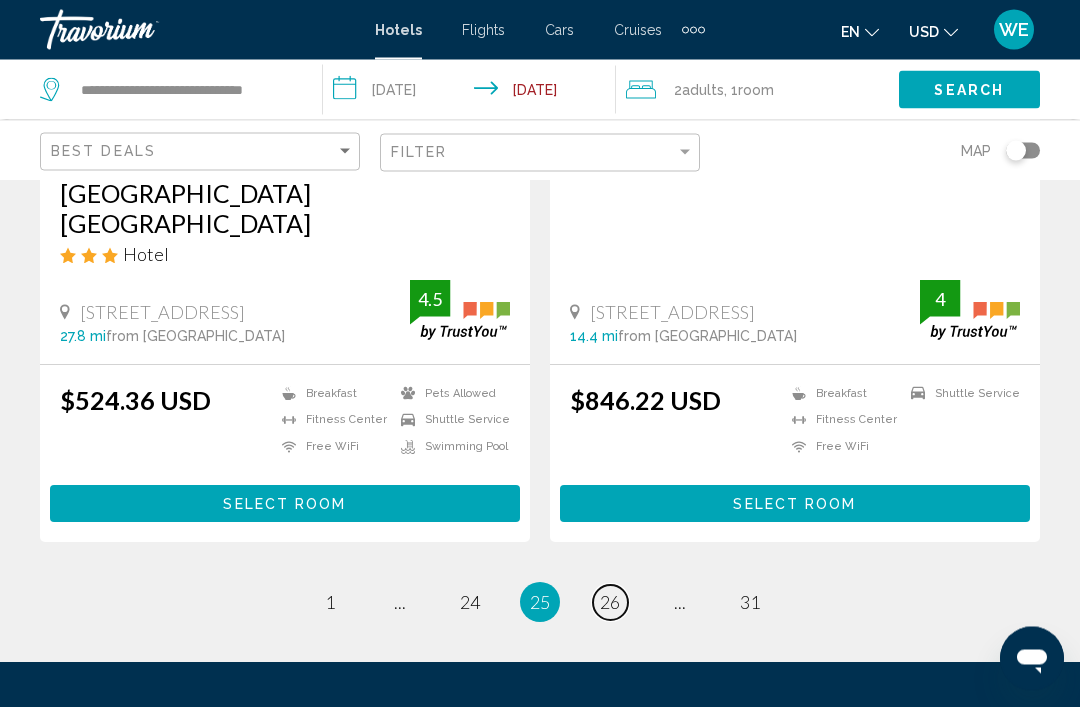 scroll, scrollTop: 4165, scrollLeft: 0, axis: vertical 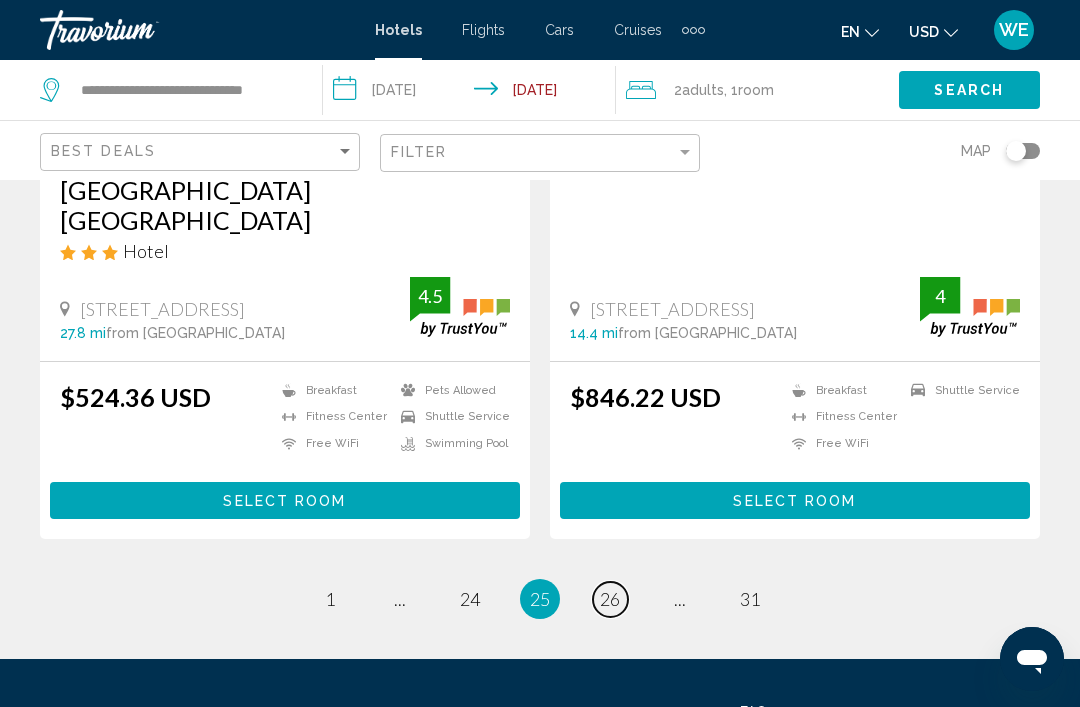 click on "26" at bounding box center (610, 599) 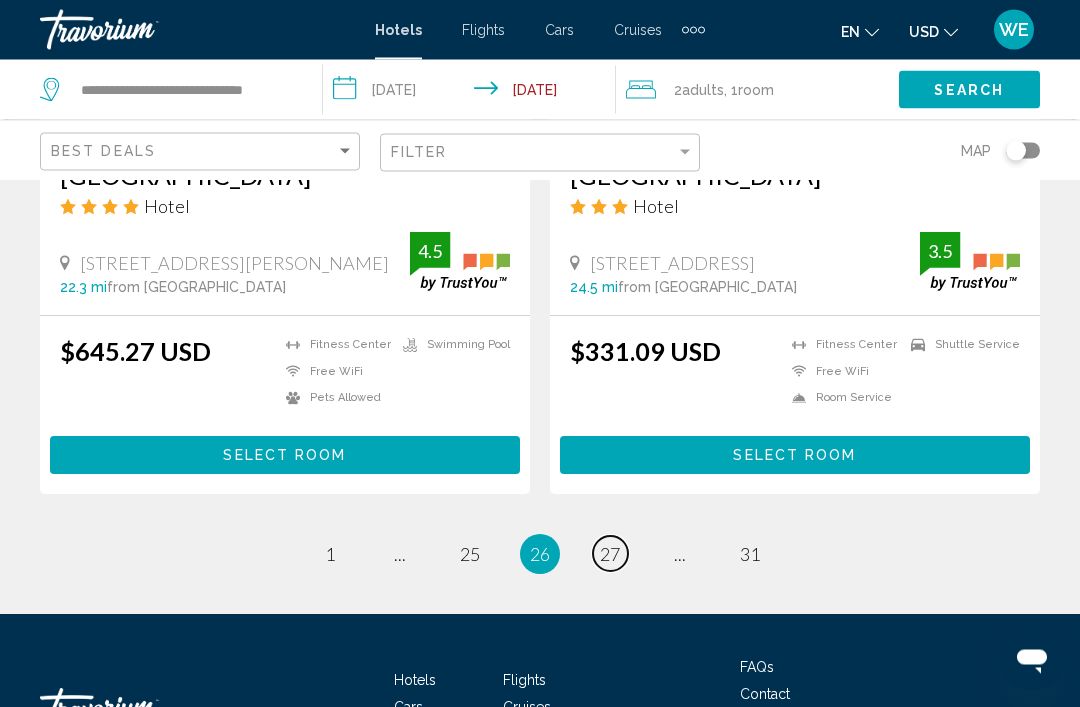 scroll, scrollTop: 4239, scrollLeft: 0, axis: vertical 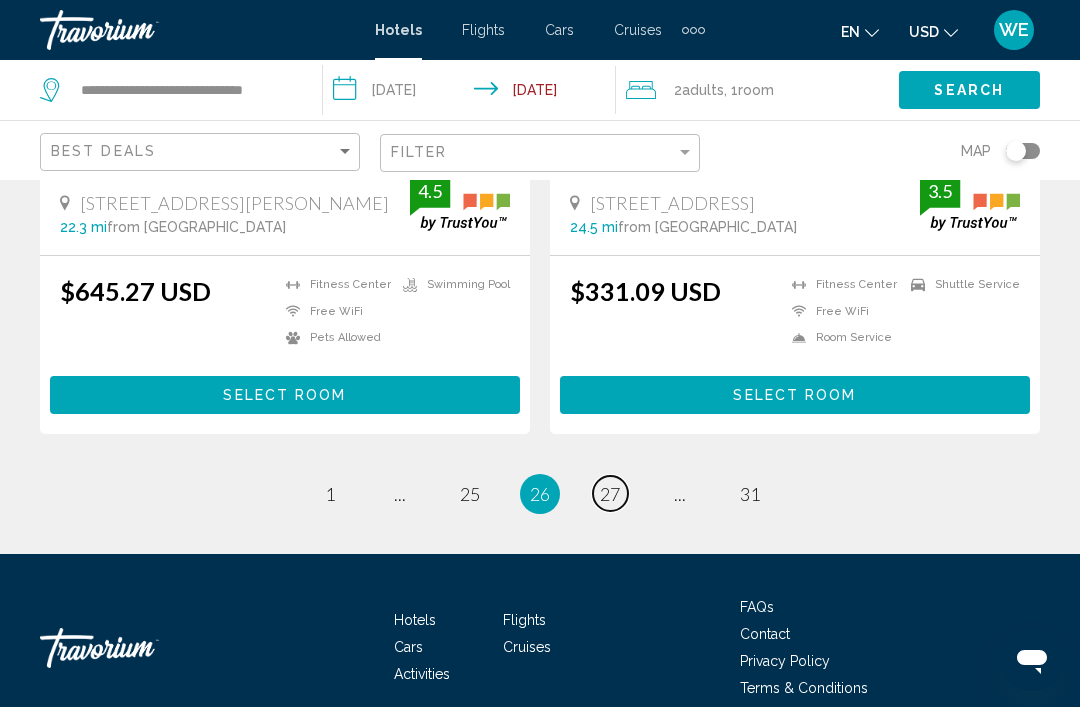 click on "page  27" at bounding box center [610, 493] 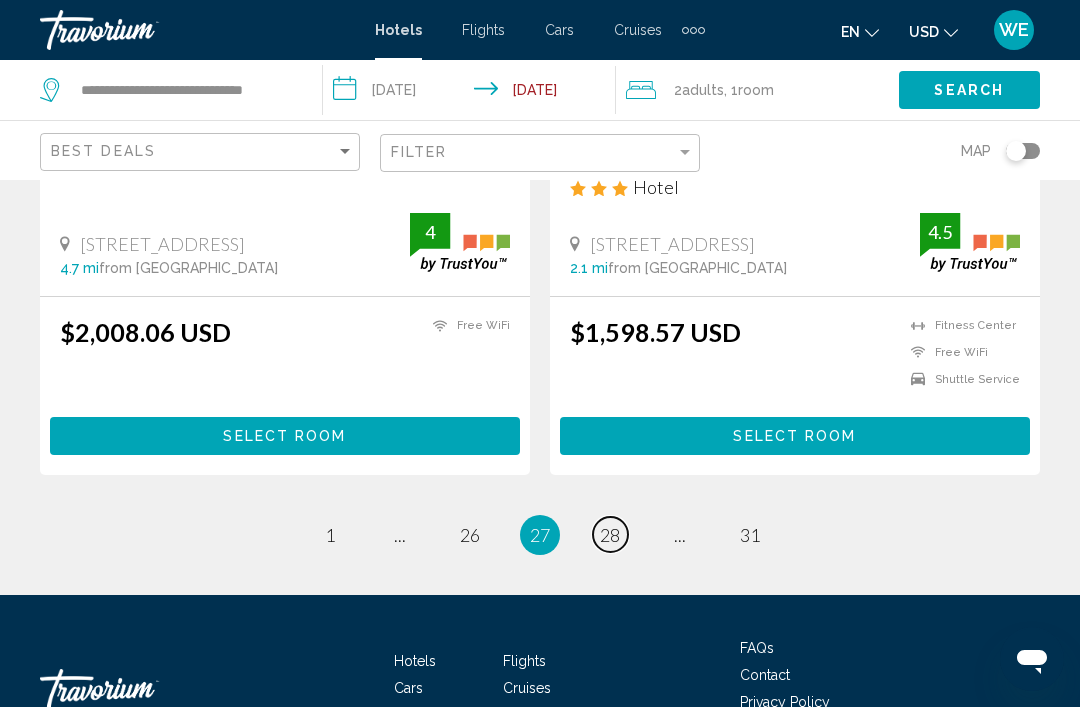 scroll, scrollTop: 4189, scrollLeft: 0, axis: vertical 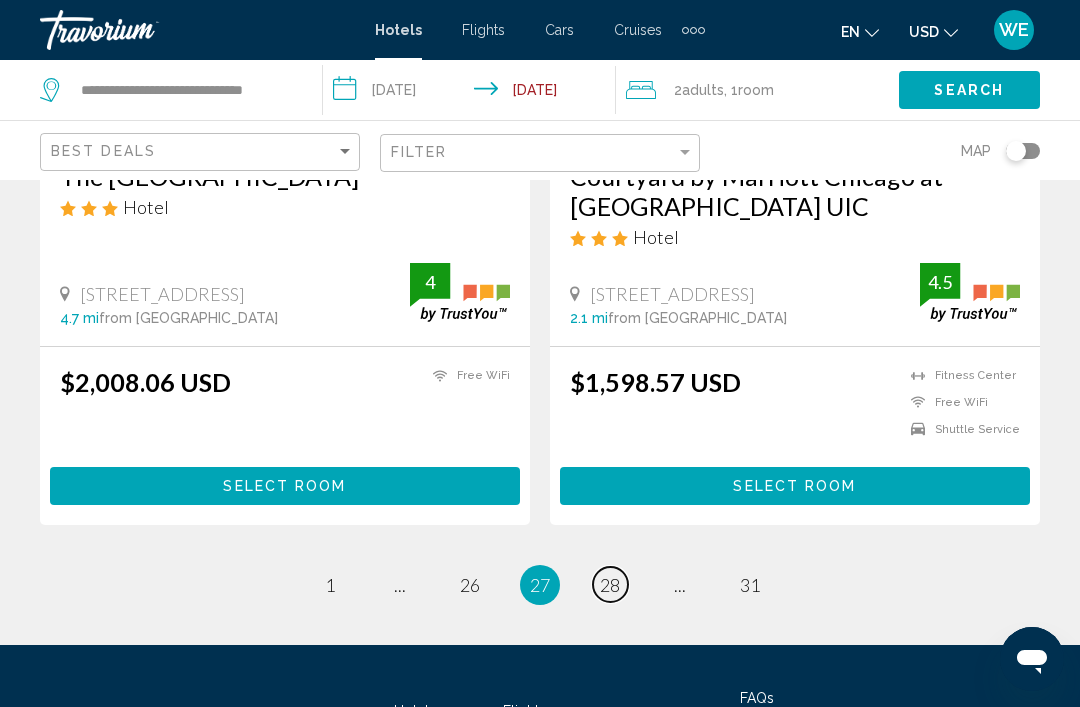 click on "28" at bounding box center (610, 585) 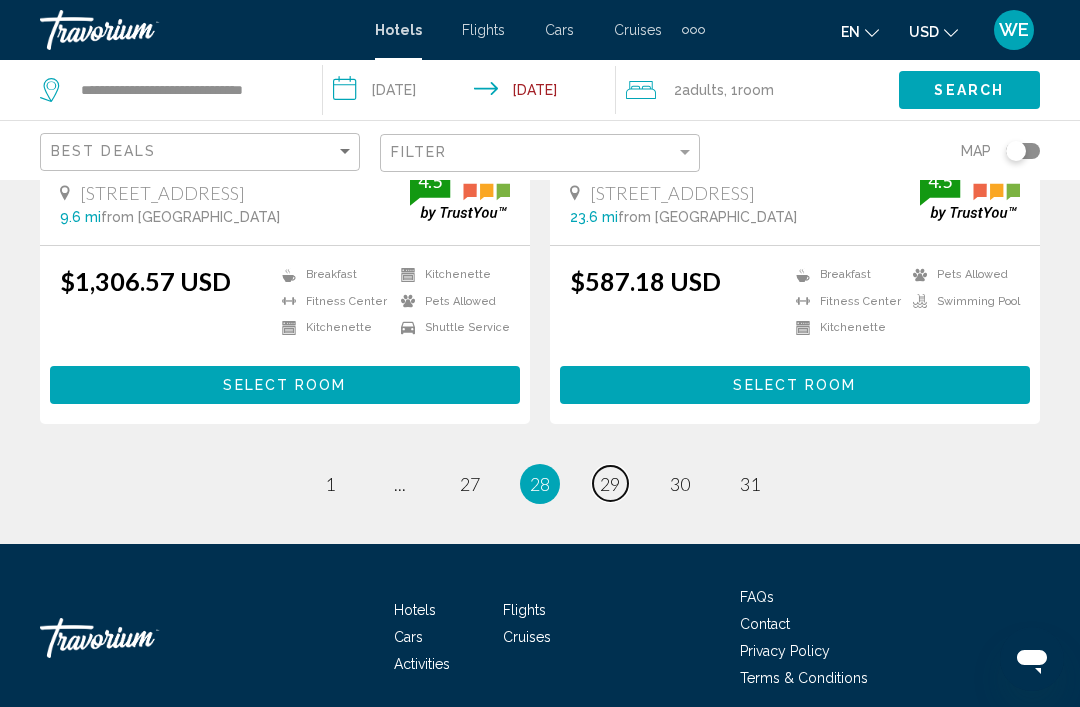 scroll, scrollTop: 4179, scrollLeft: 0, axis: vertical 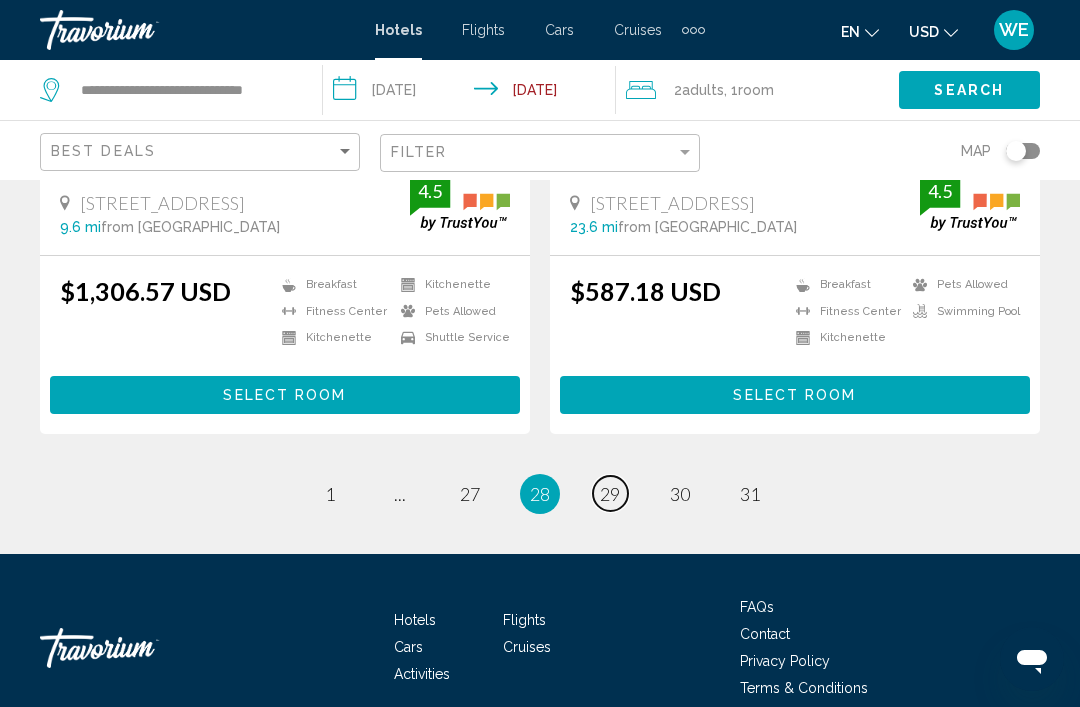 click on "29" at bounding box center (610, 494) 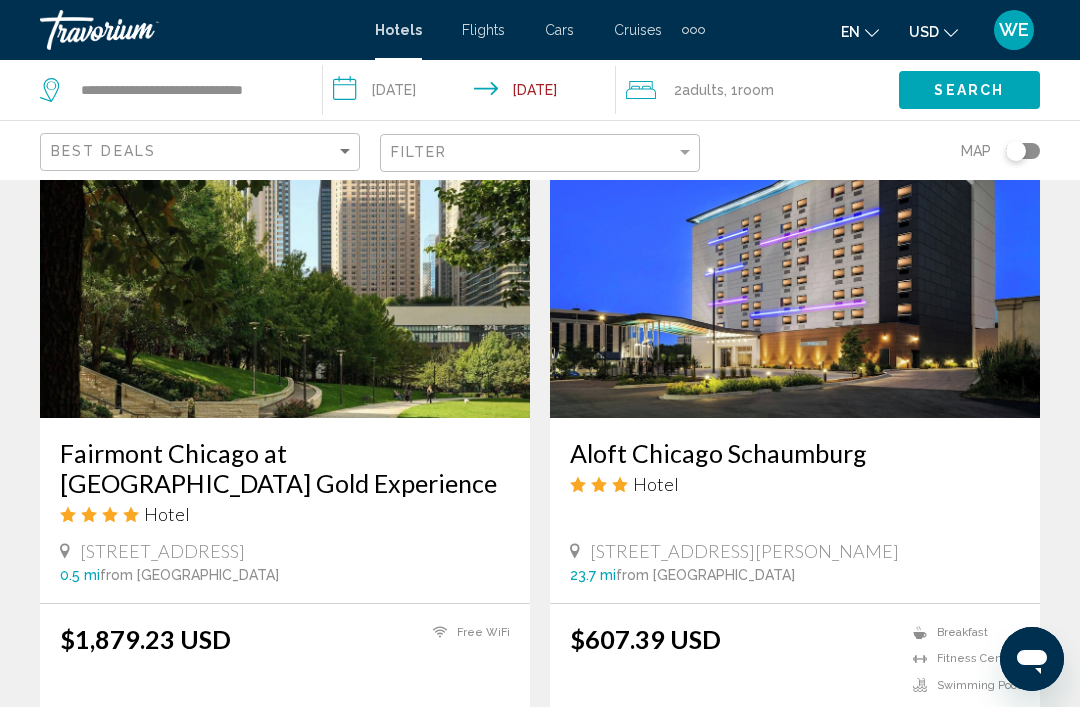 scroll, scrollTop: 3136, scrollLeft: 0, axis: vertical 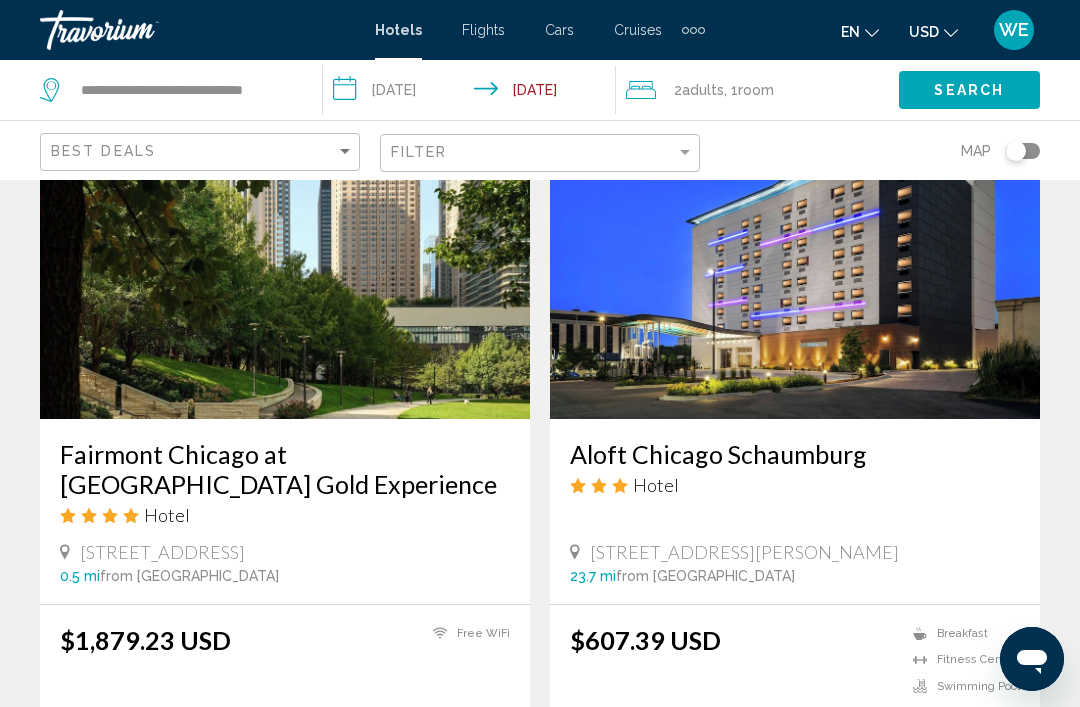 click on "Select Room" at bounding box center (284, 744) 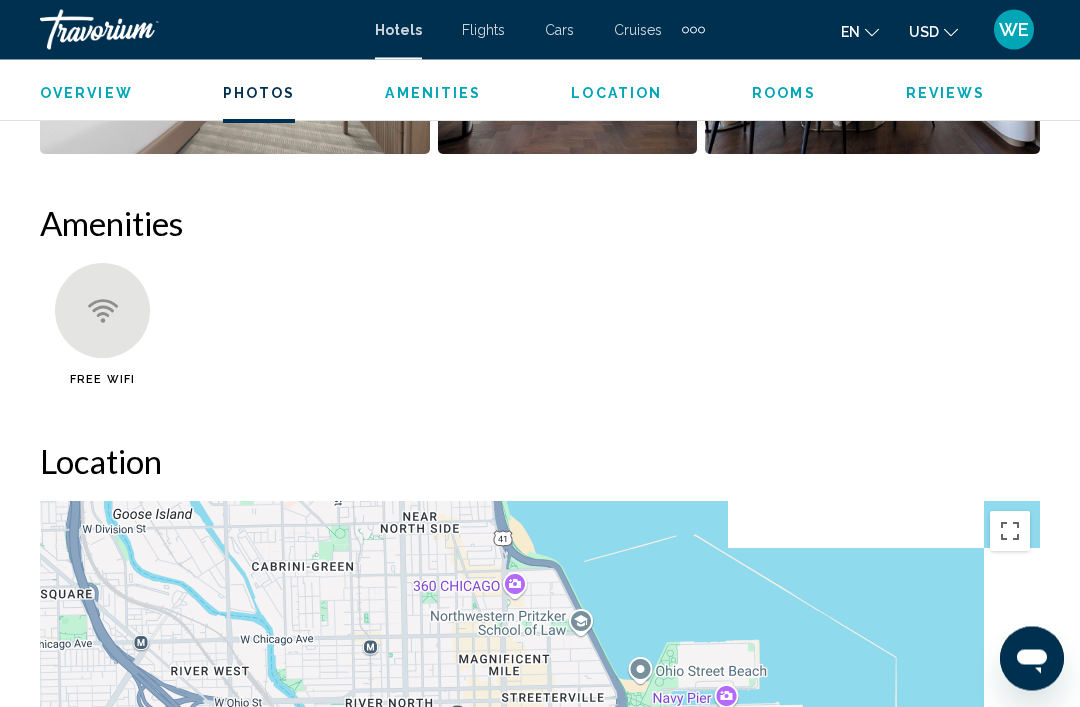 scroll, scrollTop: 1861, scrollLeft: 0, axis: vertical 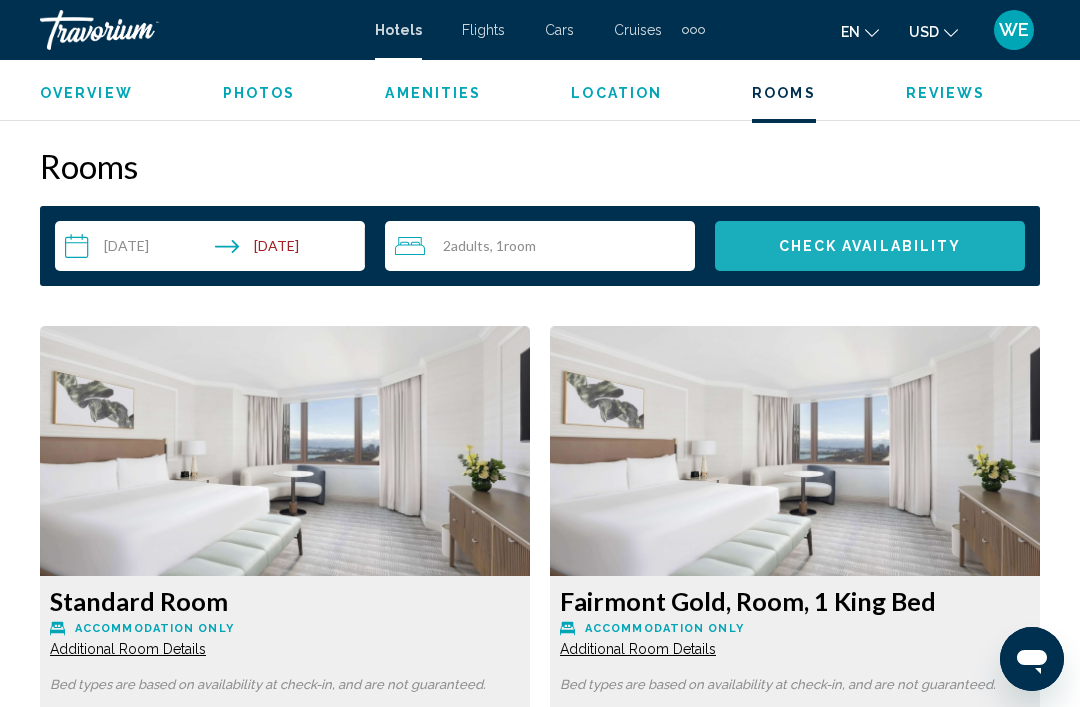click on "Check Availability" at bounding box center [870, 247] 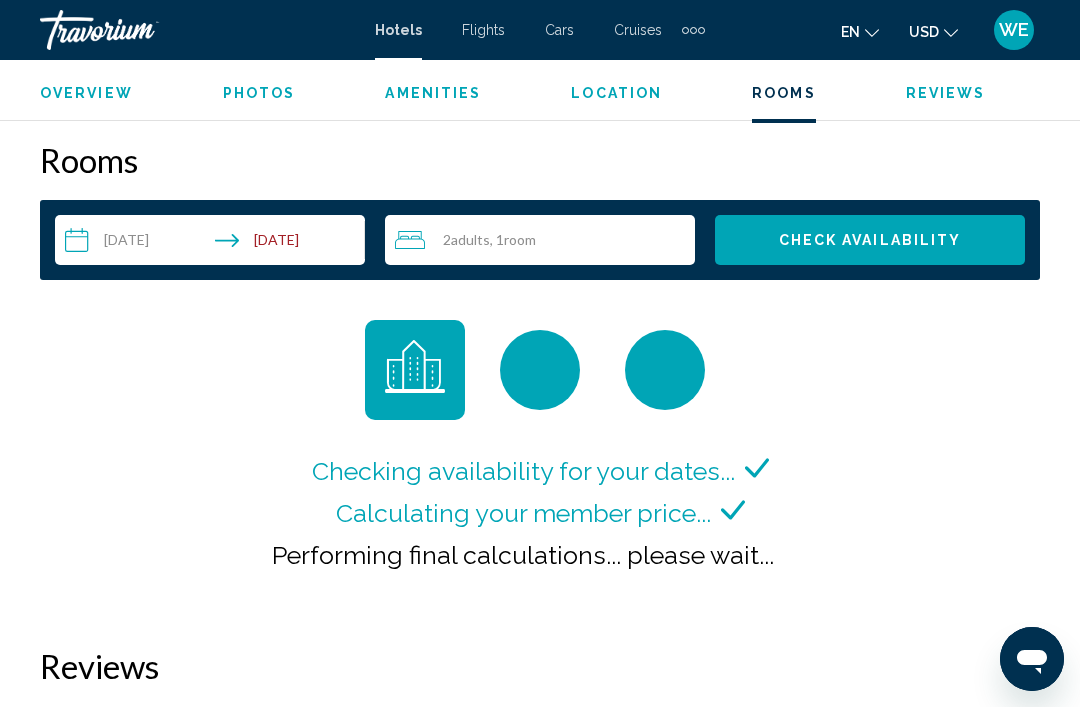 scroll, scrollTop: 3023, scrollLeft: 0, axis: vertical 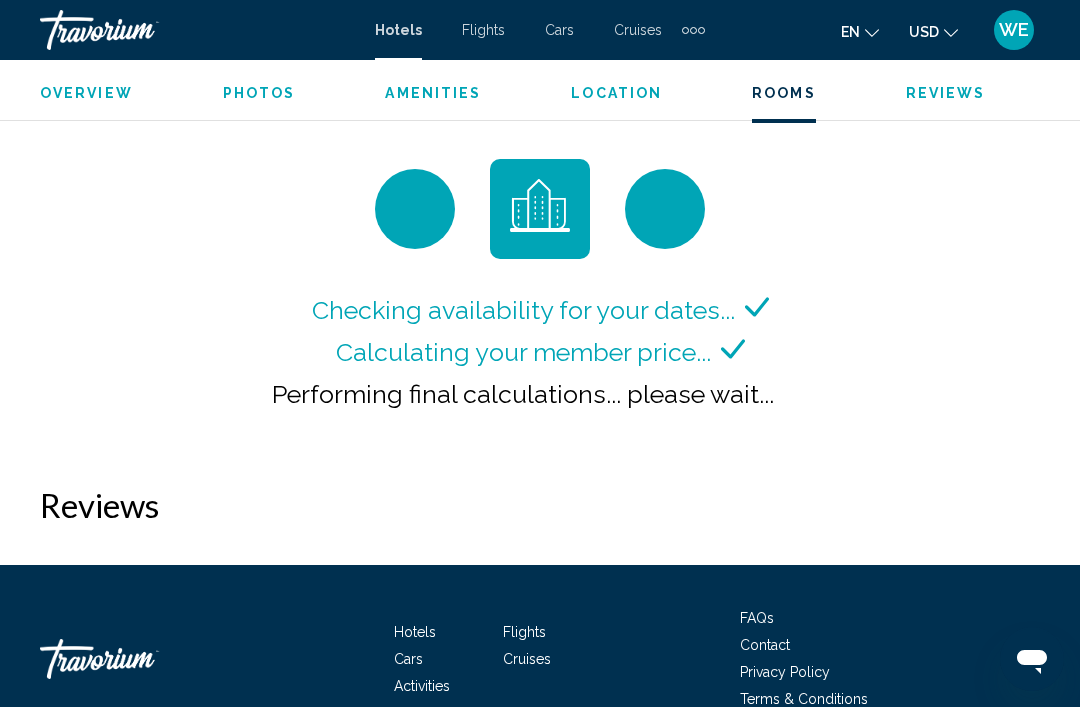 click on "Performing final calculations... please wait..." at bounding box center (540, 394) 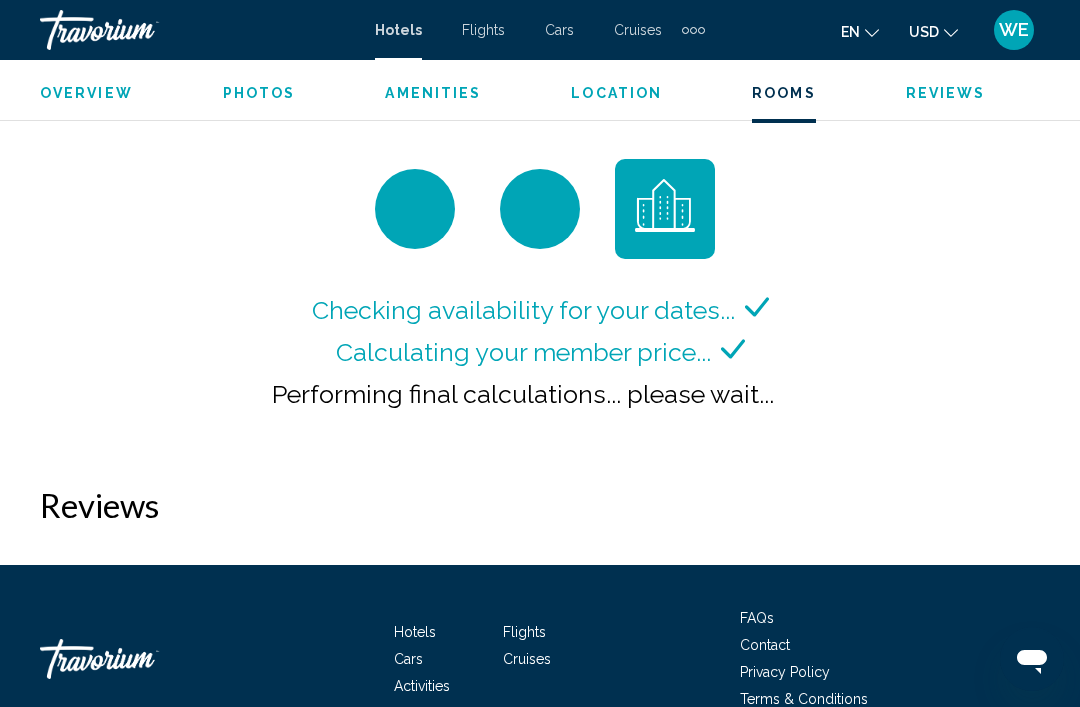 click on "Performing final calculations... please wait..." at bounding box center (523, 394) 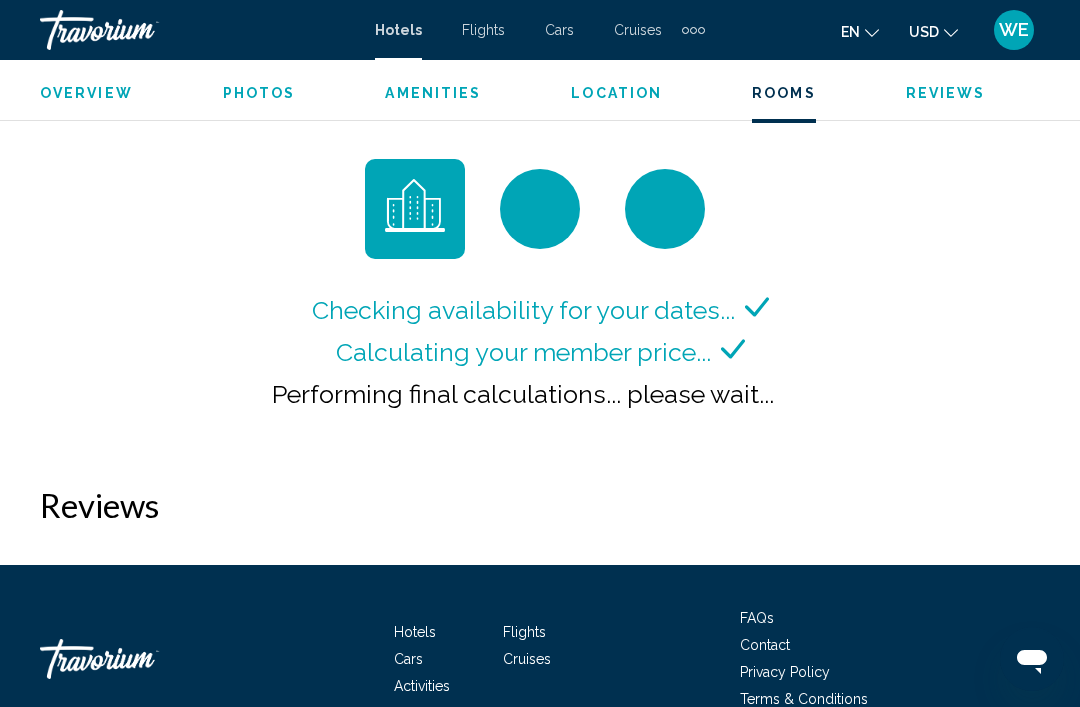 click on "Calculating your member price..." at bounding box center [523, 352] 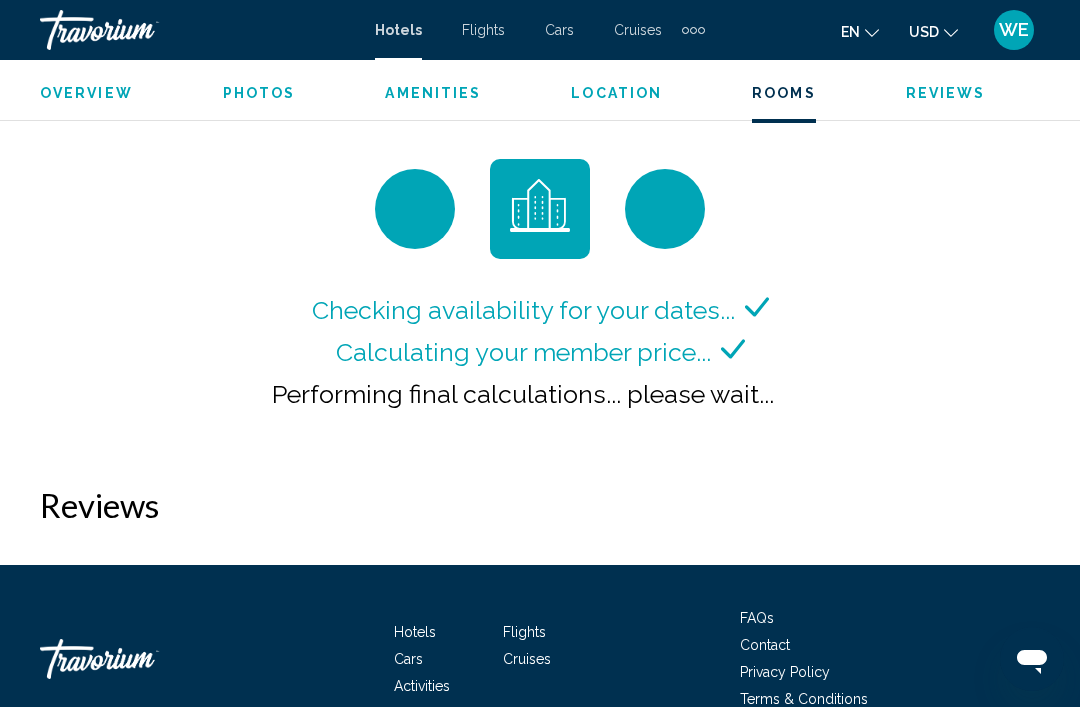 click at bounding box center [665, 209] 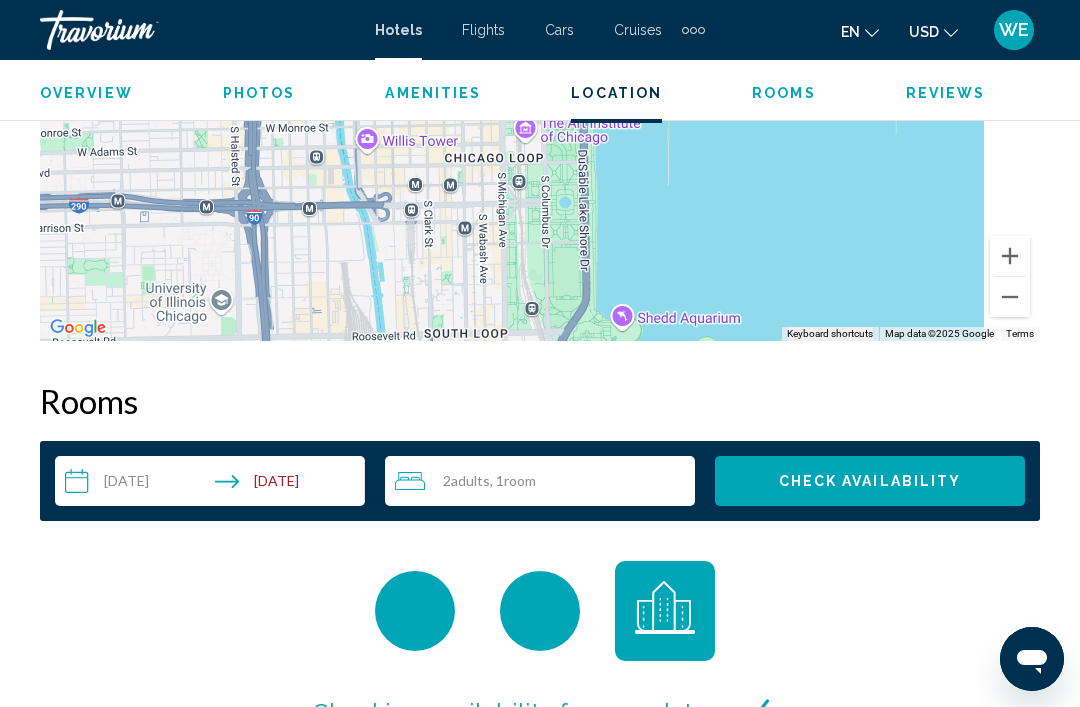 scroll, scrollTop: 2620, scrollLeft: 0, axis: vertical 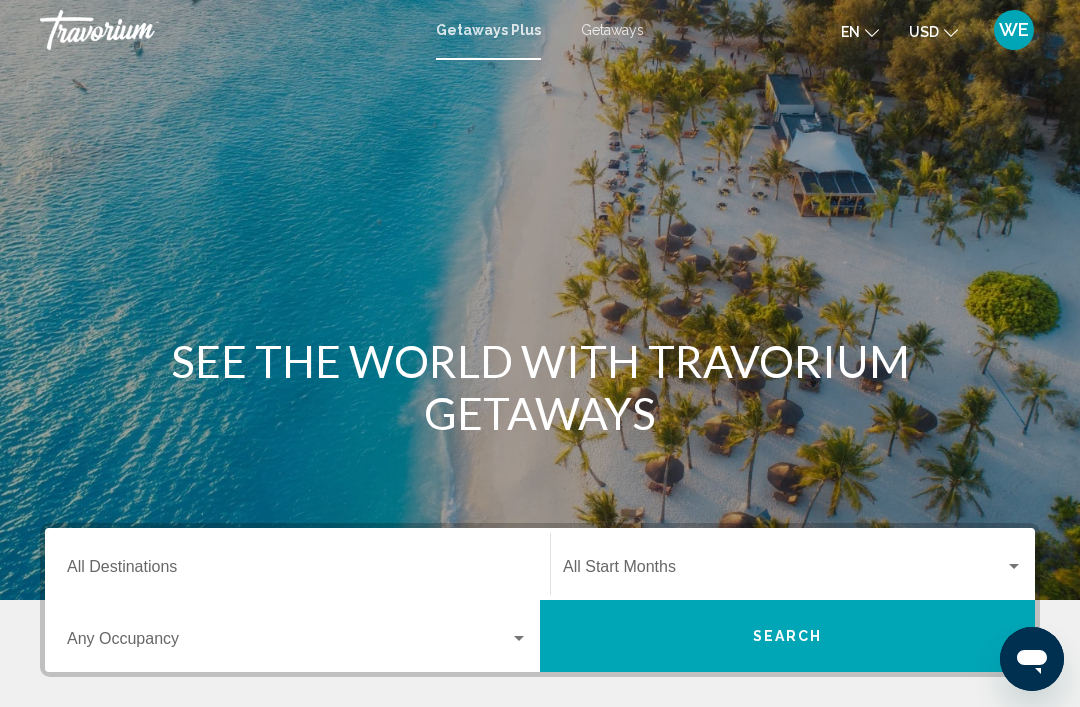 click on "Destination All Destinations" at bounding box center (297, 571) 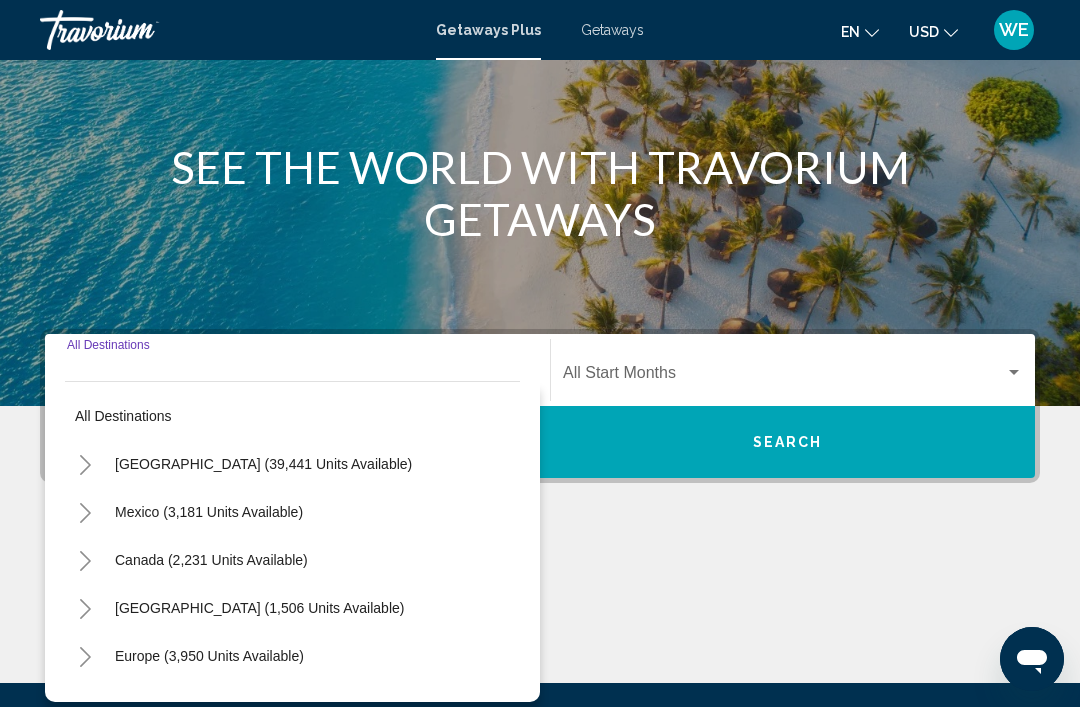 scroll, scrollTop: 415, scrollLeft: 0, axis: vertical 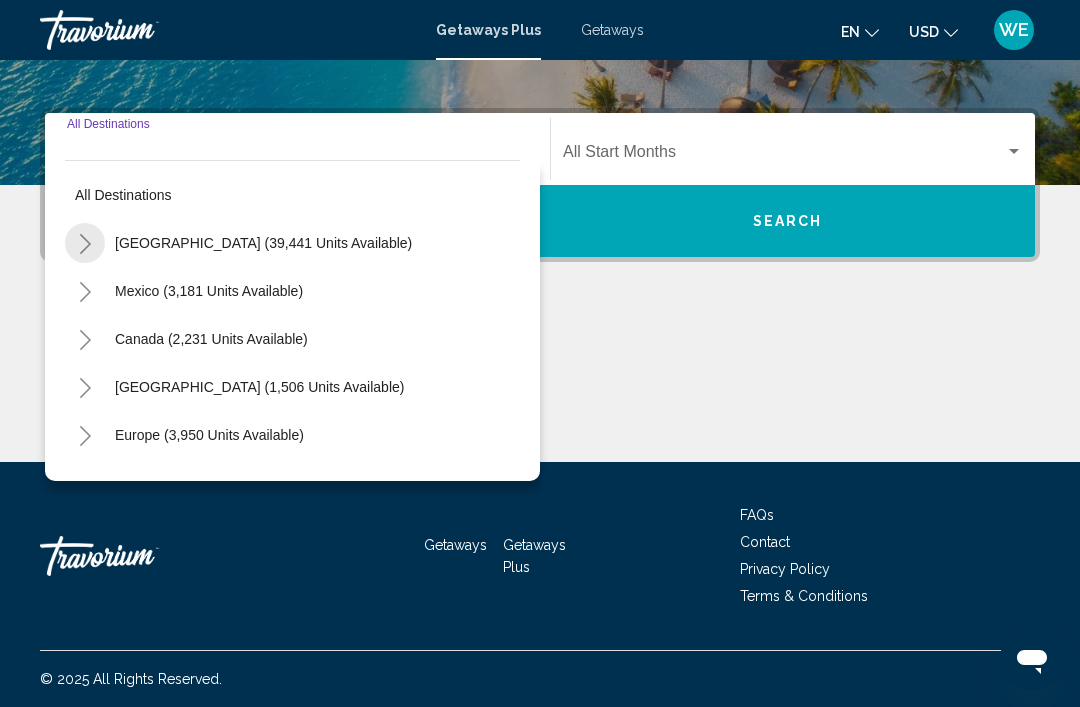 click 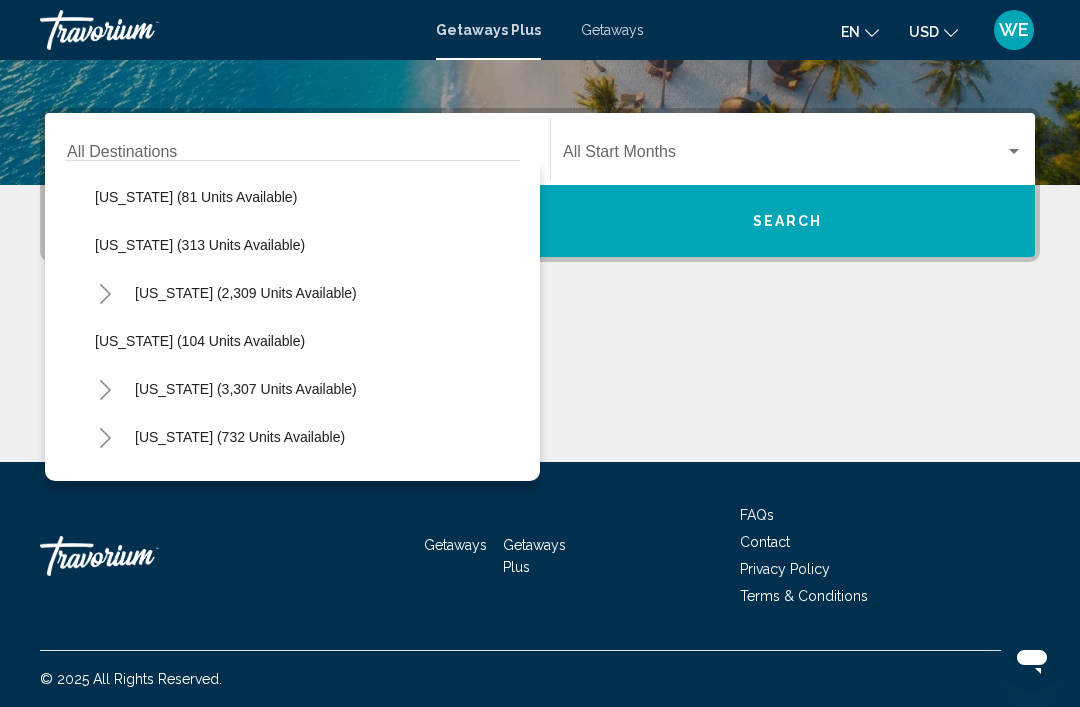 scroll, scrollTop: 860, scrollLeft: 0, axis: vertical 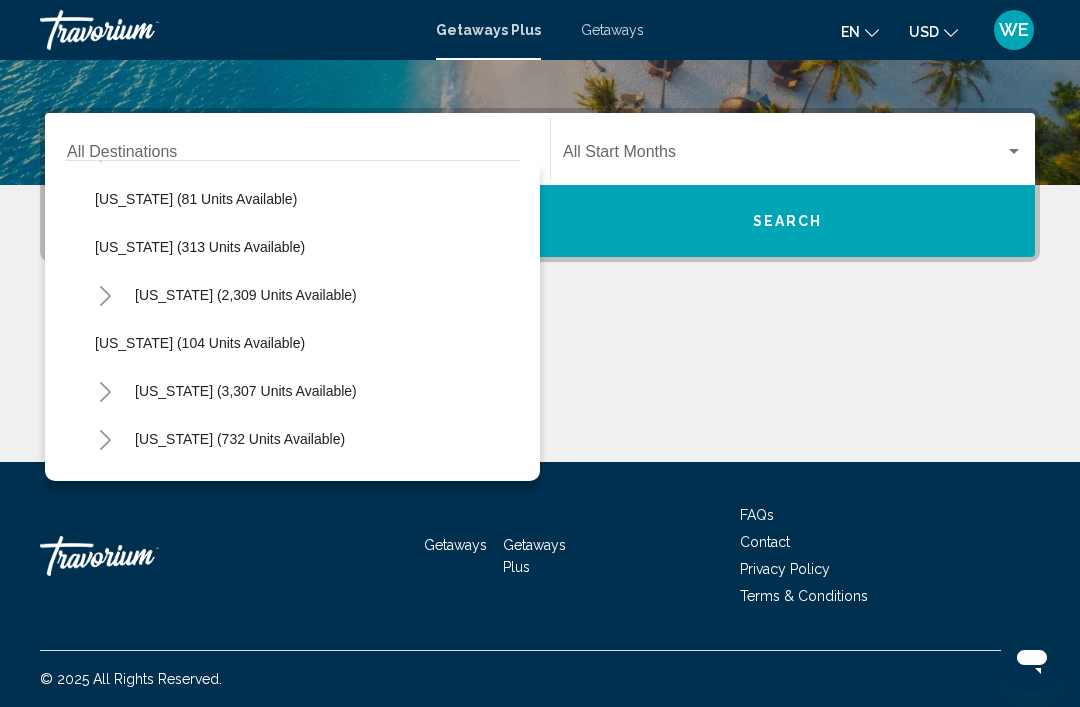 click on "Destination All Destinations" at bounding box center [297, 156] 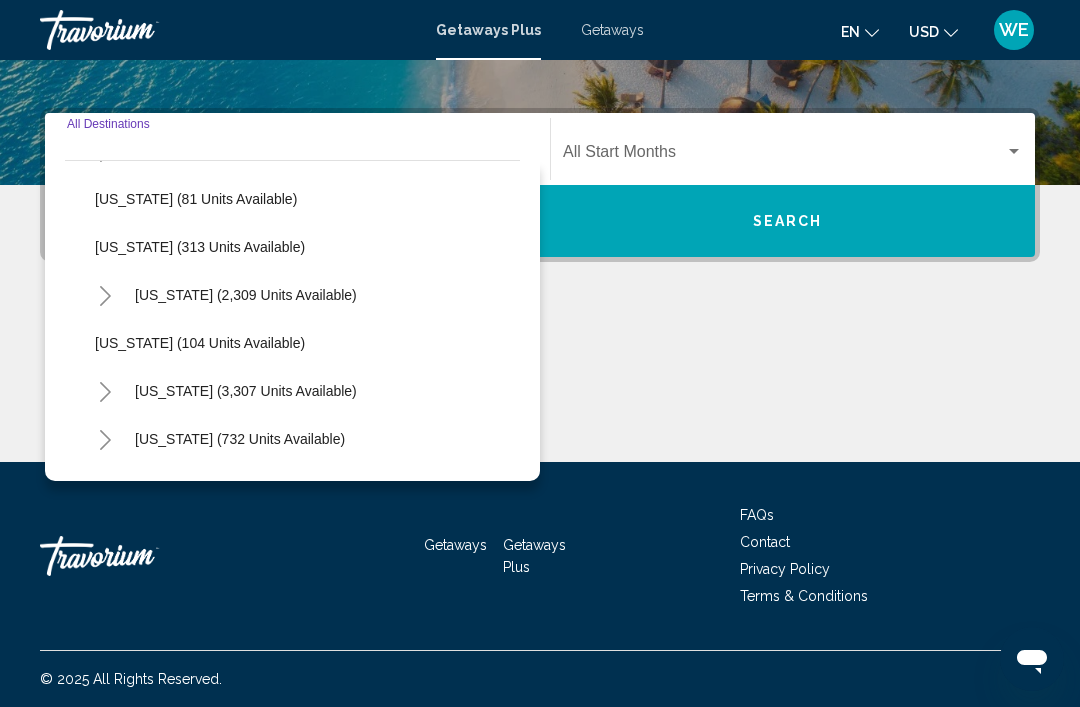click on "Destination All Destinations" at bounding box center (297, 156) 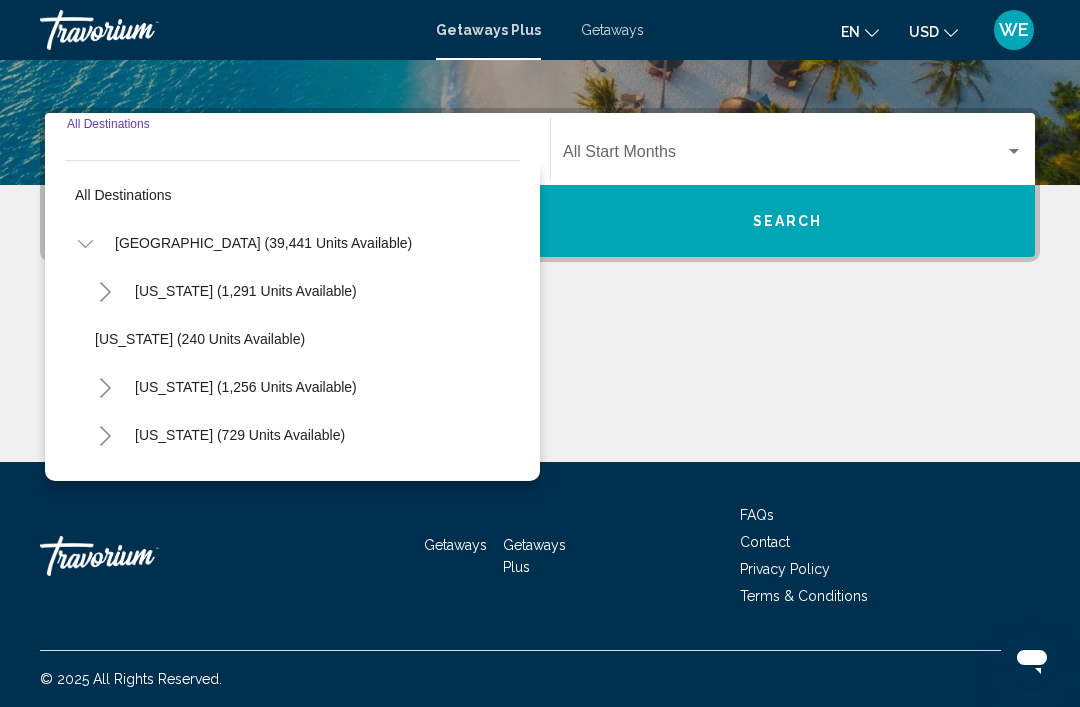 scroll, scrollTop: 0, scrollLeft: 0, axis: both 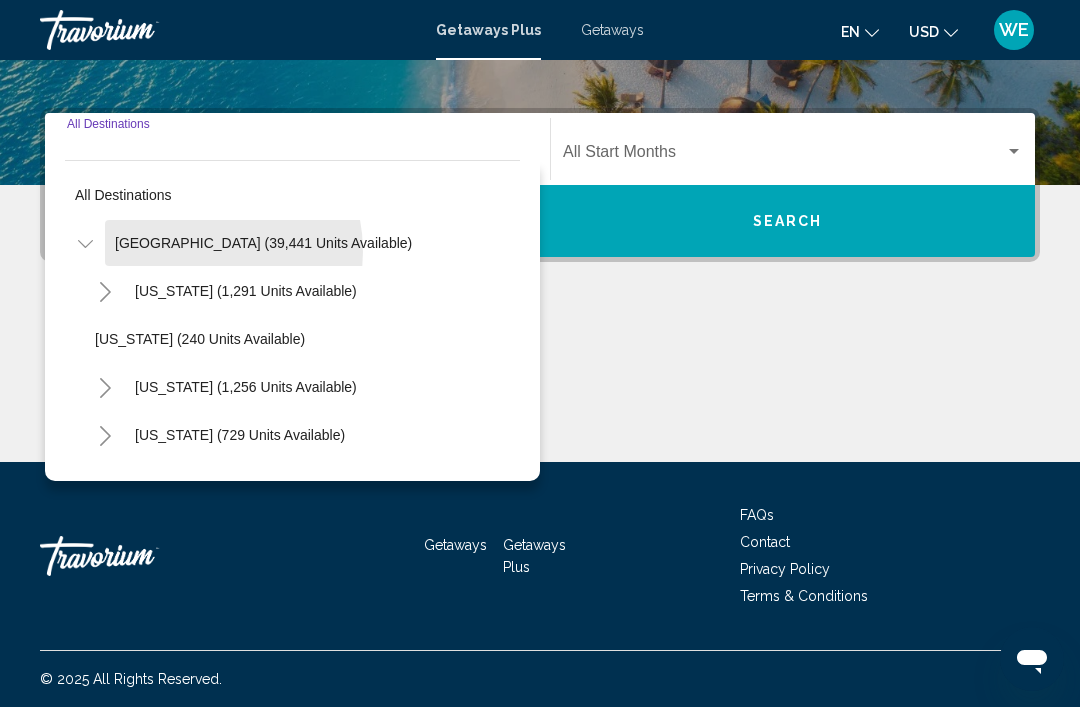 click on "United States (39,441 units available)" at bounding box center [209, 2163] 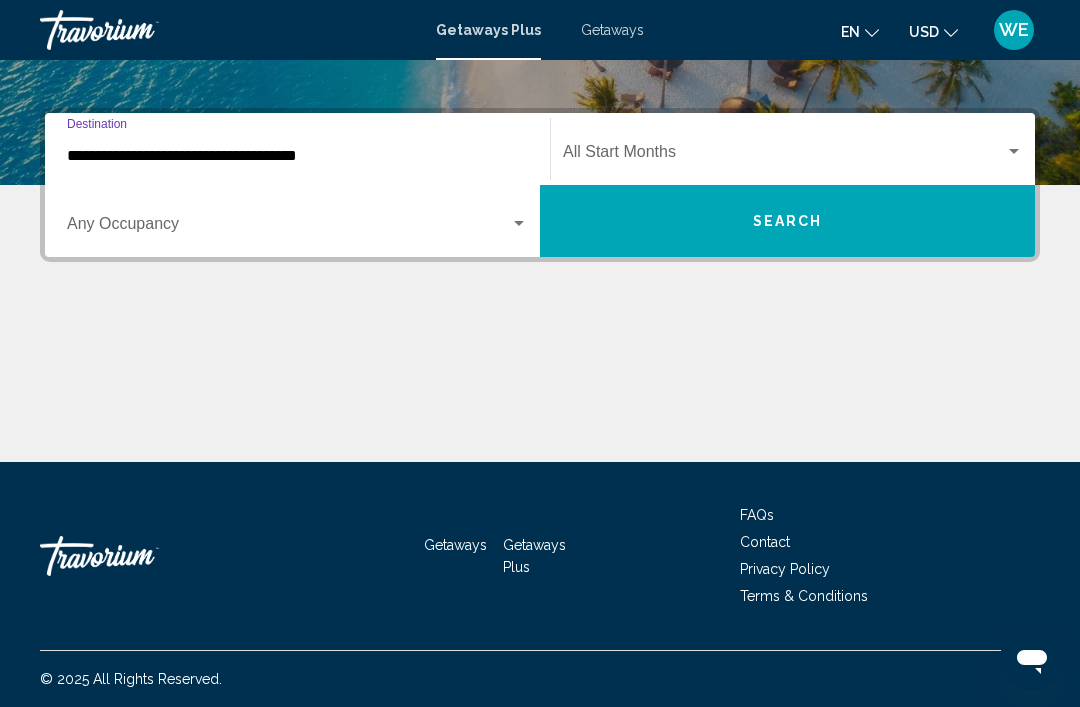 click at bounding box center [519, 224] 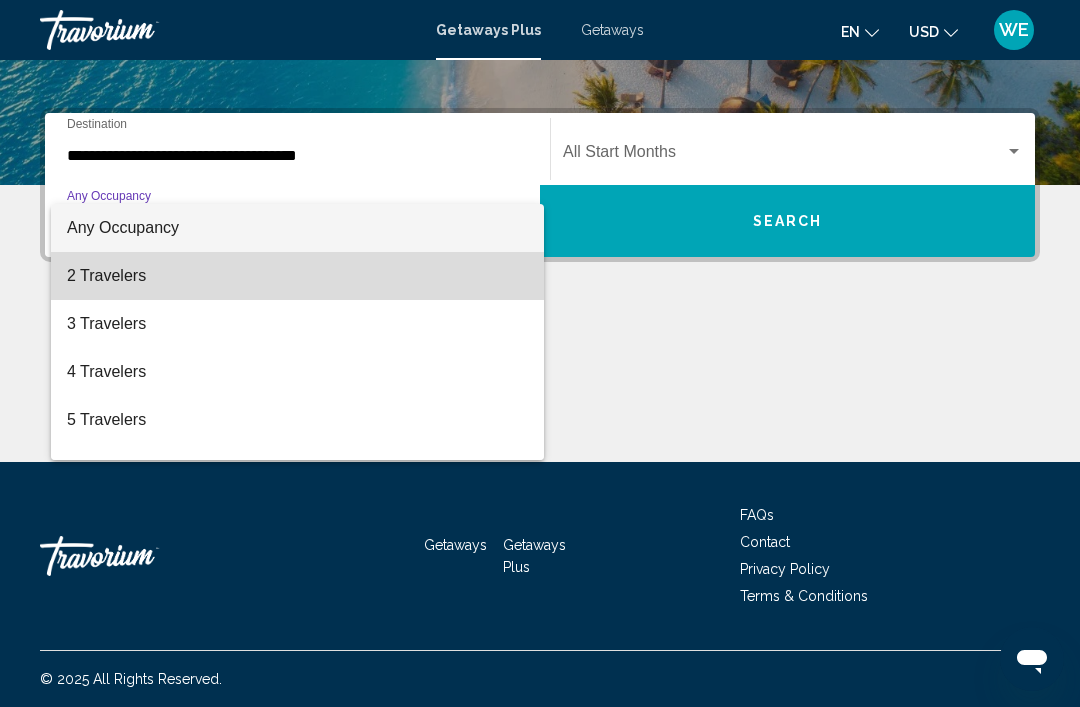 click on "2 Travelers" at bounding box center (297, 276) 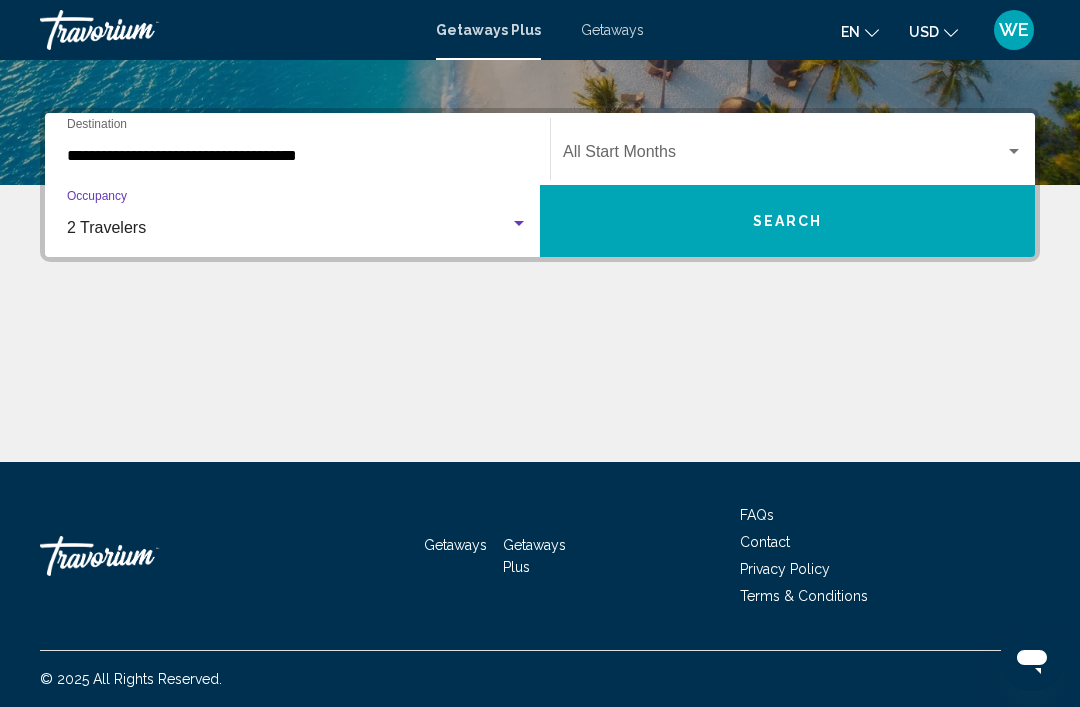 click at bounding box center [784, 156] 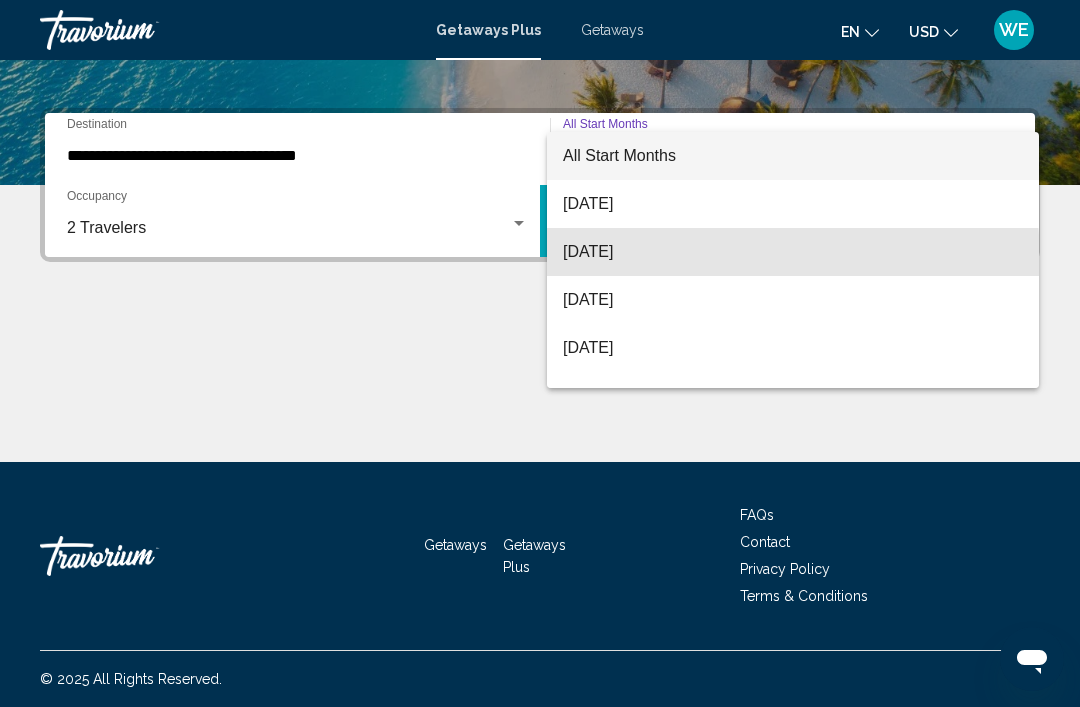click on "August 2025" at bounding box center [793, 252] 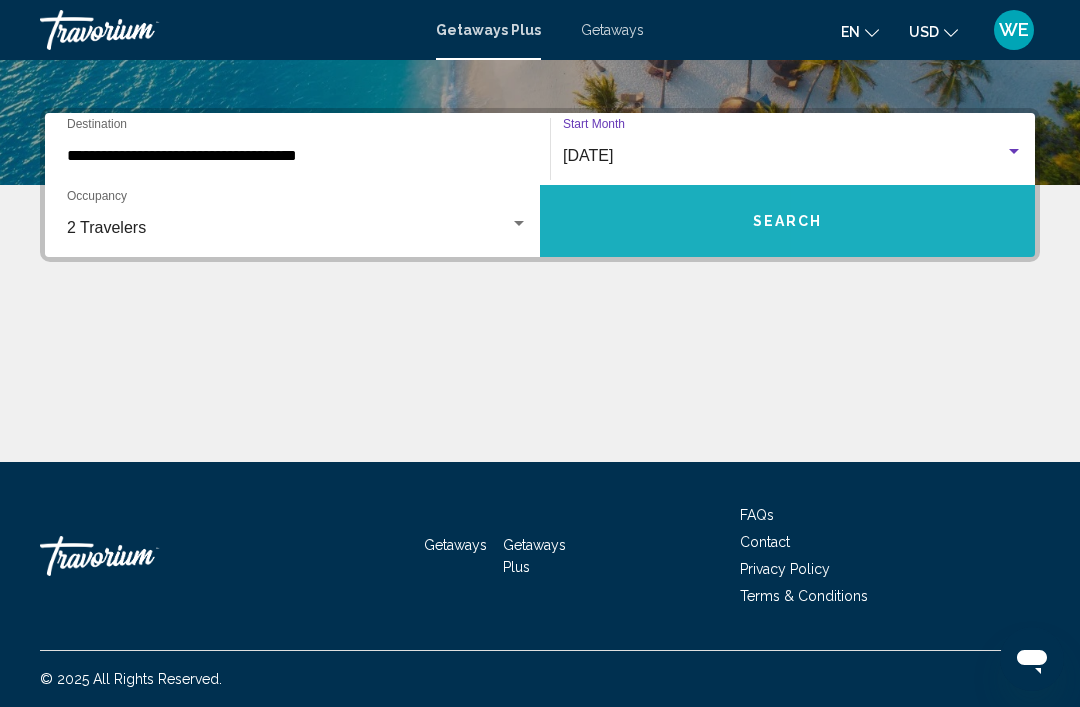 click on "Search" at bounding box center [787, 221] 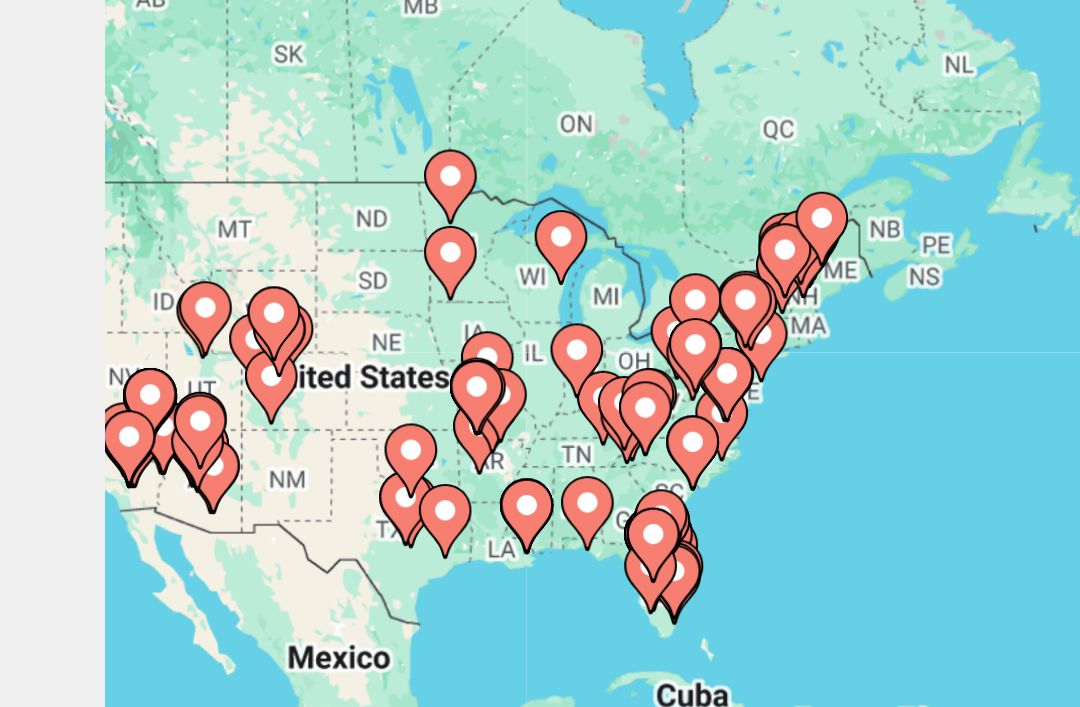 click at bounding box center [219, 405] 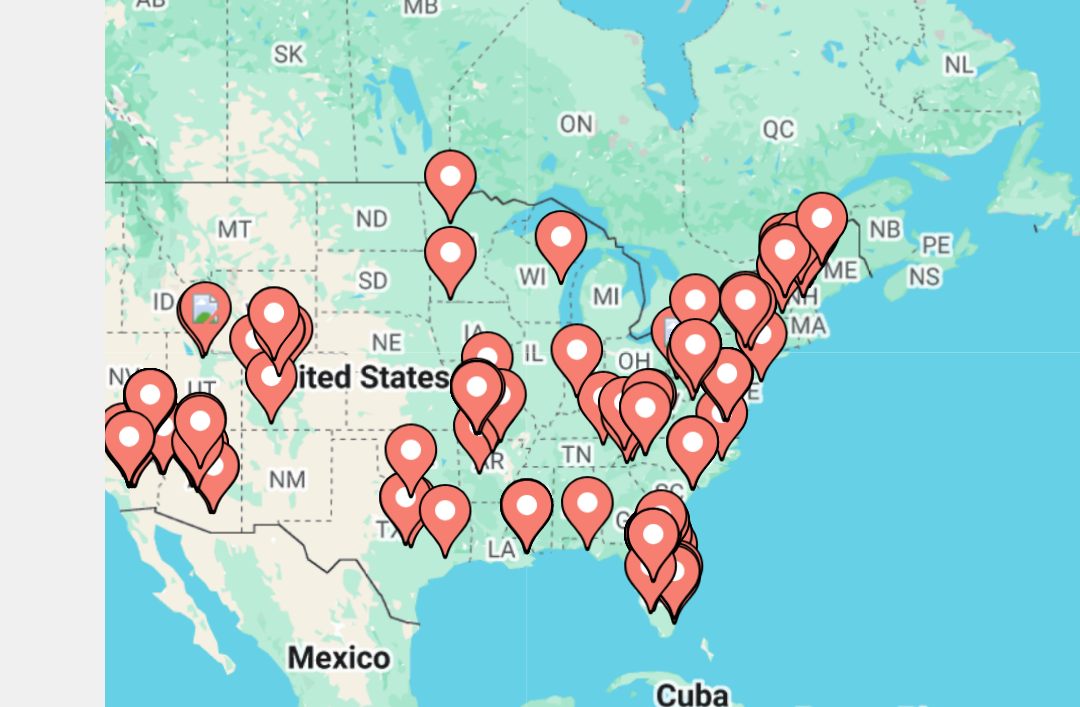 click on "To navigate, press the arrow keys. To activate drag with keyboard, press Alt + Enter. Once in keyboard drag state, use the arrow keys to move the marker. To complete the drag, press the Enter key. To cancel, press Escape." at bounding box center (540, 500) 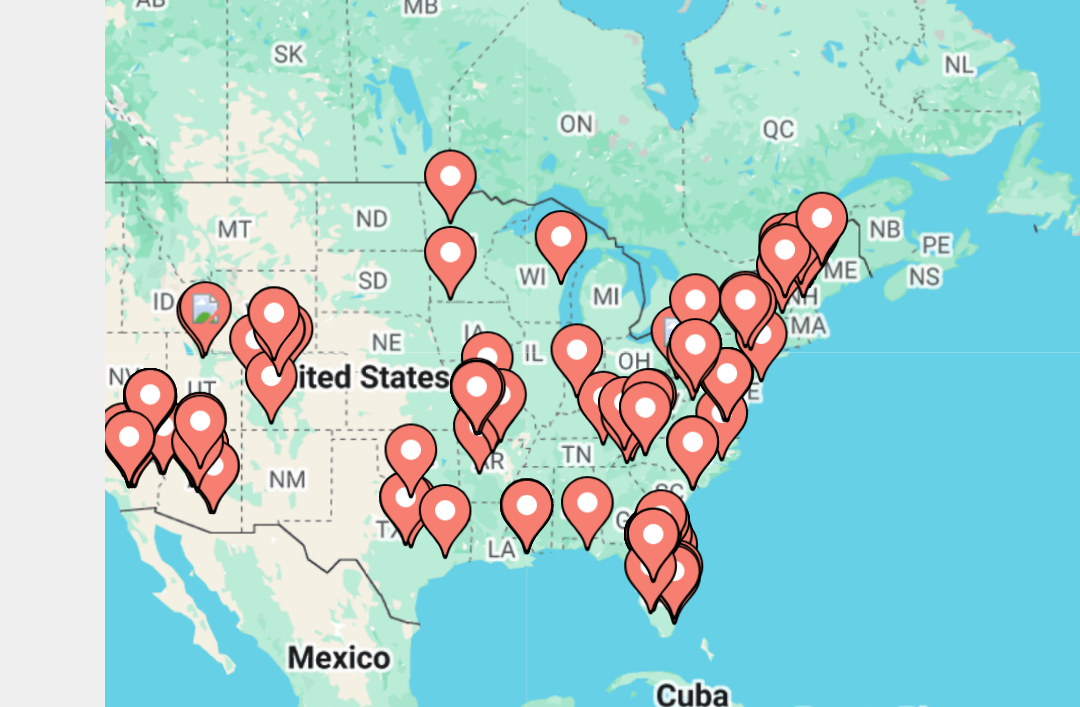 click 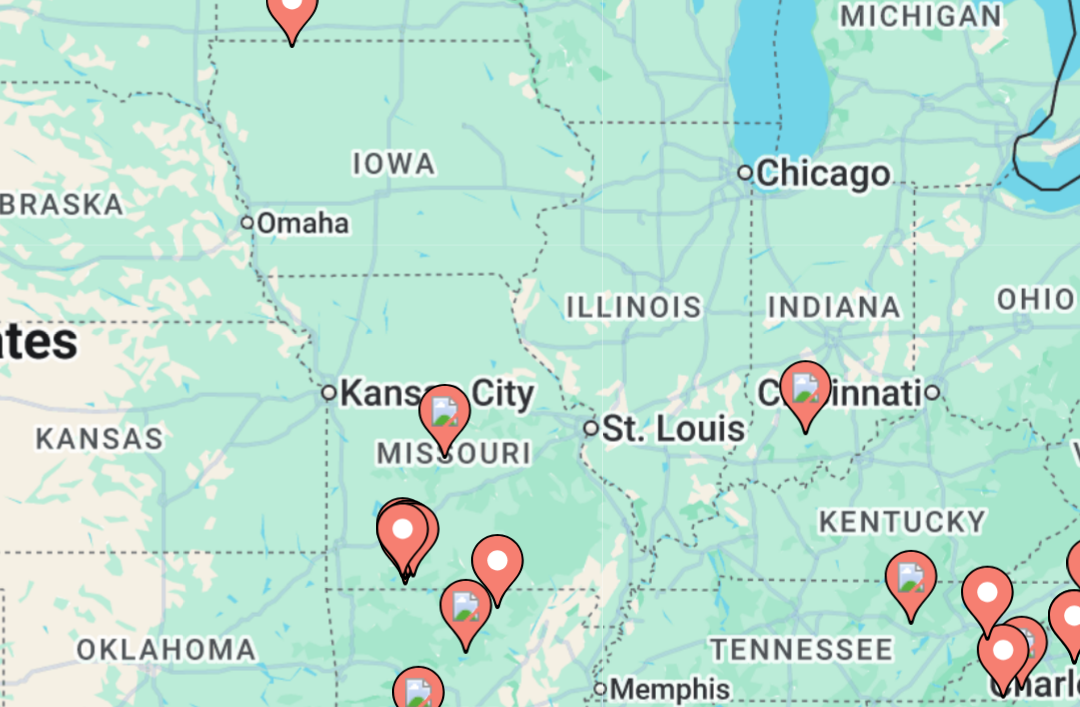 click on "To navigate, press the arrow keys. To activate drag with keyboard, press Alt + Enter. Once in keyboard drag state, use the arrow keys to move the marker. To complete the drag, press the Enter key. To cancel, press Escape." at bounding box center (540, 500) 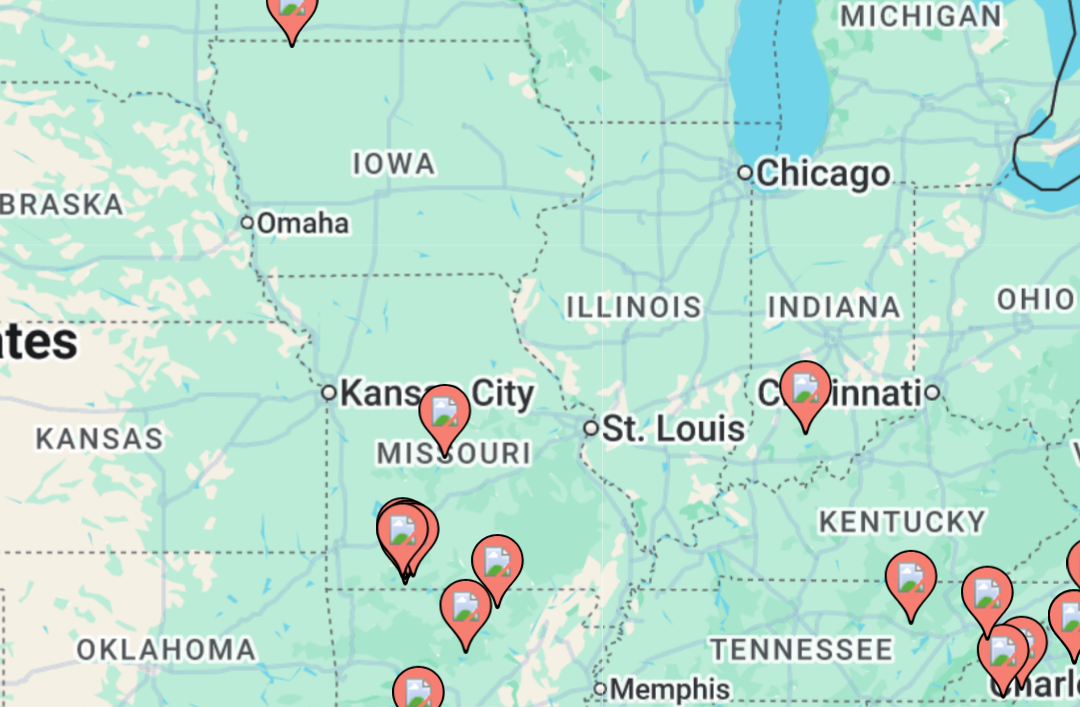 click on "To navigate, press the arrow keys. To activate drag with keyboard, press Alt + Enter. Once in keyboard drag state, use the arrow keys to move the marker. To complete the drag, press the Enter key. To cancel, press Escape." at bounding box center (540, 500) 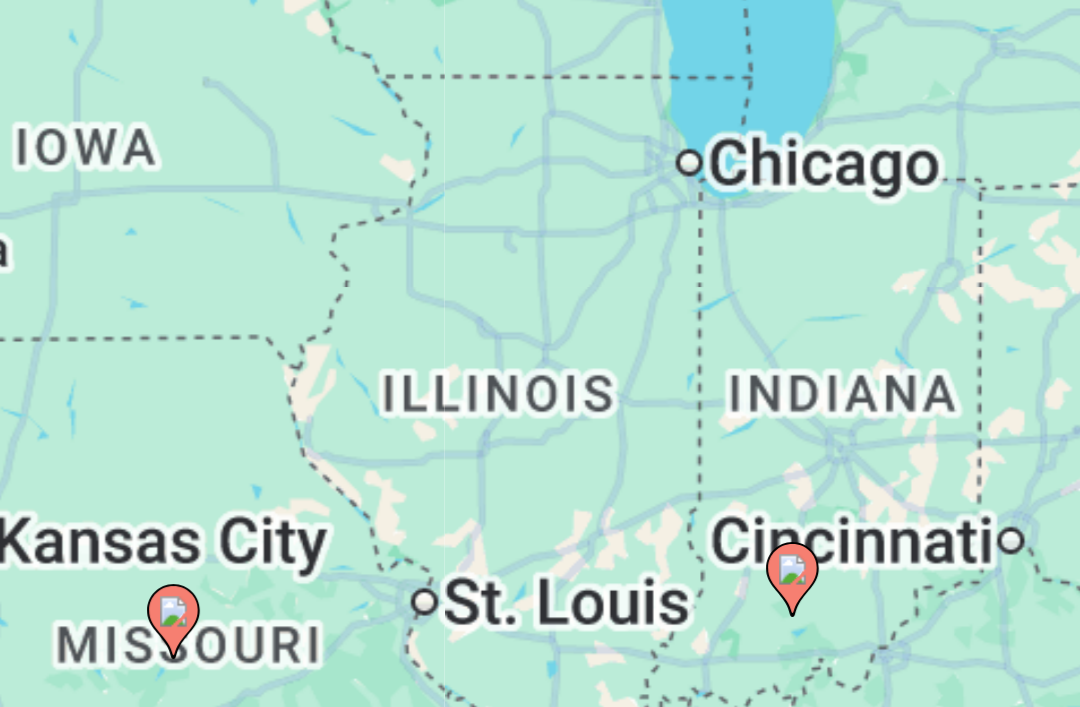 click on "To navigate, press the arrow keys. To activate drag with keyboard, press Alt + Enter. Once in keyboard drag state, use the arrow keys to move the marker. To complete the drag, press the Enter key. To cancel, press Escape." at bounding box center (540, 500) 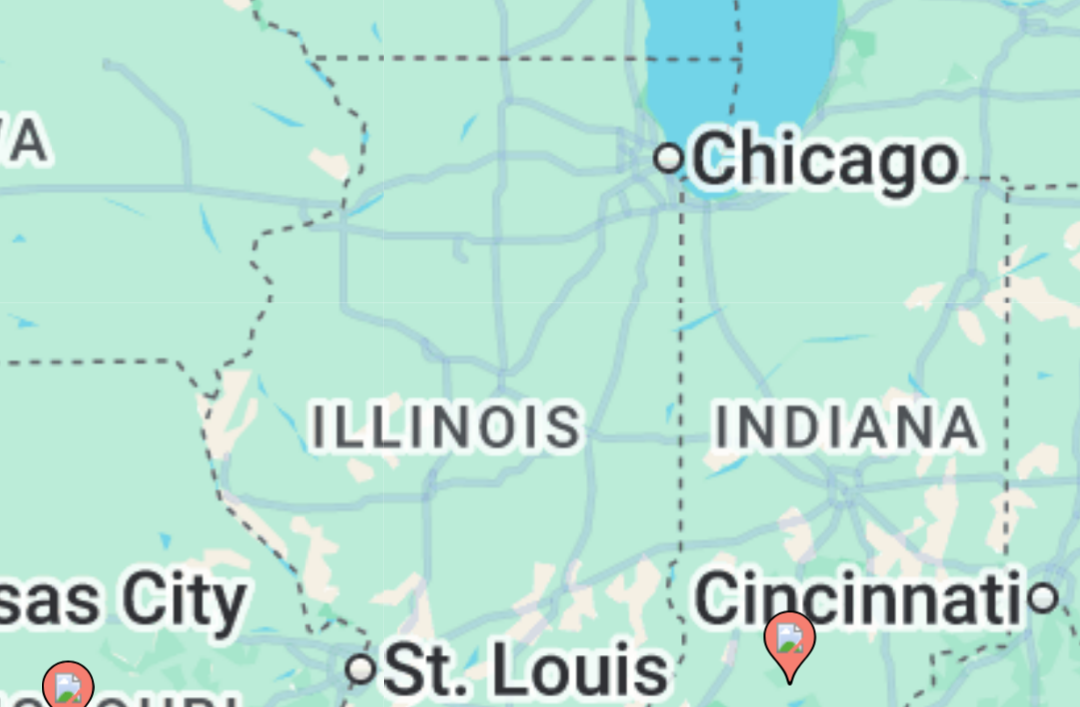 click on "To navigate, press the arrow keys. To activate drag with keyboard, press Alt + Enter. Once in keyboard drag state, use the arrow keys to move the marker. To complete the drag, press the Enter key. To cancel, press Escape." at bounding box center (540, 500) 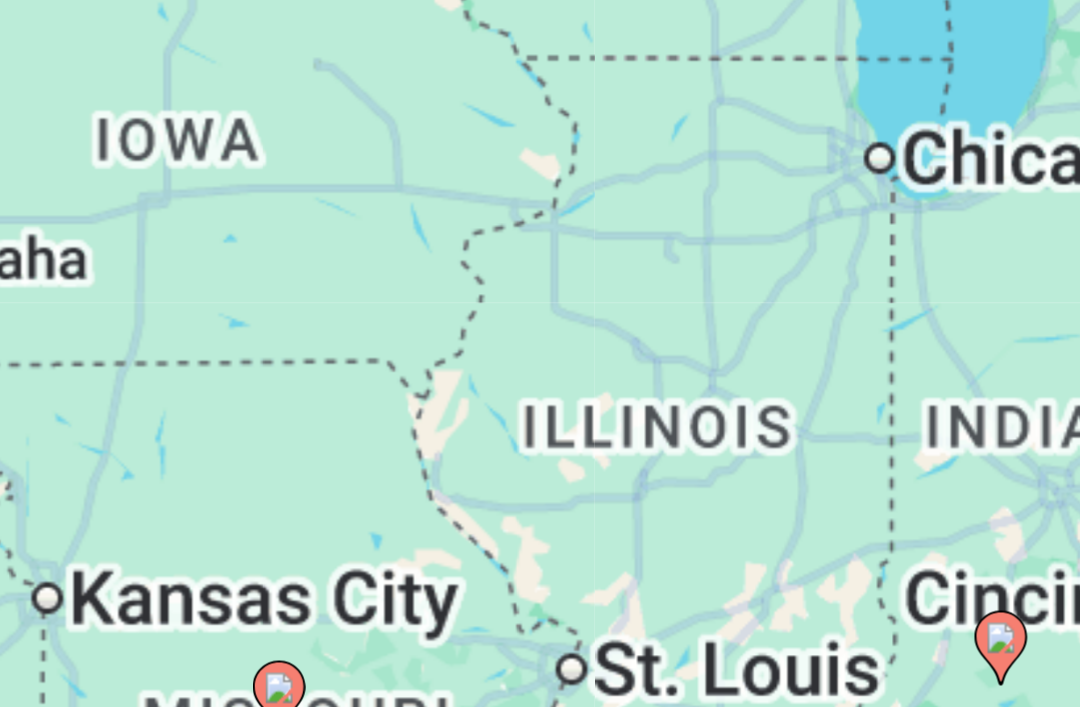 click on "To navigate, press the arrow keys. To activate drag with keyboard, press Alt + Enter. Once in keyboard drag state, use the arrow keys to move the marker. To complete the drag, press the Enter key. To cancel, press Escape." at bounding box center (540, 500) 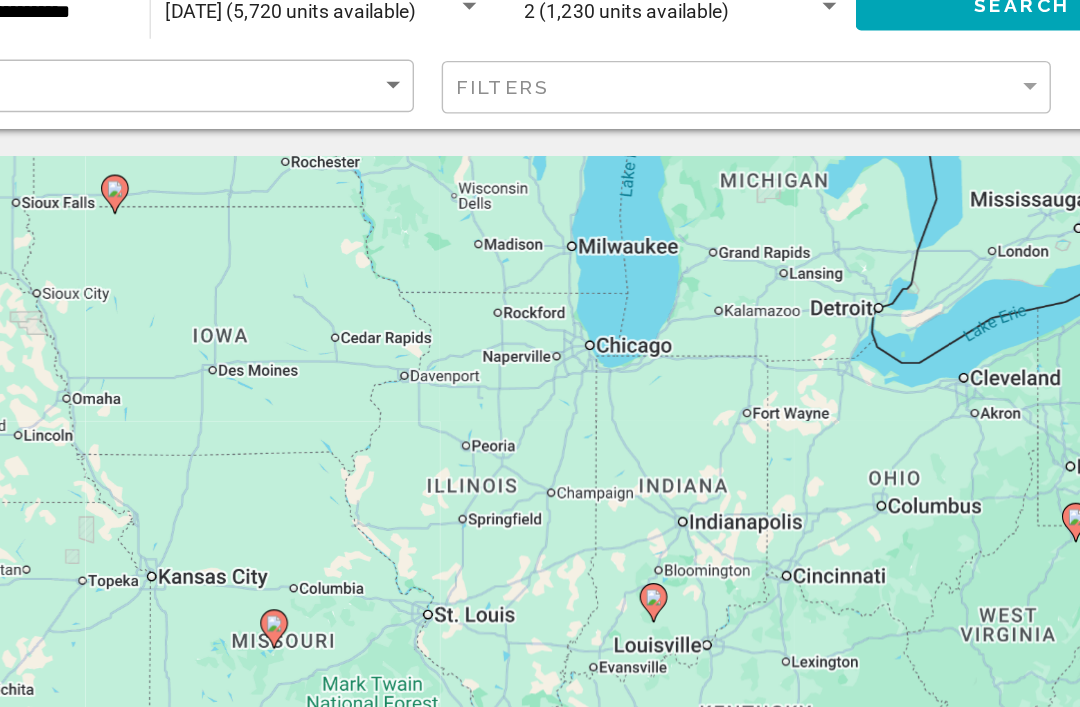 click 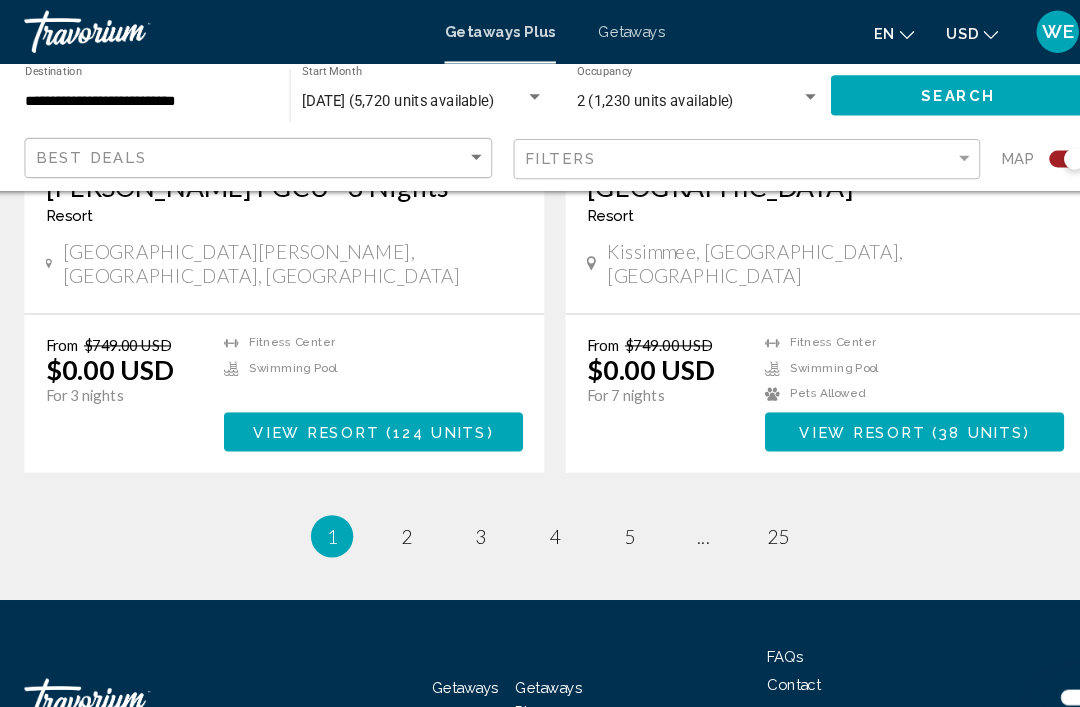 scroll, scrollTop: 4362, scrollLeft: 0, axis: vertical 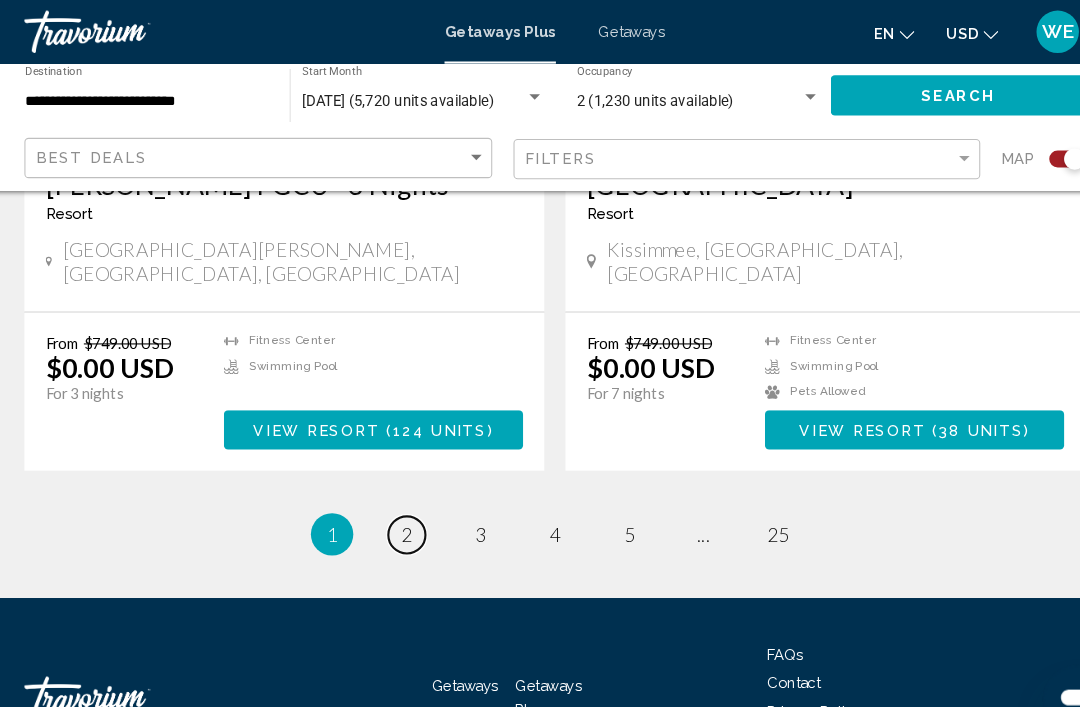 click on "2" at bounding box center (400, 504) 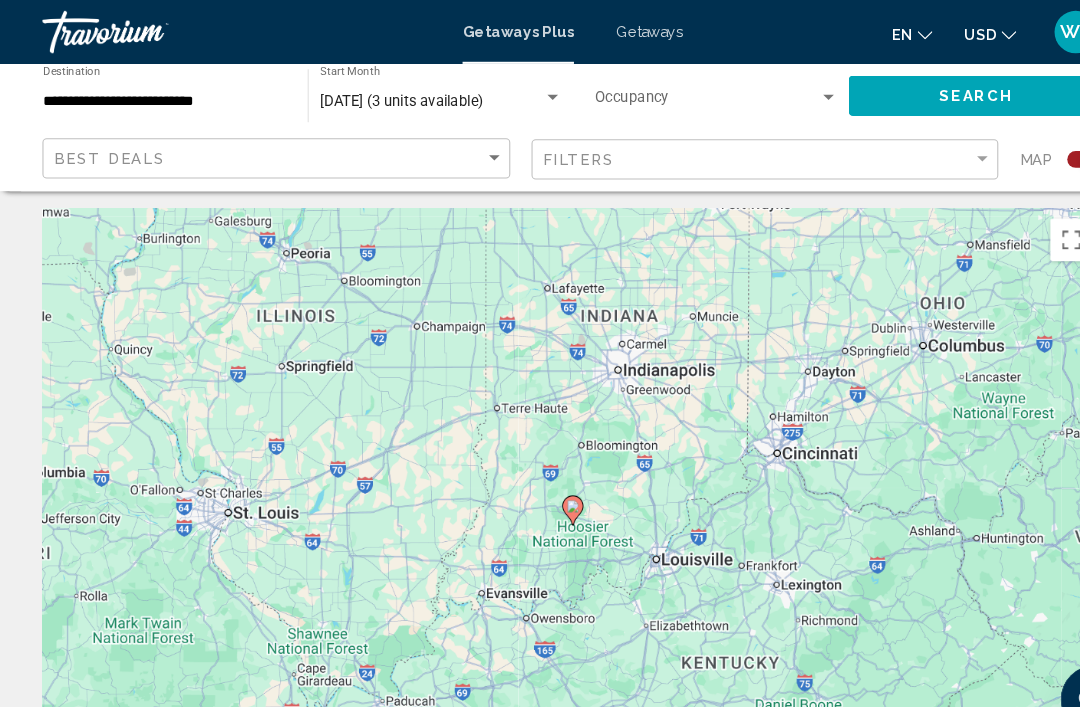 scroll, scrollTop: 2, scrollLeft: 0, axis: vertical 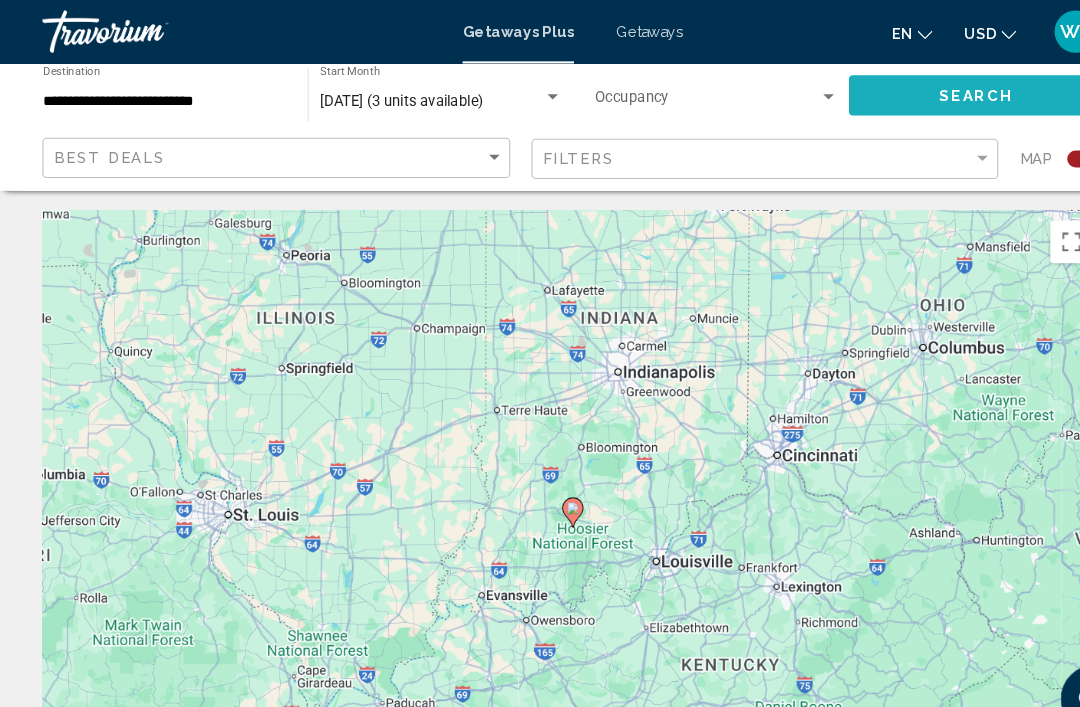 click on "Search" 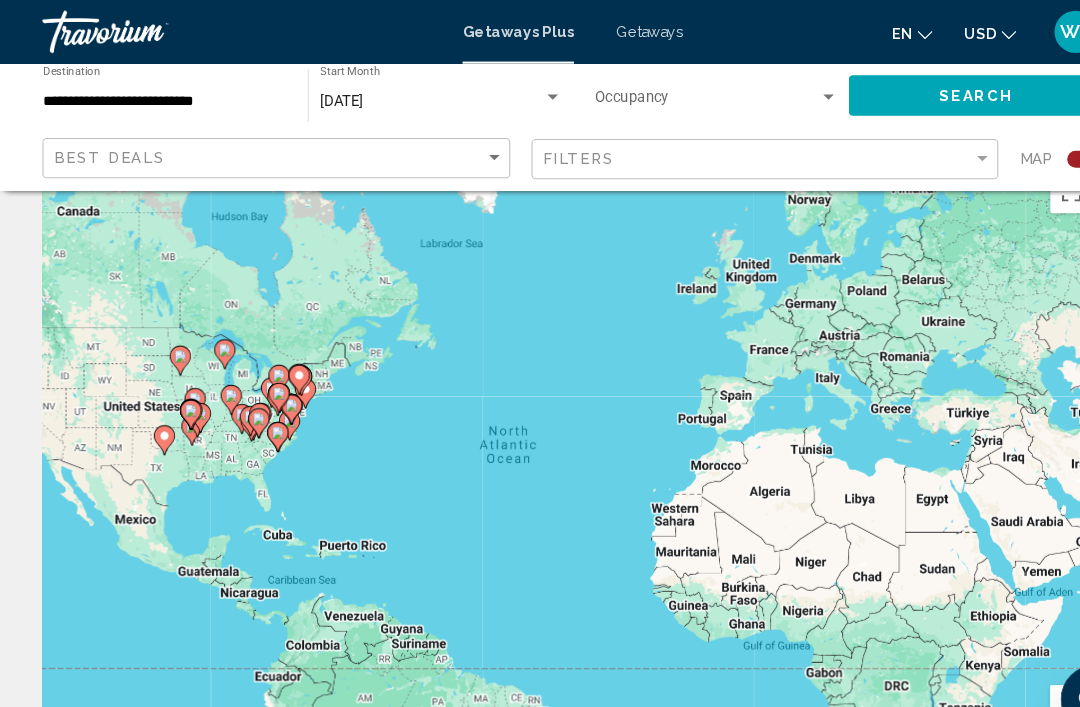 scroll, scrollTop: 0, scrollLeft: 0, axis: both 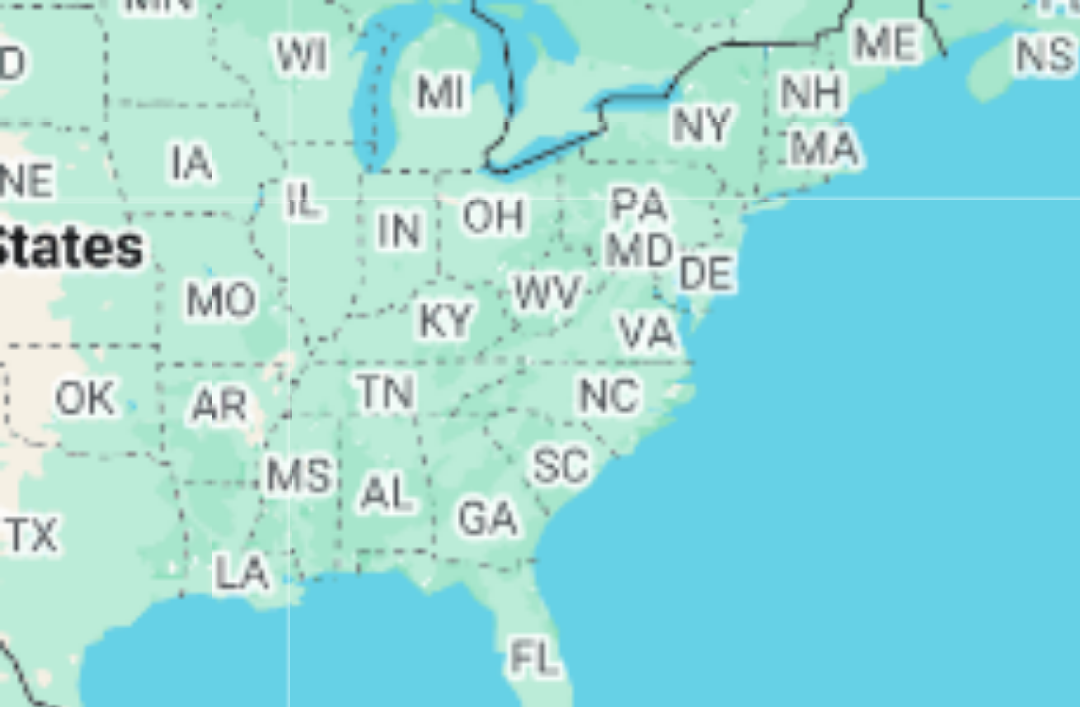 click on "To navigate, press the arrow keys." at bounding box center (540, 500) 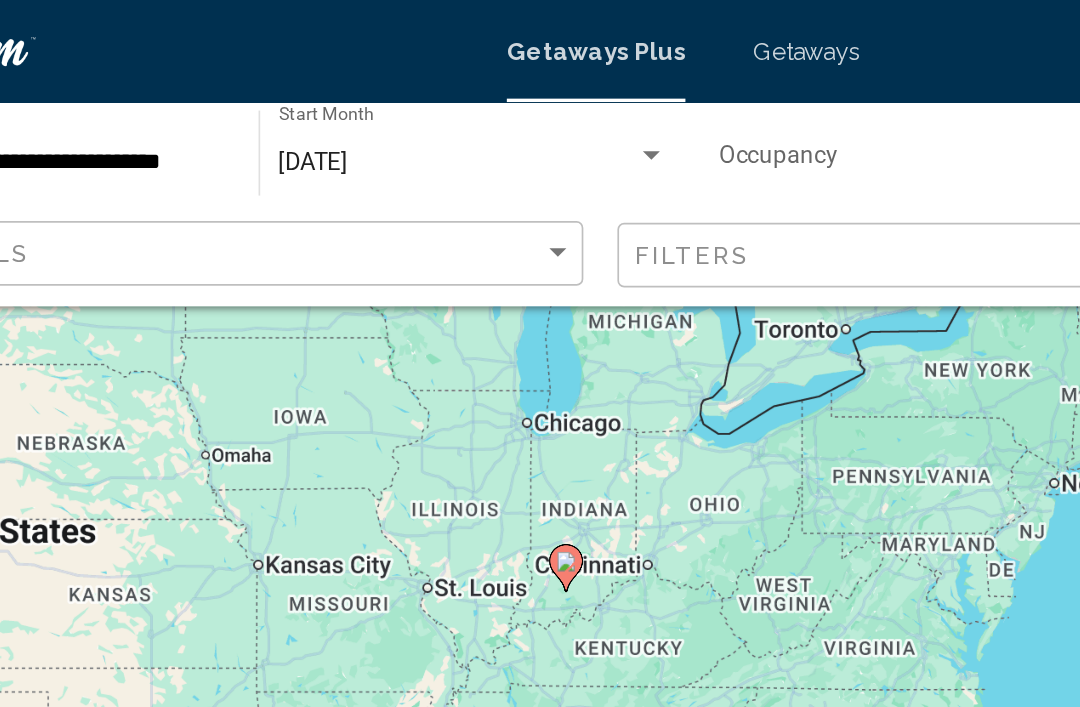 scroll, scrollTop: 0, scrollLeft: 0, axis: both 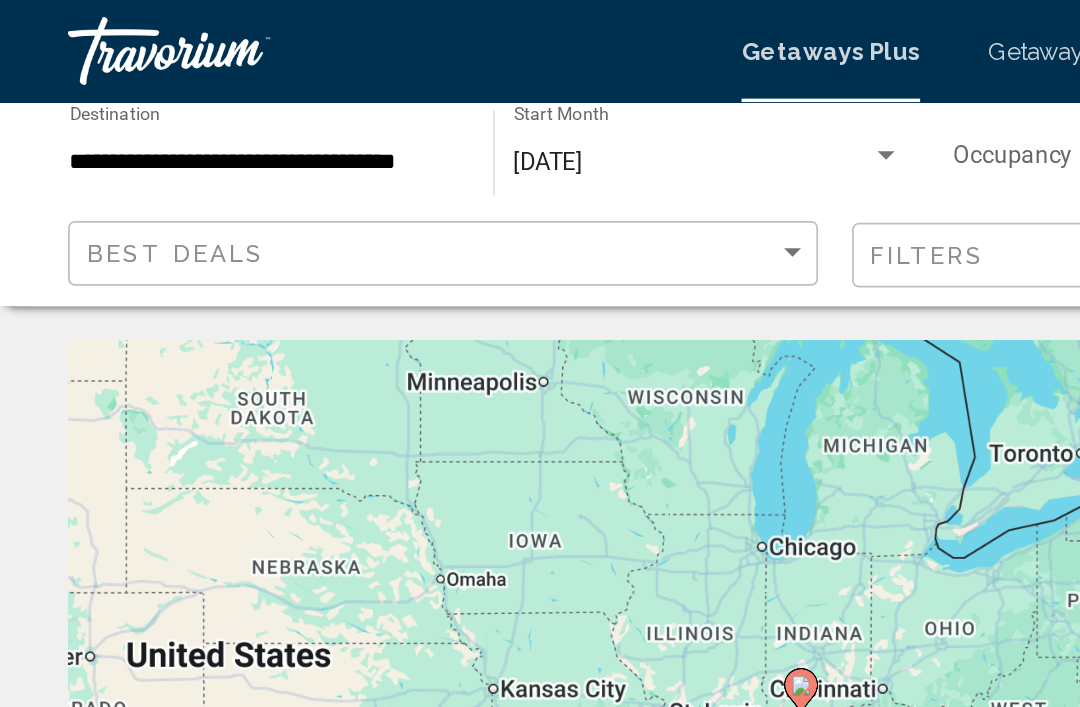 click on "**********" at bounding box center (155, 96) 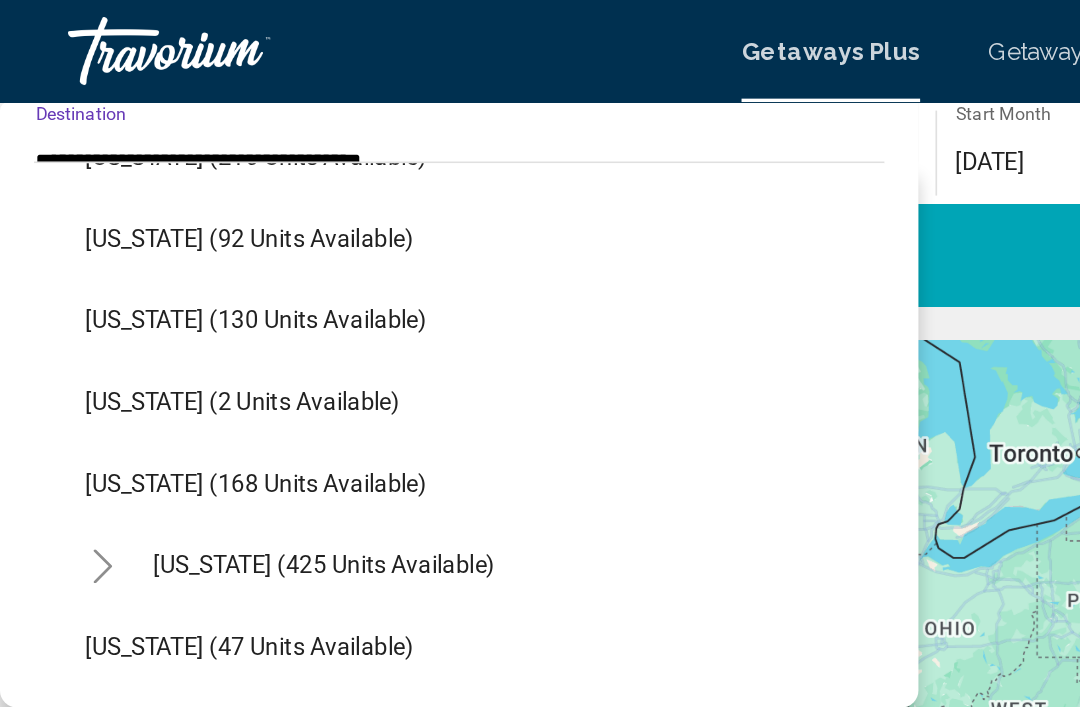 scroll, scrollTop: 522, scrollLeft: 0, axis: vertical 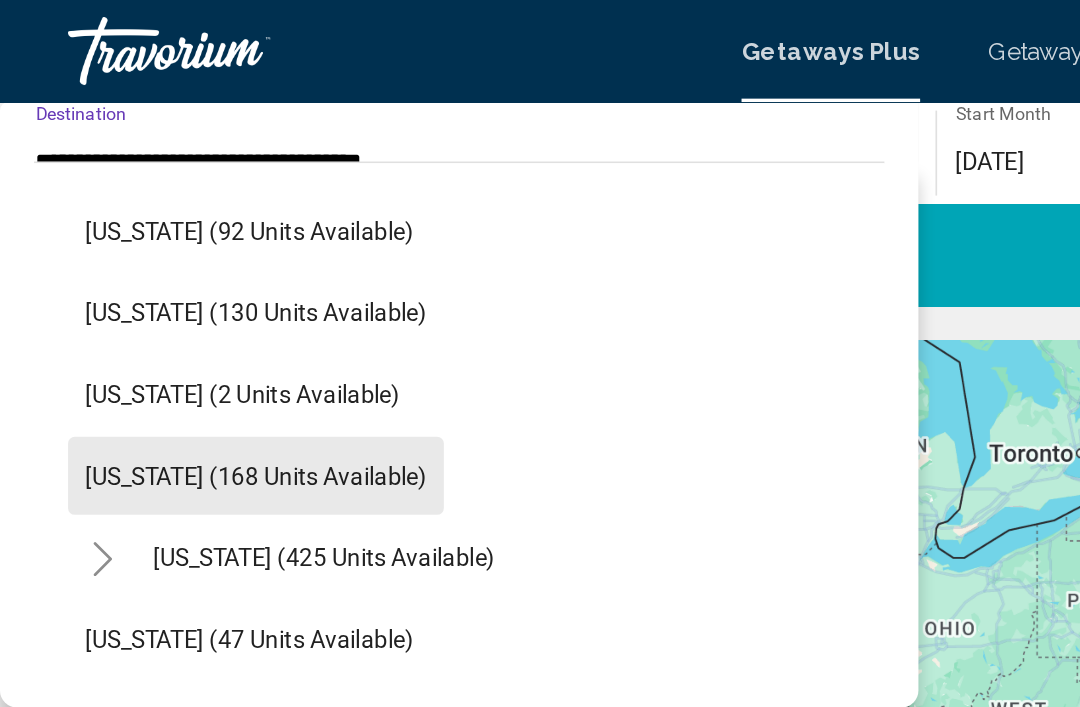 click on "Louisiana (168 units available)" 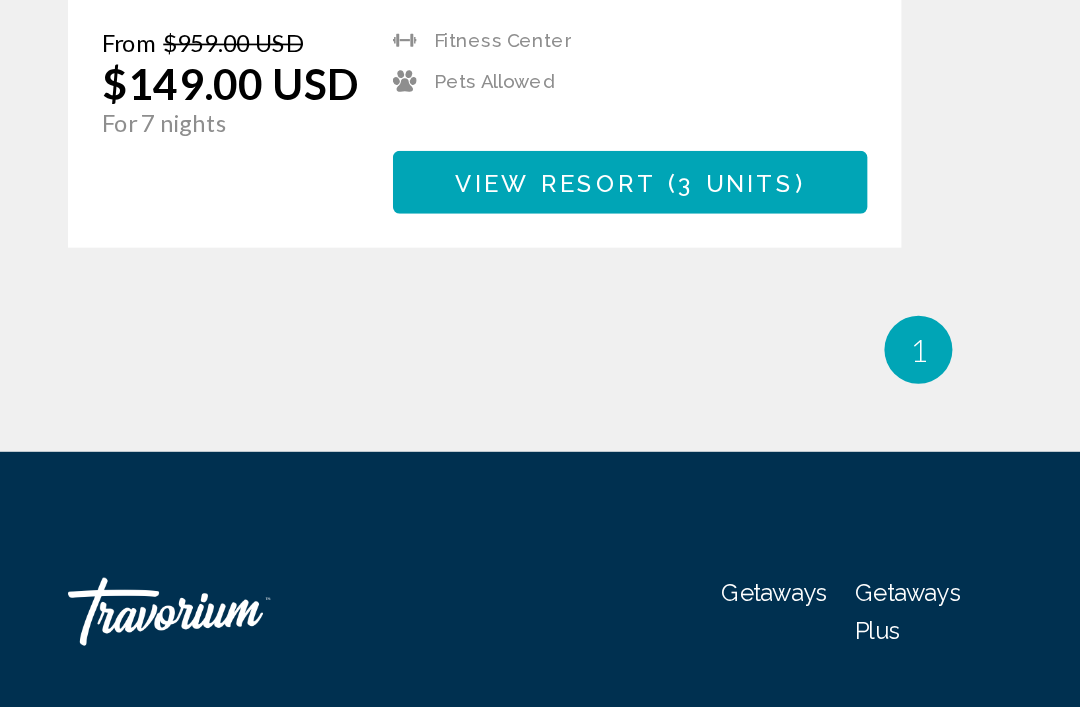 scroll, scrollTop: 1116, scrollLeft: 0, axis: vertical 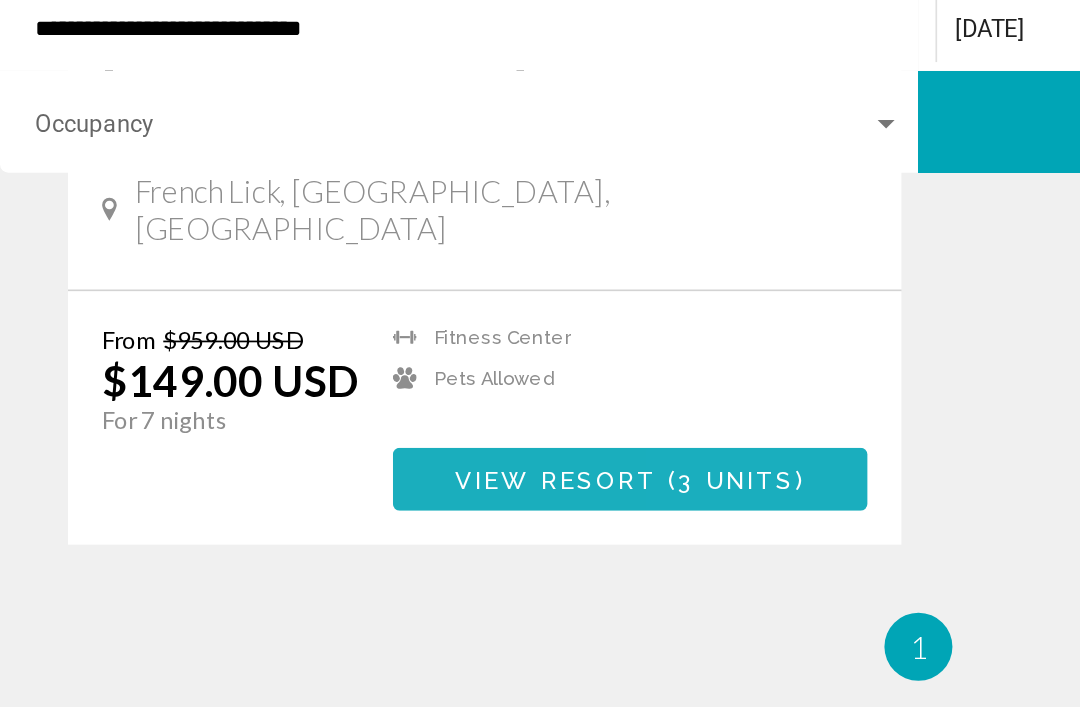 click on "3 units" at bounding box center [433, 361] 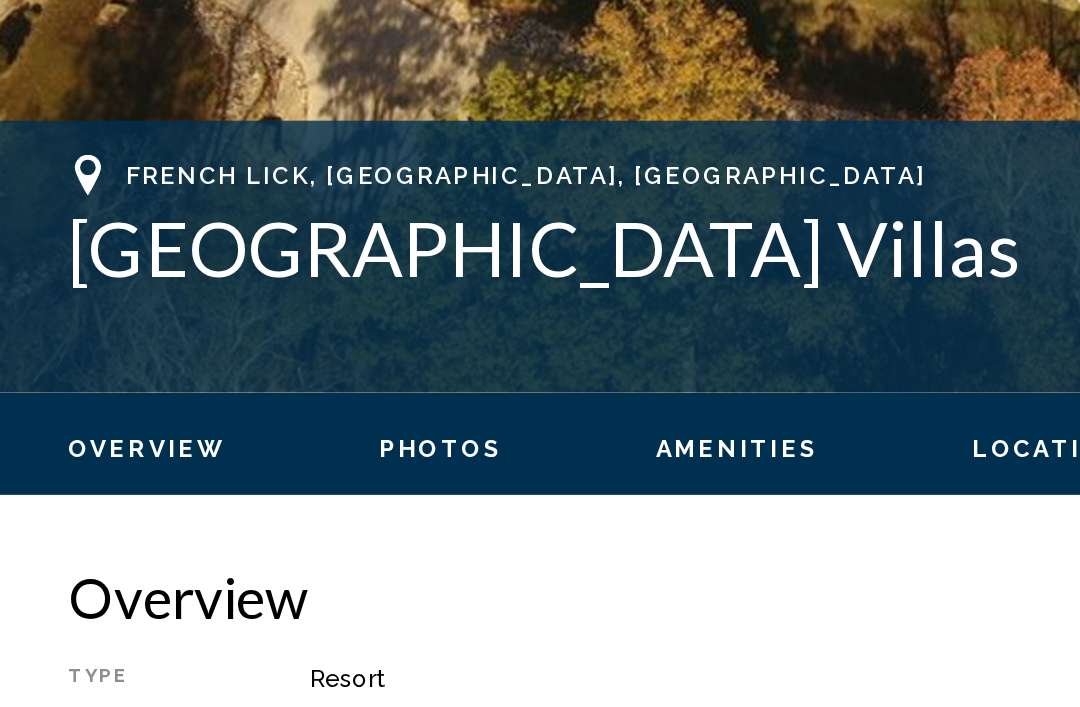 scroll, scrollTop: 526, scrollLeft: 0, axis: vertical 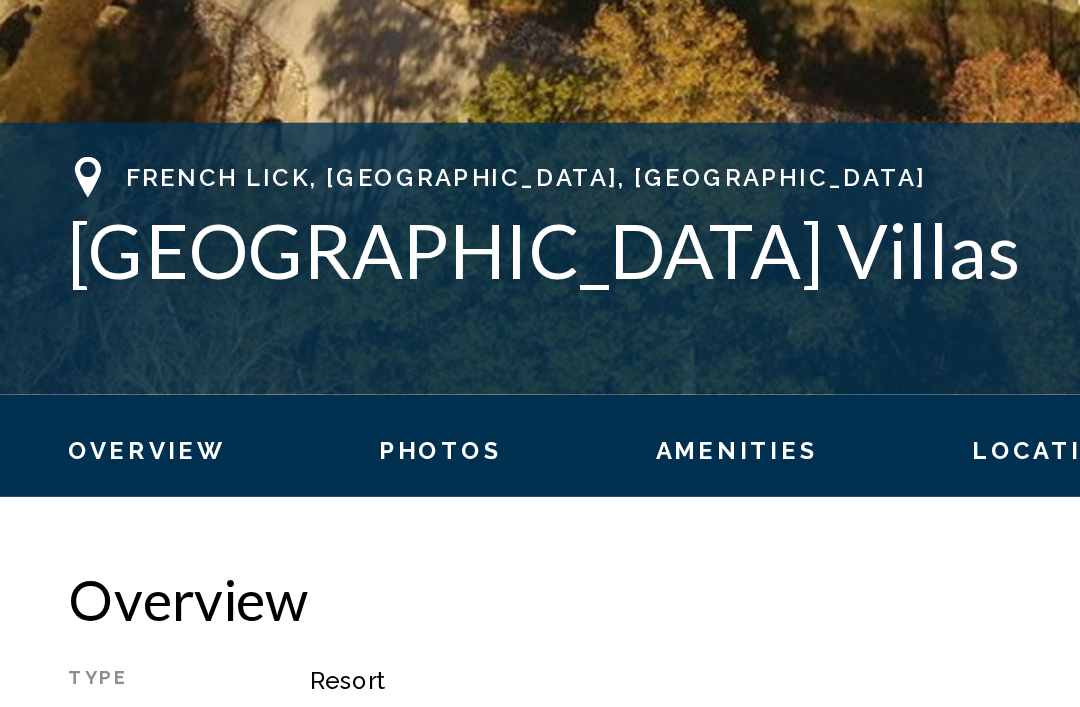 click on "Overview" at bounding box center (540, 604) 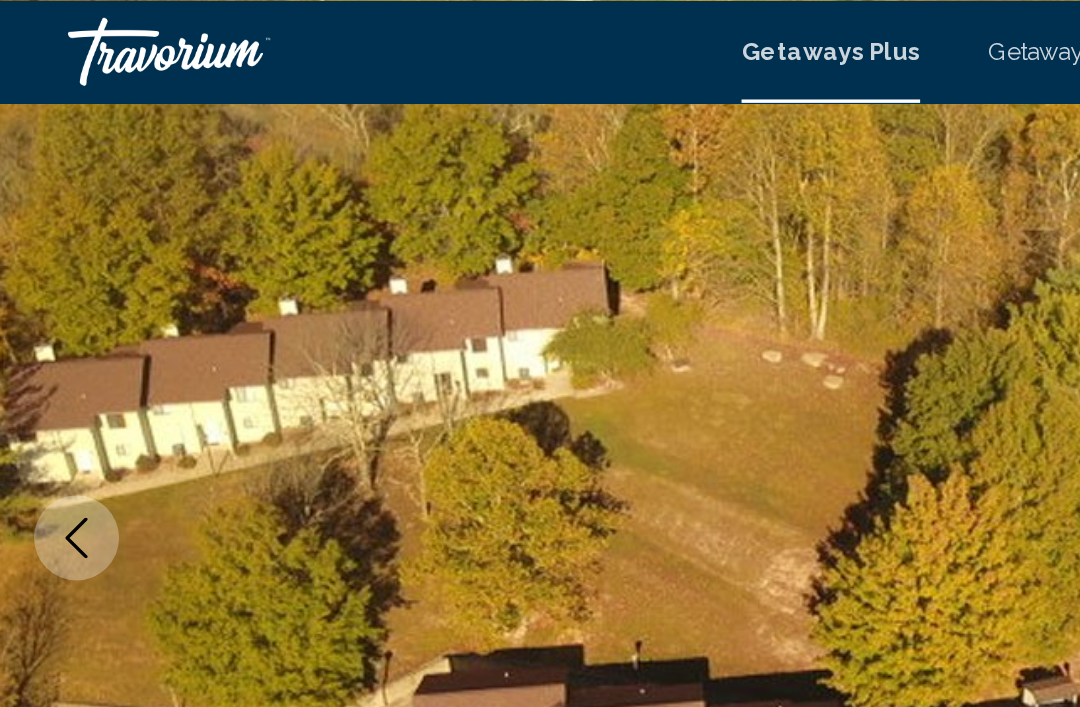 scroll, scrollTop: 218, scrollLeft: 0, axis: vertical 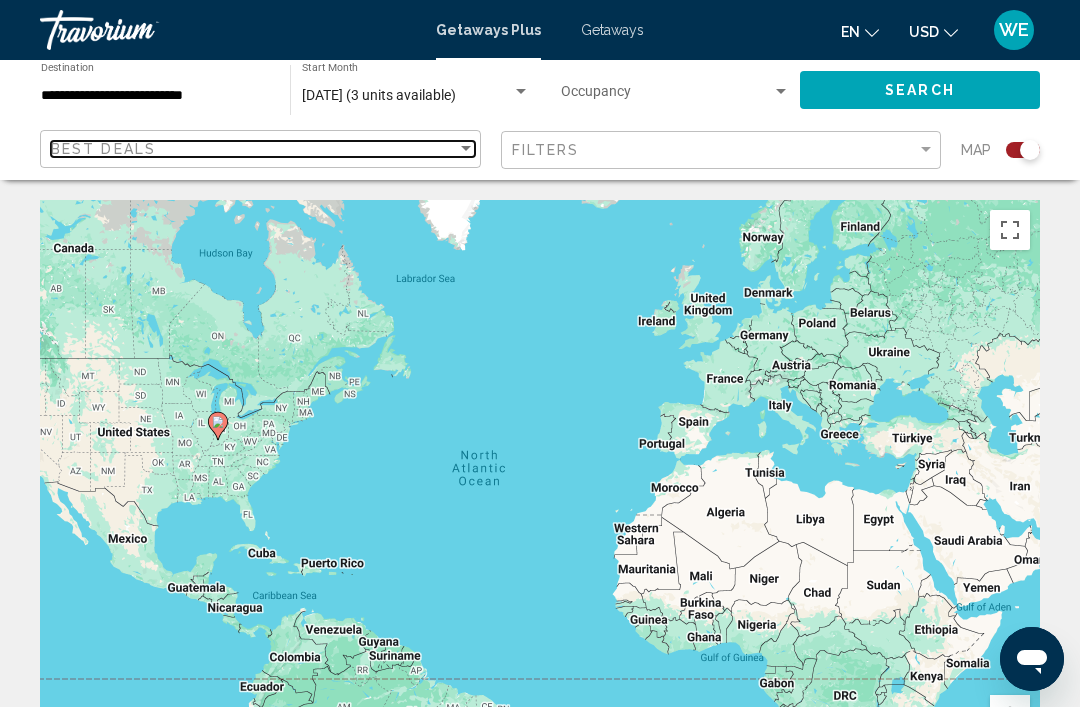 click at bounding box center (466, 149) 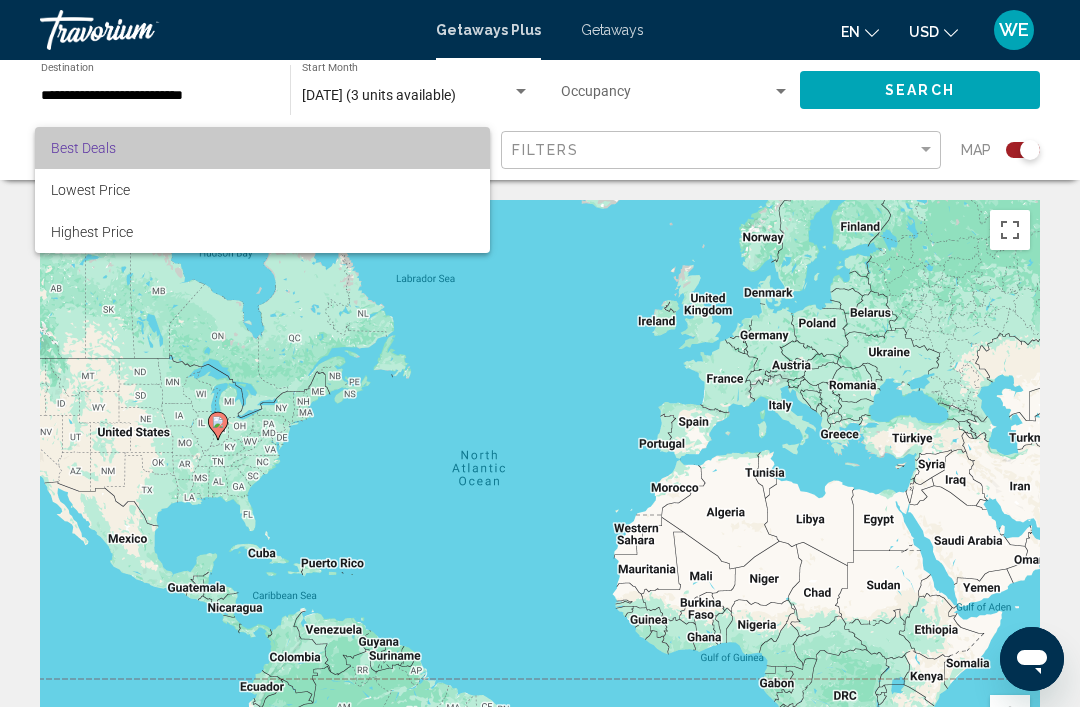 click on "Best Deals" at bounding box center [262, 148] 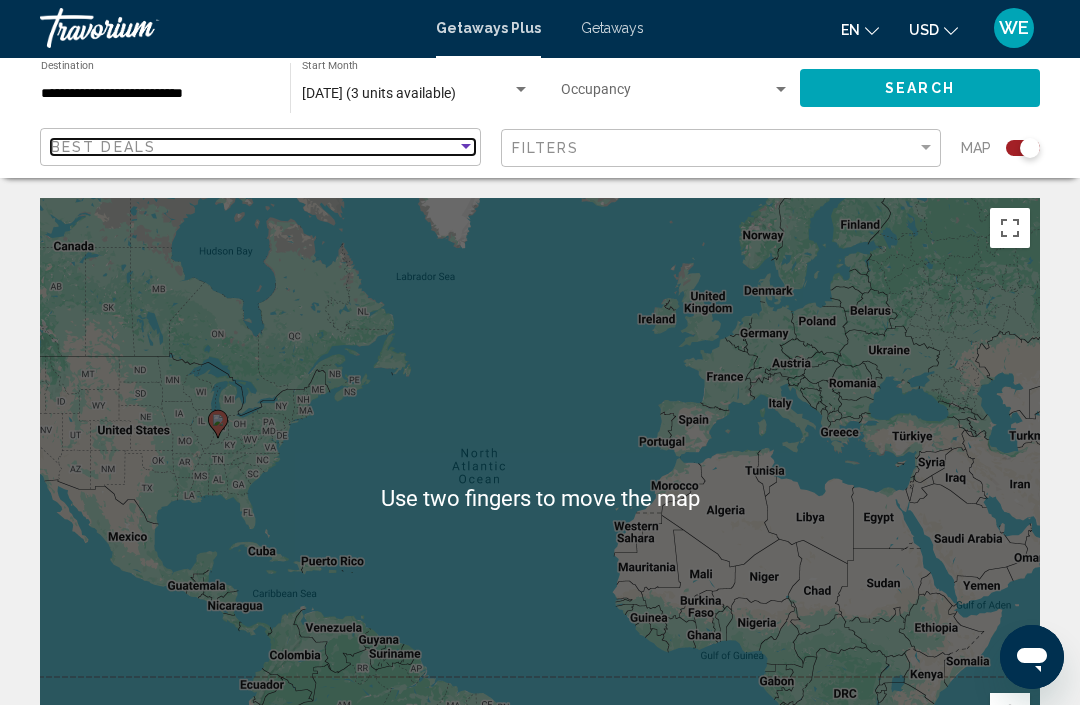 scroll, scrollTop: 1, scrollLeft: 0, axis: vertical 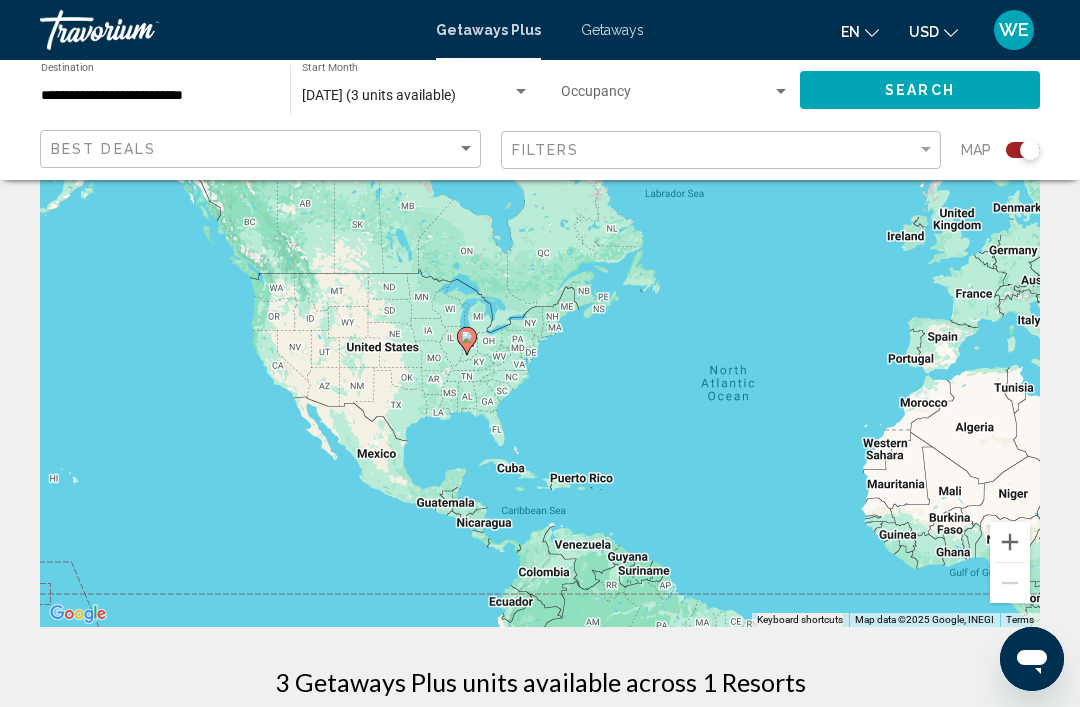 click on "To navigate, press the arrow keys. To activate drag with keyboard, press Alt + Enter. Once in keyboard drag state, use the arrow keys to move the marker. To complete the drag, press the Enter key. To cancel, press Escape." at bounding box center [540, 327] 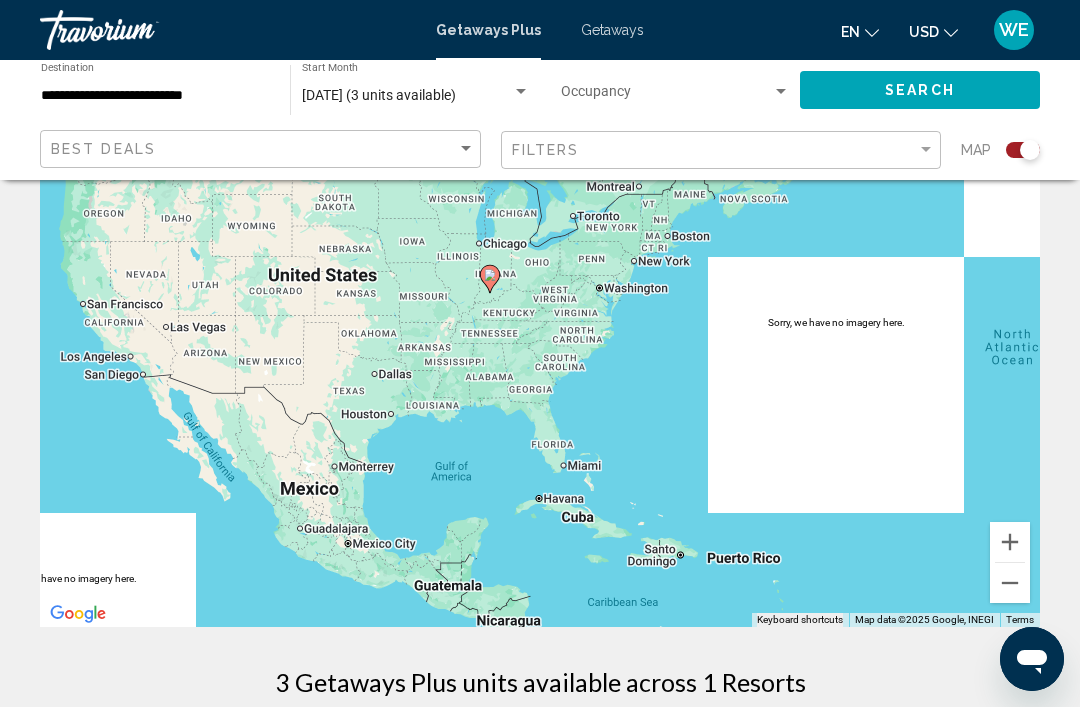 click on "To navigate, press the arrow keys. To activate drag with keyboard, press Alt + Enter. Once in keyboard drag state, use the arrow keys to move the marker. To complete the drag, press the Enter key. To cancel, press Escape." at bounding box center [540, 327] 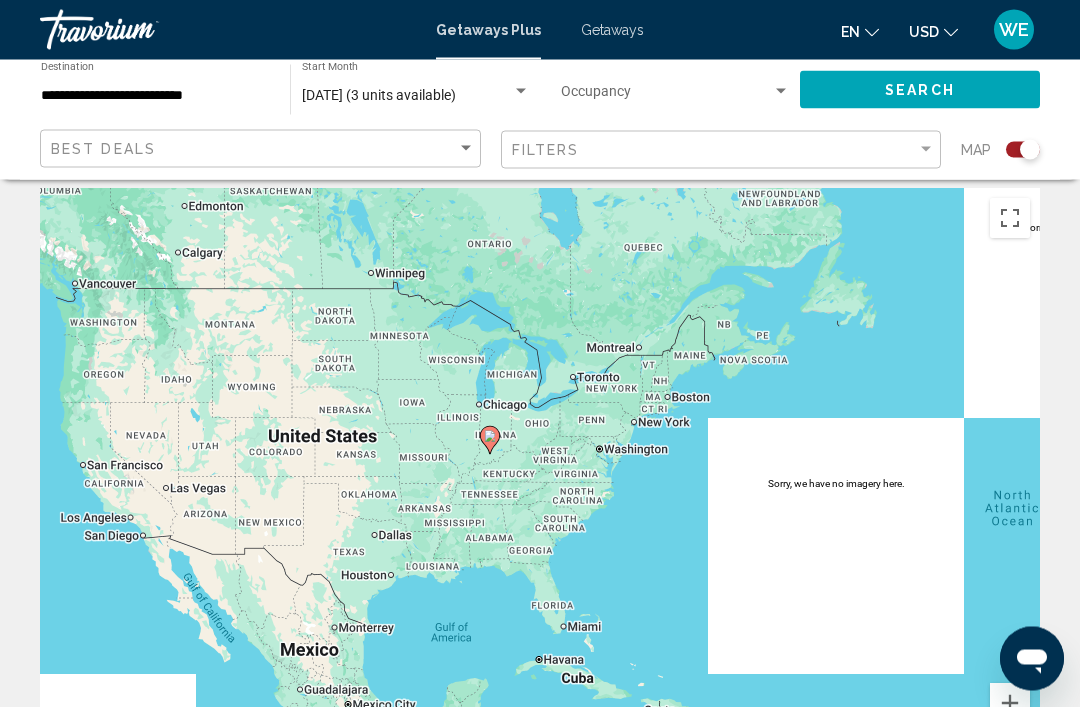 scroll, scrollTop: 0, scrollLeft: 0, axis: both 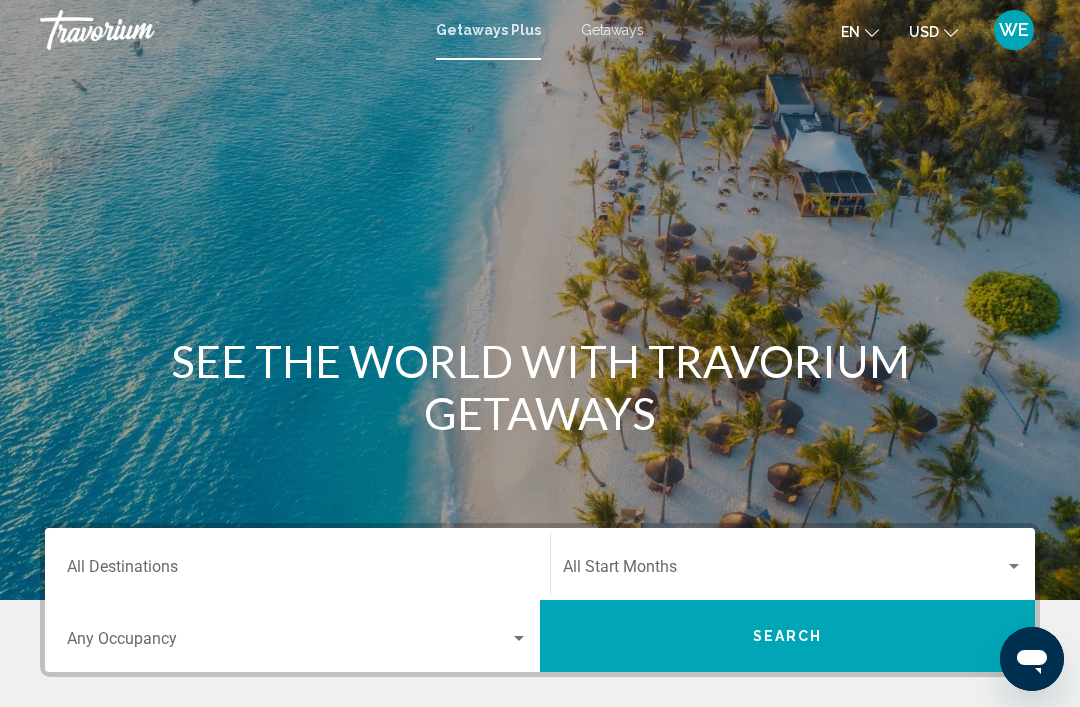 click on "Destination All Destinations" at bounding box center [297, 571] 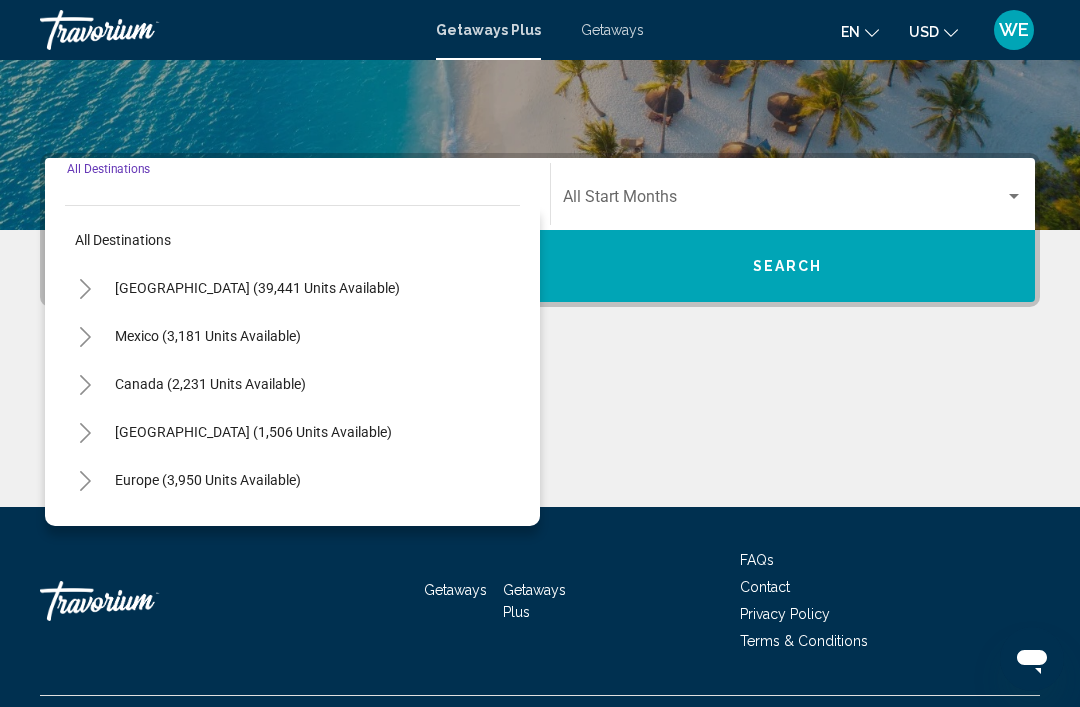 scroll, scrollTop: 415, scrollLeft: 0, axis: vertical 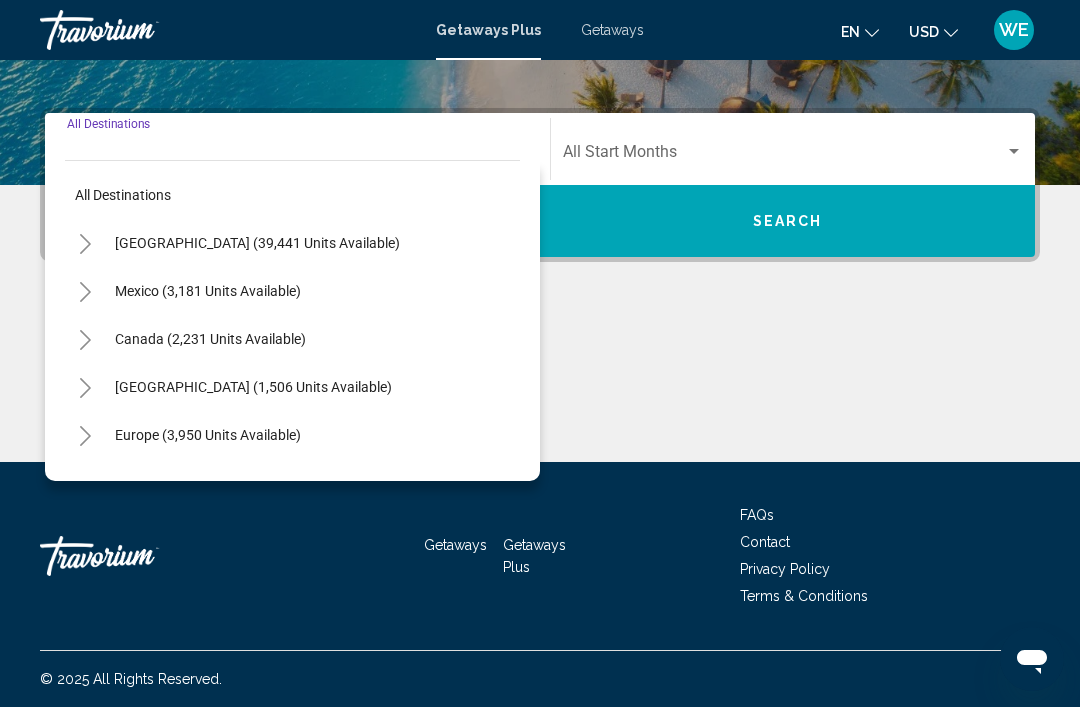 click 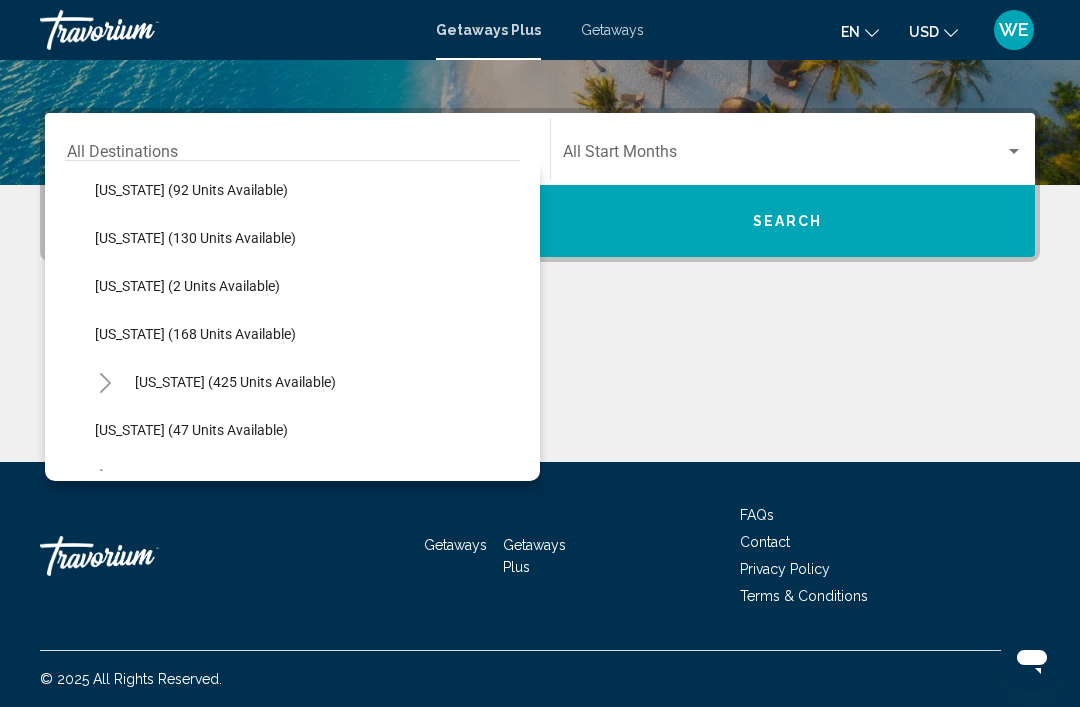 scroll, scrollTop: 534, scrollLeft: 0, axis: vertical 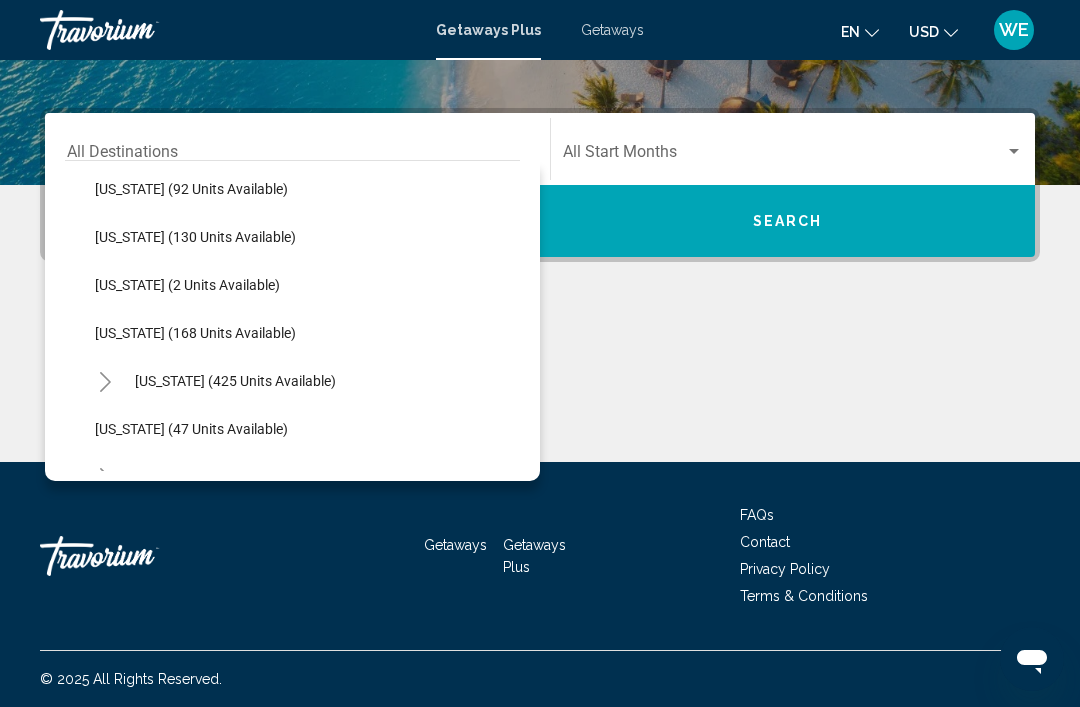 click on "Louisiana (168 units available)" 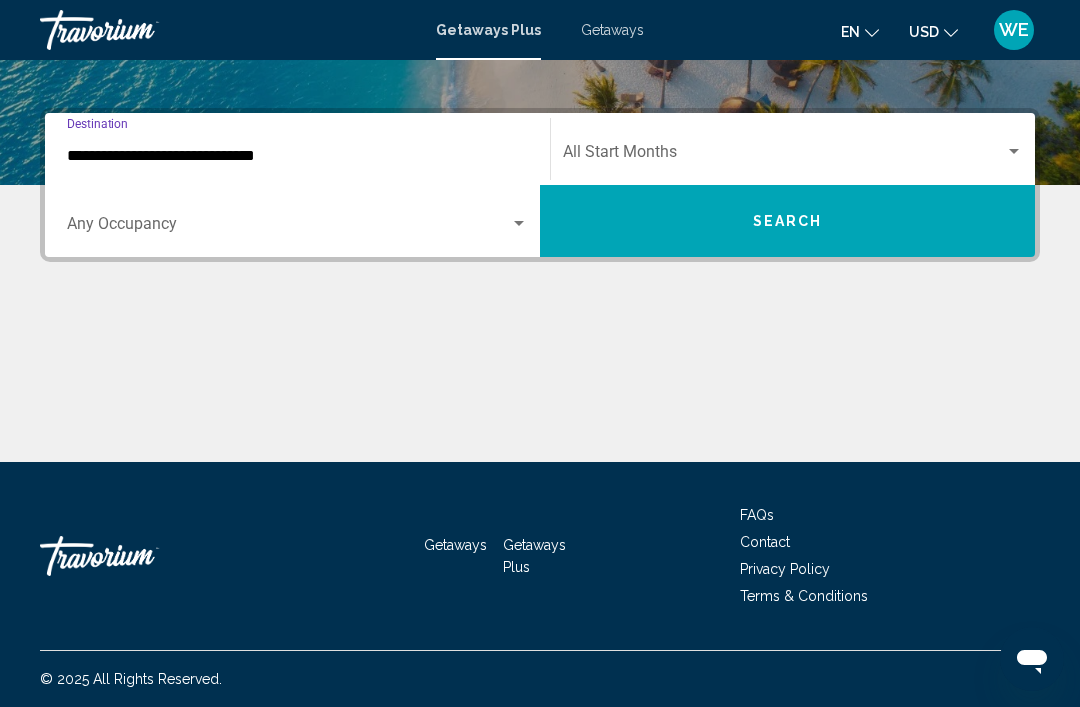 click at bounding box center (1014, 151) 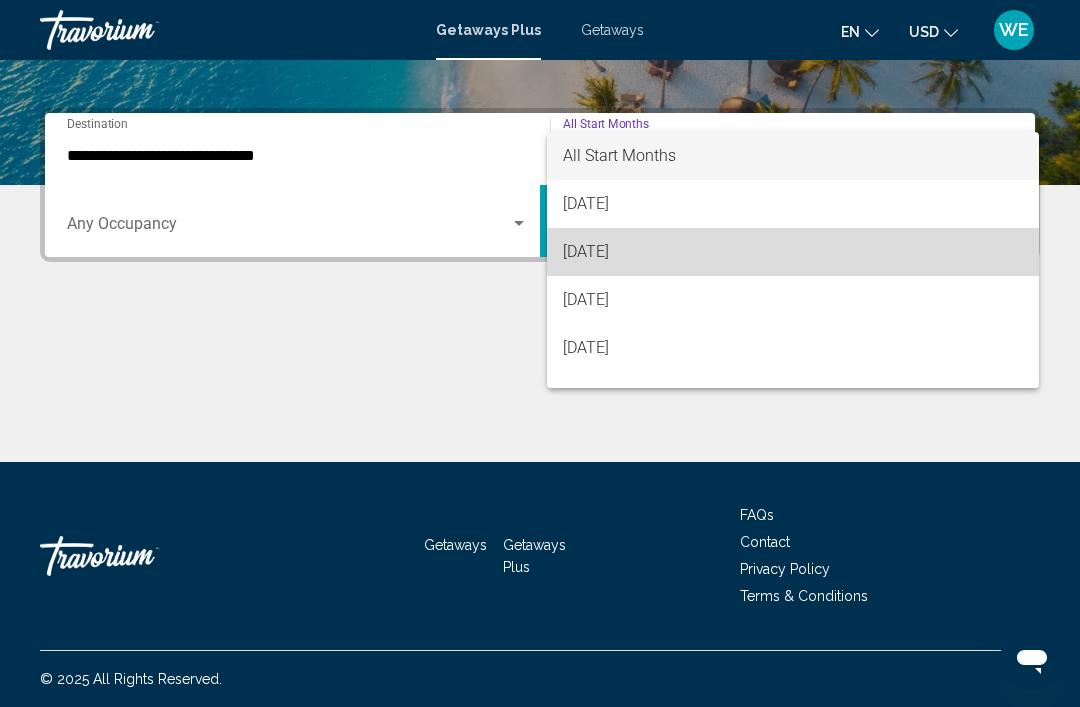 click on "August 2025" at bounding box center [793, 252] 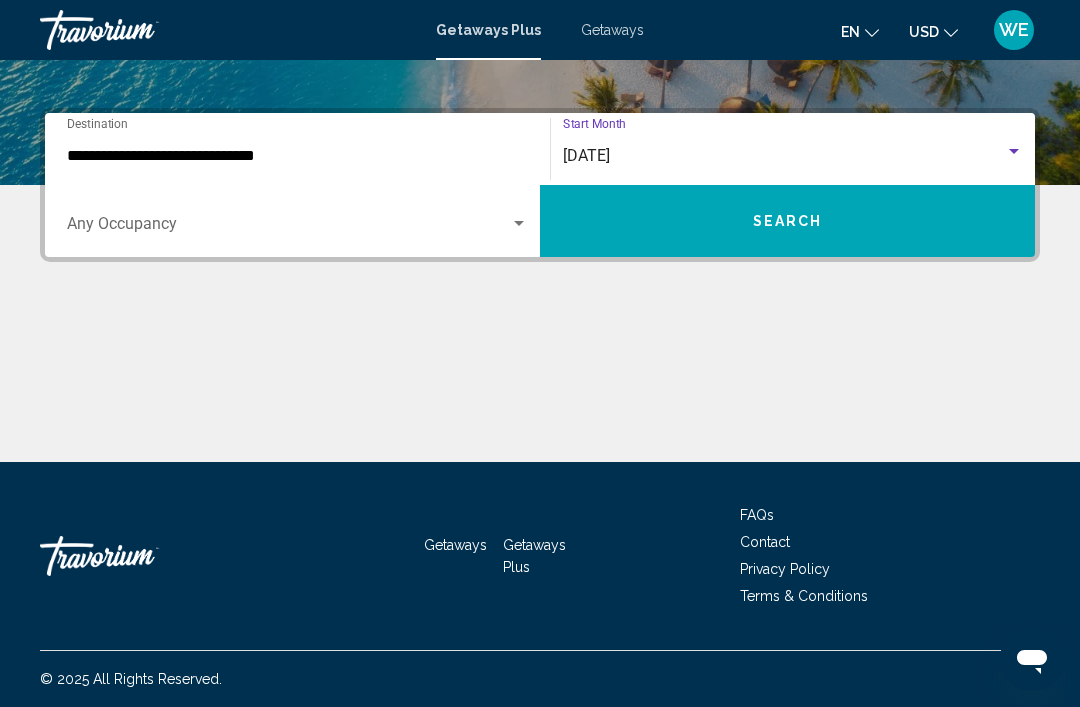 click on "Search" at bounding box center [787, 221] 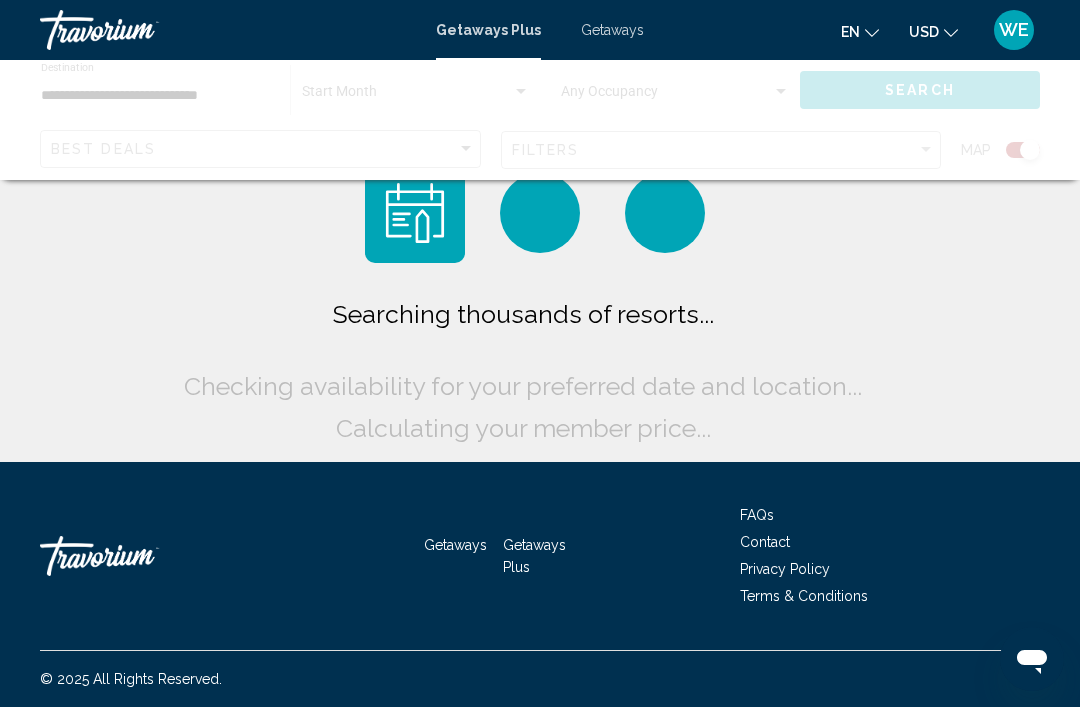 scroll, scrollTop: 0, scrollLeft: 0, axis: both 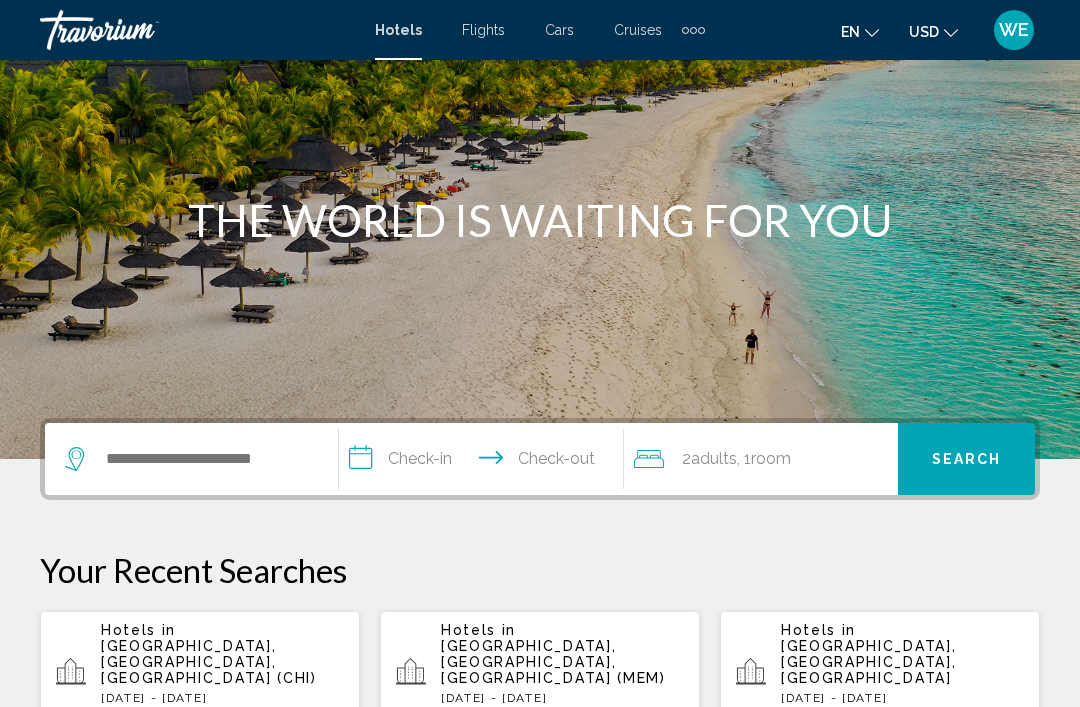 click at bounding box center (186, 459) 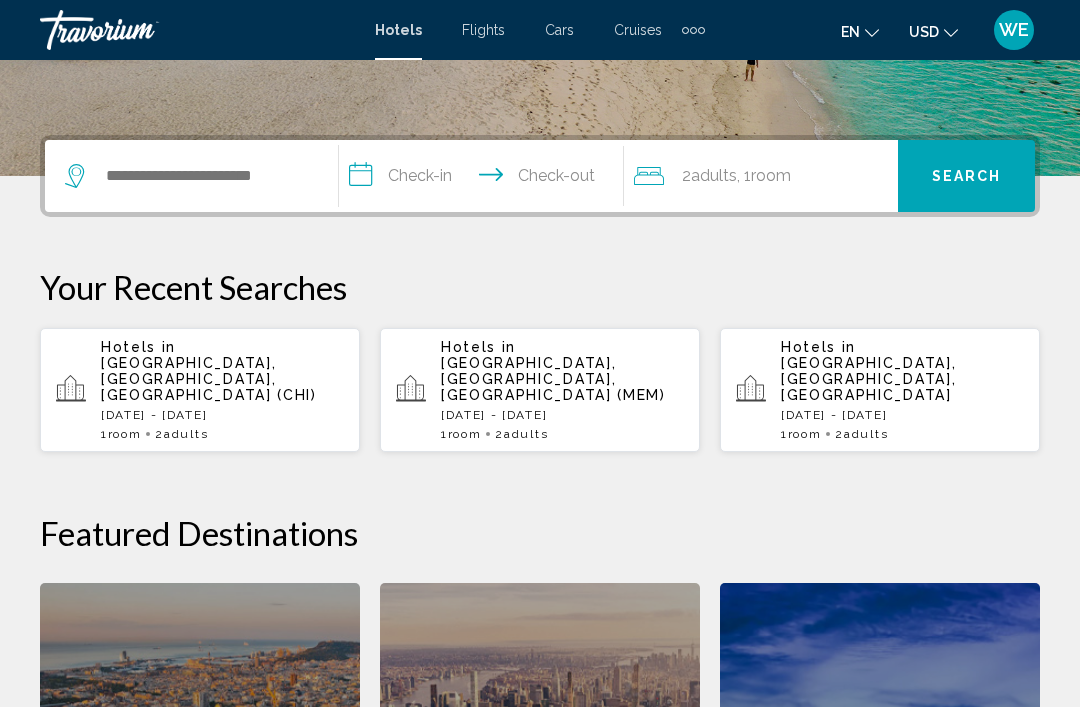 scroll, scrollTop: 494, scrollLeft: 0, axis: vertical 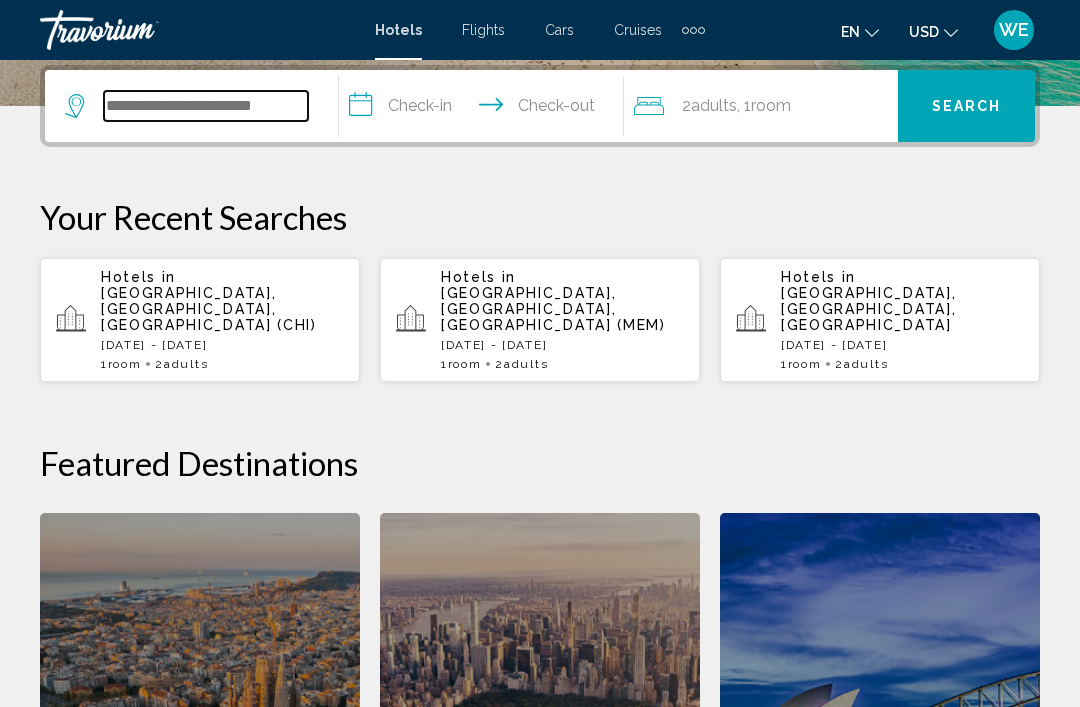 click at bounding box center [206, 106] 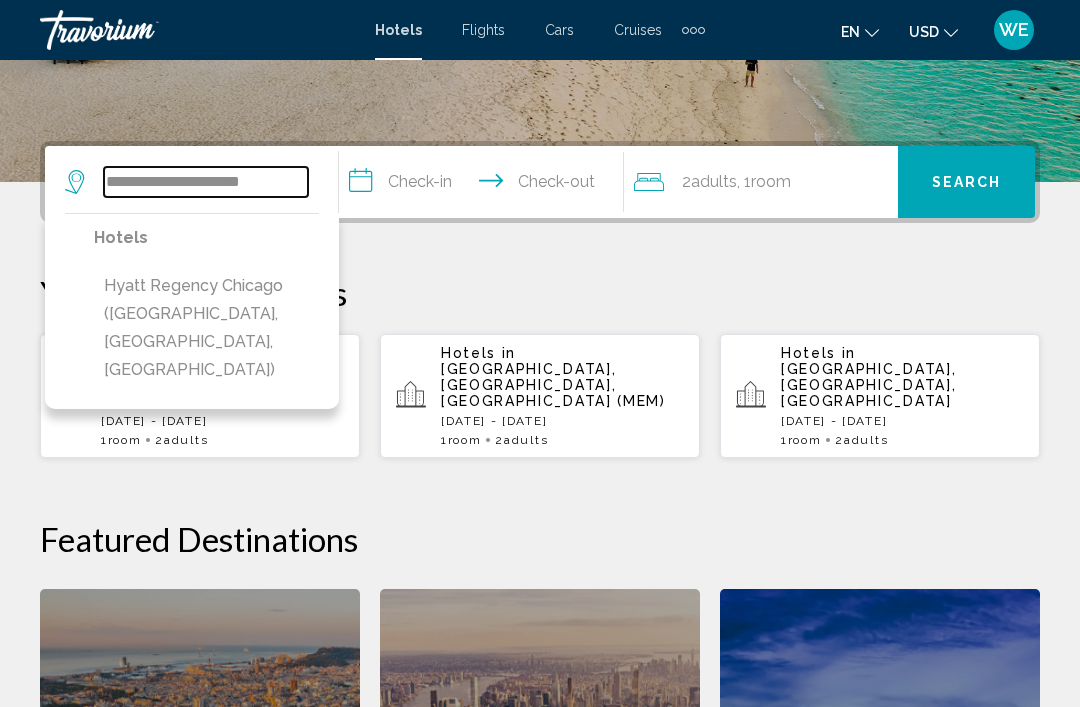 scroll, scrollTop: 417, scrollLeft: 0, axis: vertical 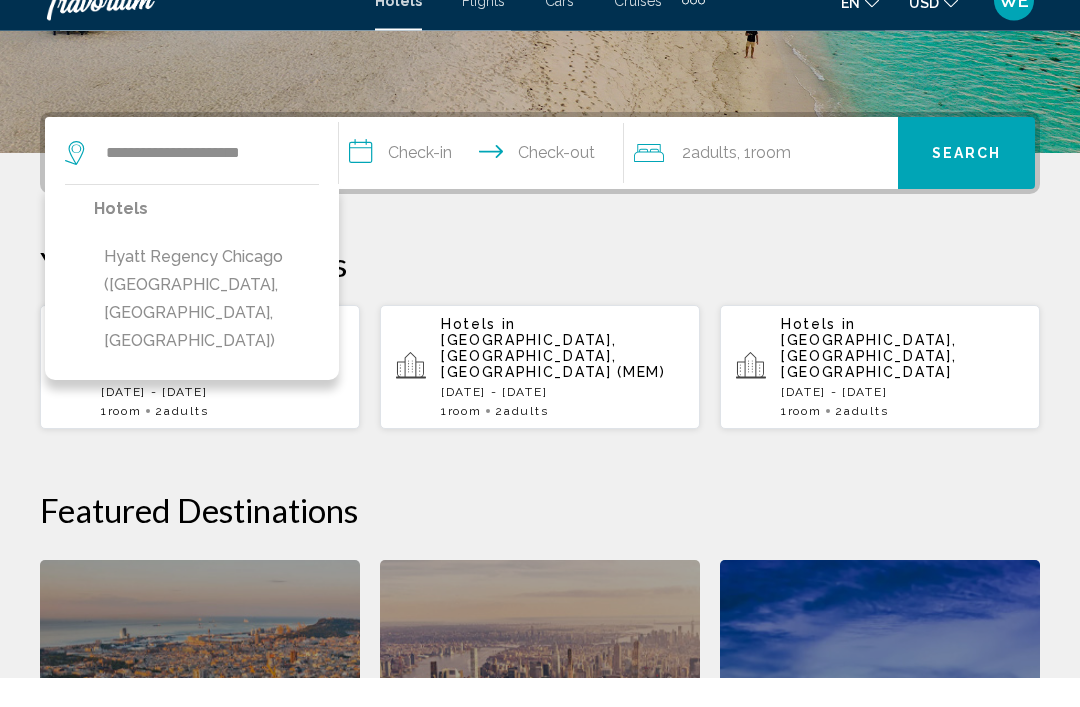 click on "Hyatt Regency Chicago (Chicago, IL, US)" at bounding box center (206, 329) 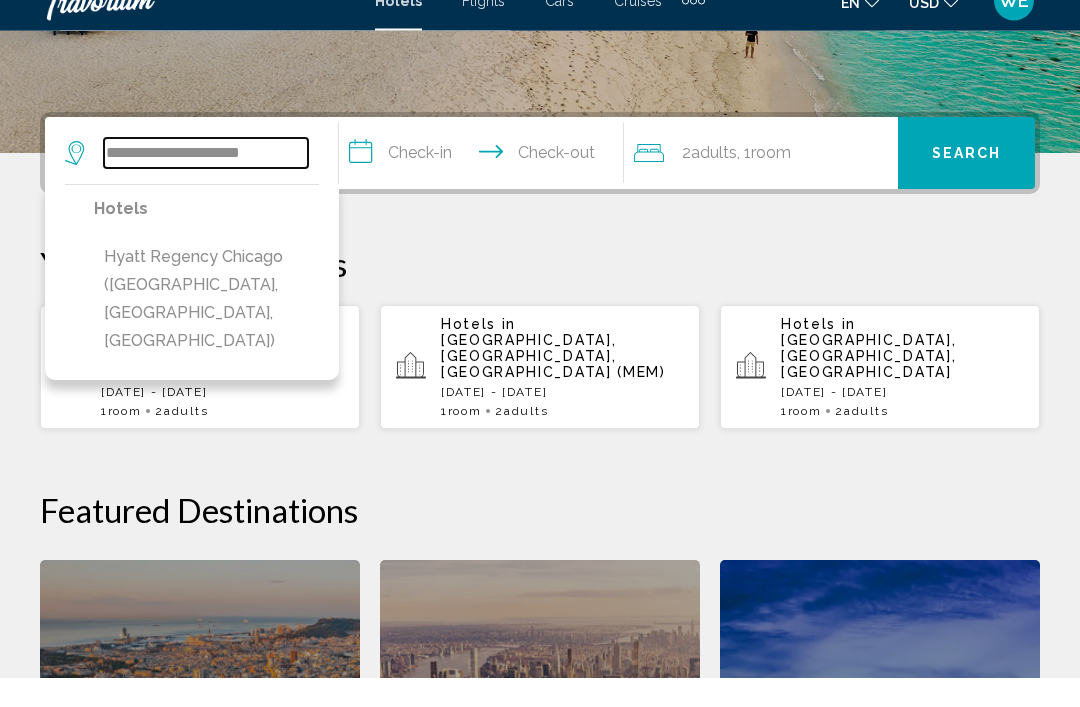 type on "**********" 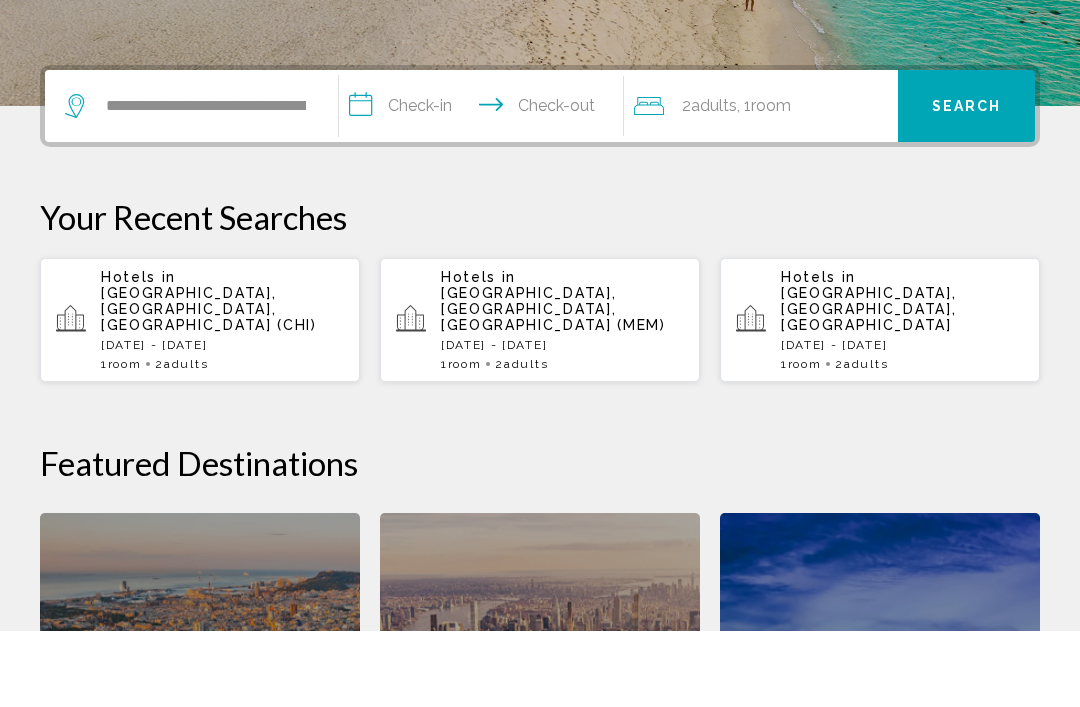 click on "**********" at bounding box center (485, 186) 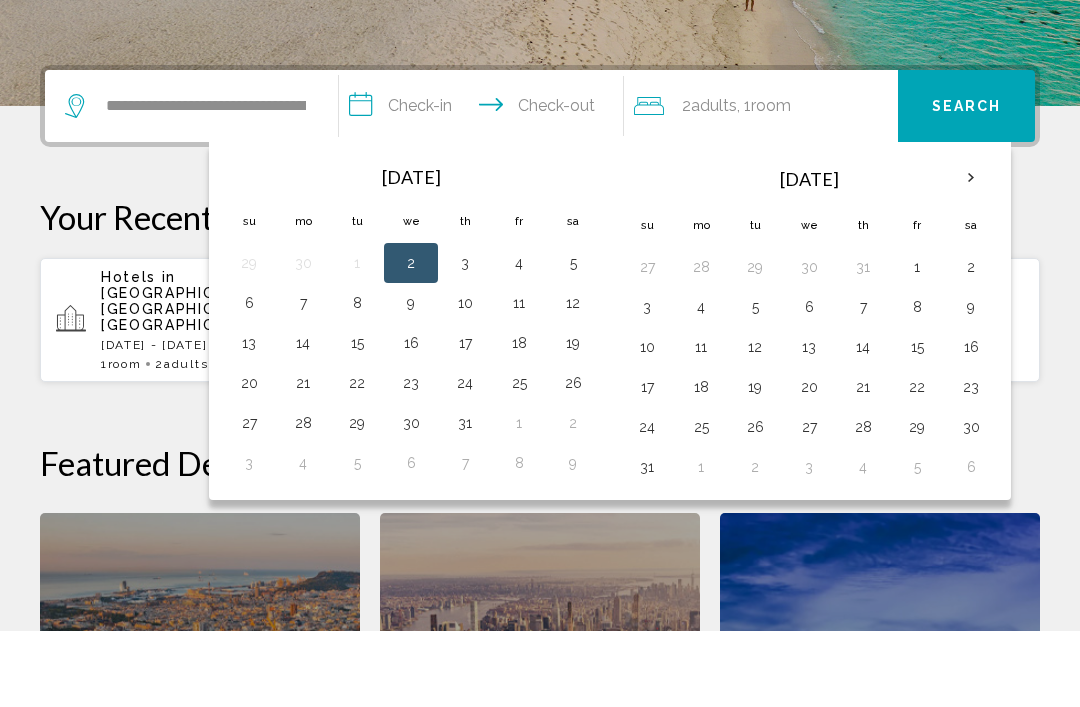 scroll, scrollTop: 494, scrollLeft: 0, axis: vertical 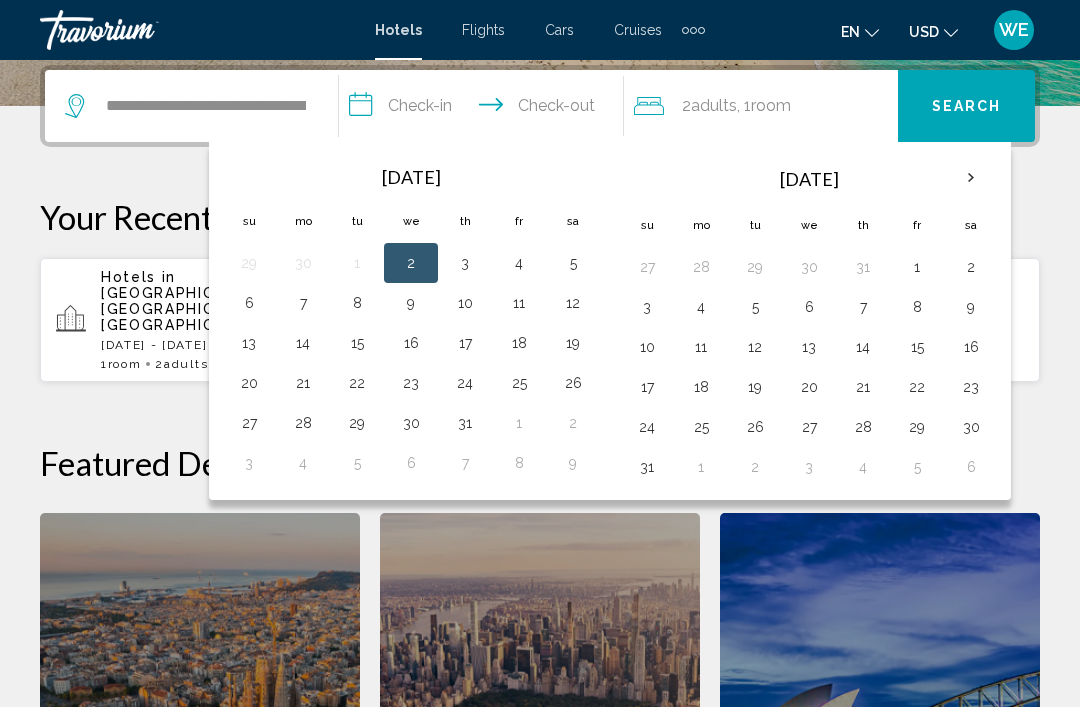 click on "4" at bounding box center (701, 307) 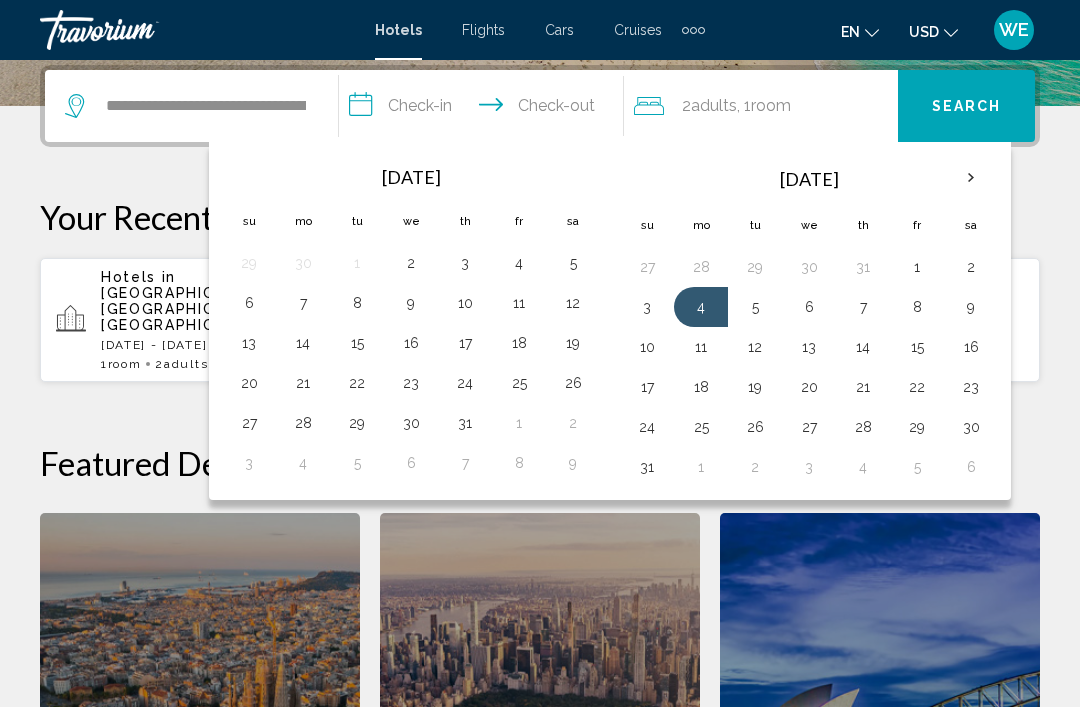 click on "8" at bounding box center [917, 307] 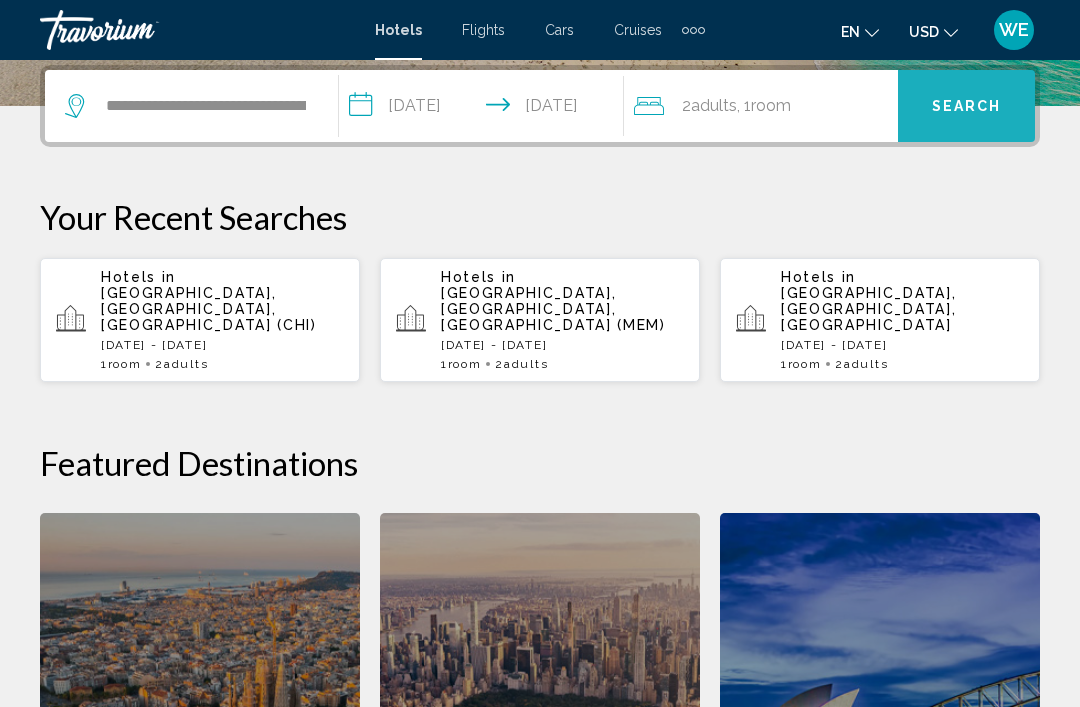 click on "Search" at bounding box center (967, 107) 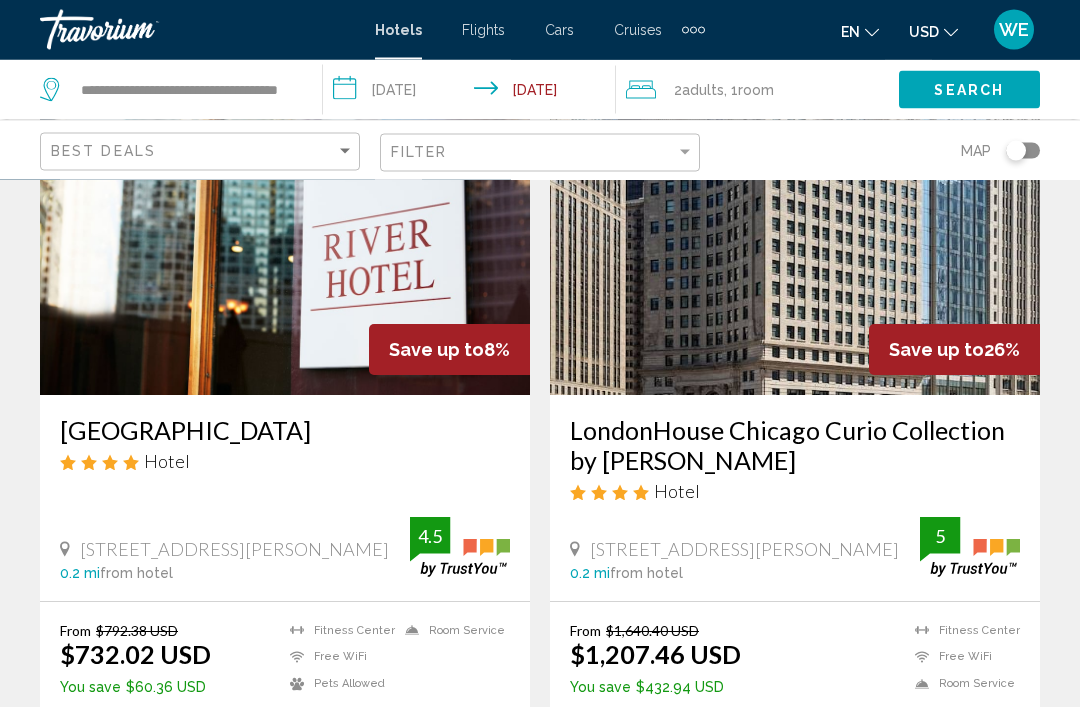 scroll, scrollTop: 3904, scrollLeft: 0, axis: vertical 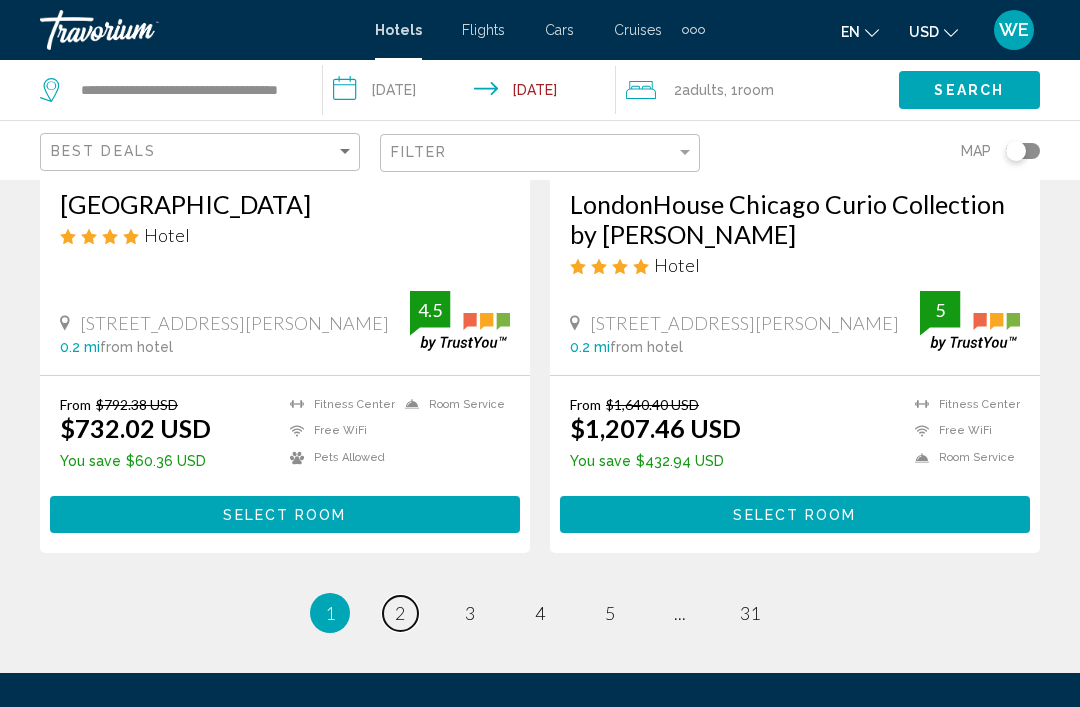 click on "page  2" at bounding box center (400, 613) 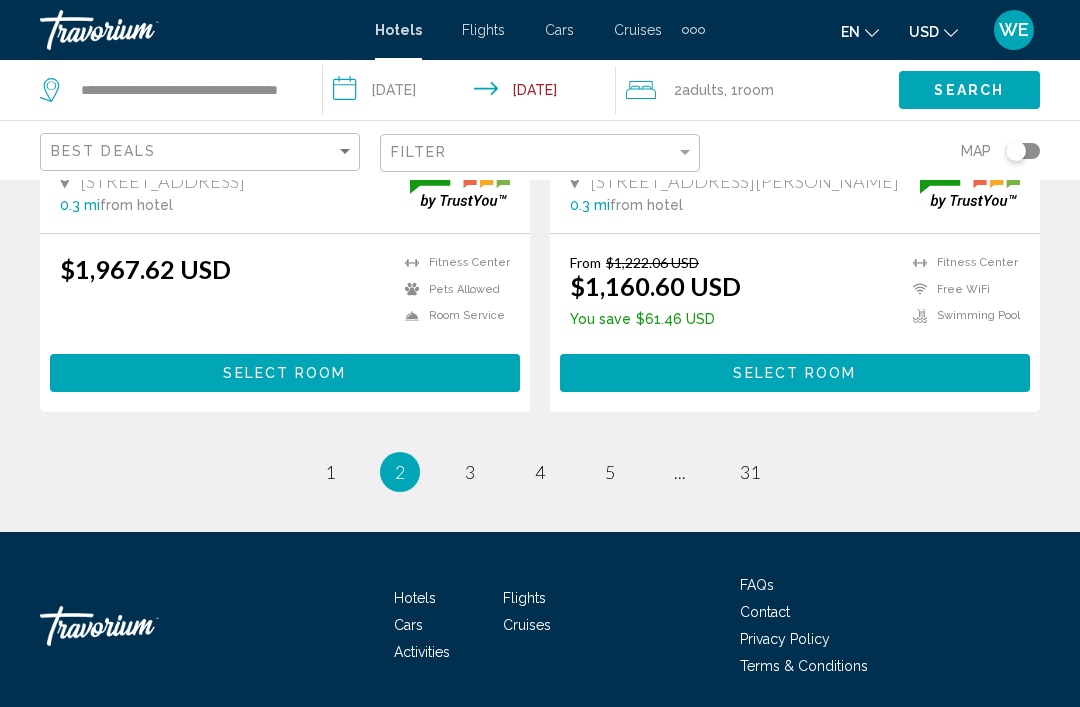 scroll, scrollTop: 4209, scrollLeft: 0, axis: vertical 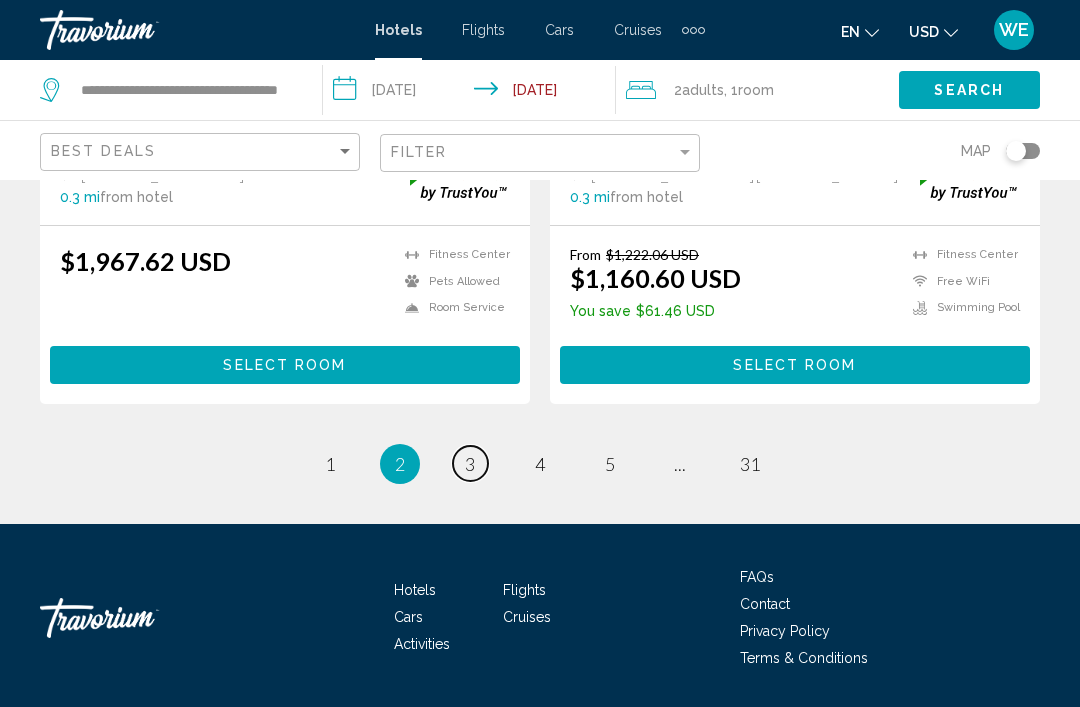 click on "page  3" at bounding box center [470, 463] 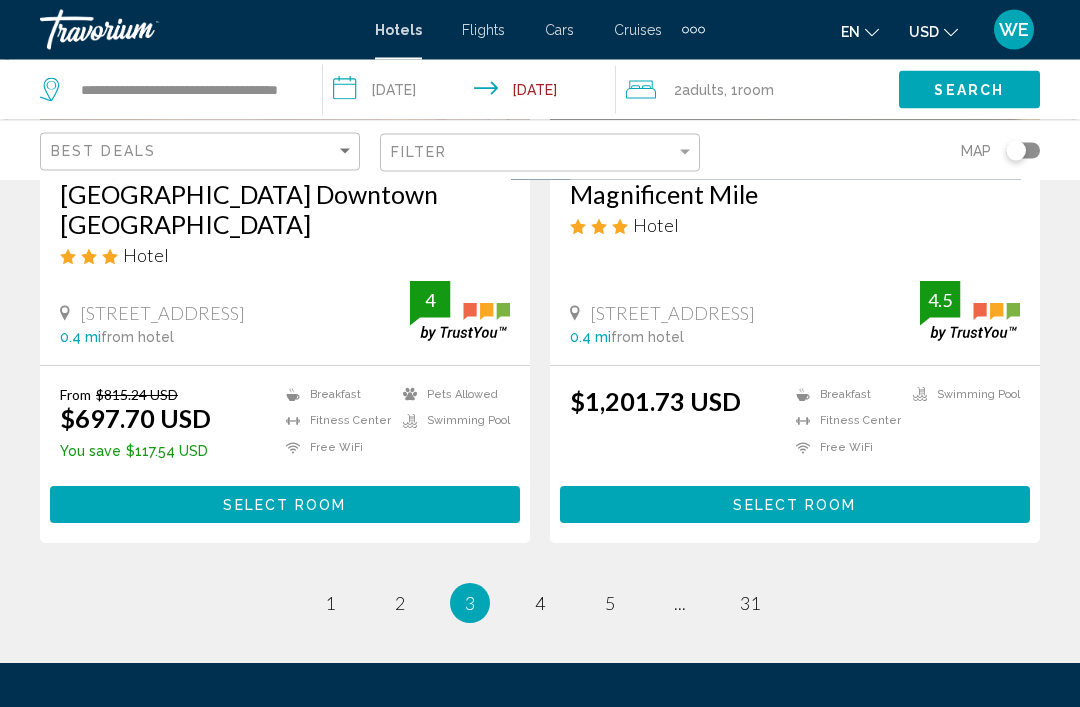 scroll, scrollTop: 4169, scrollLeft: 0, axis: vertical 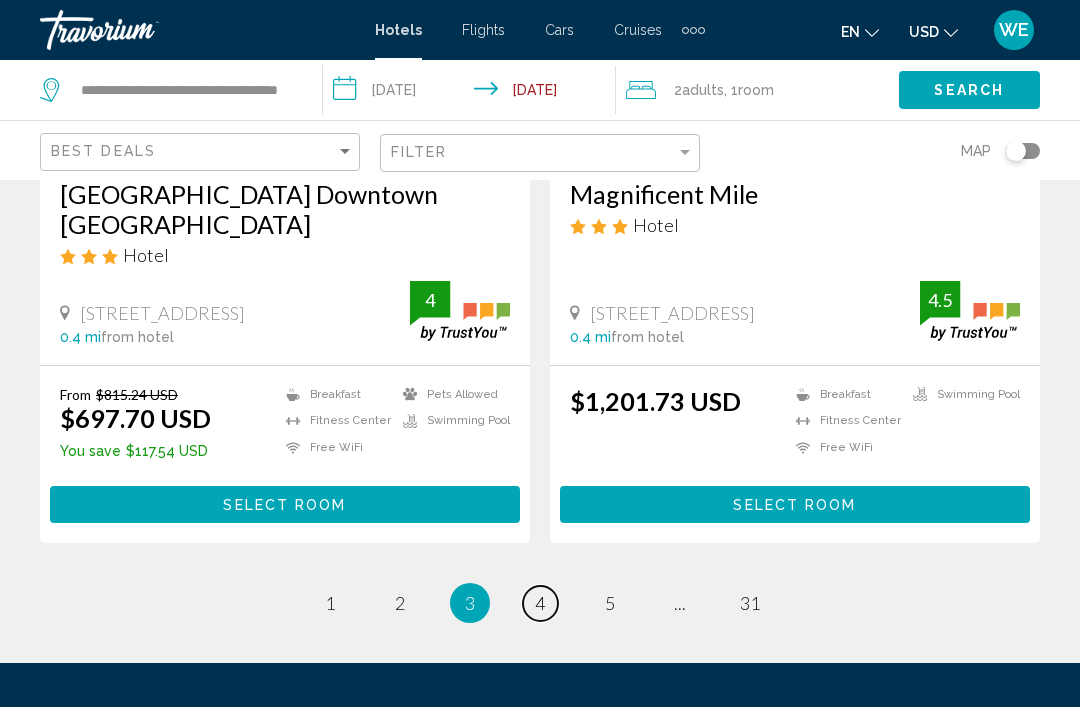 click on "page  4" at bounding box center [540, 603] 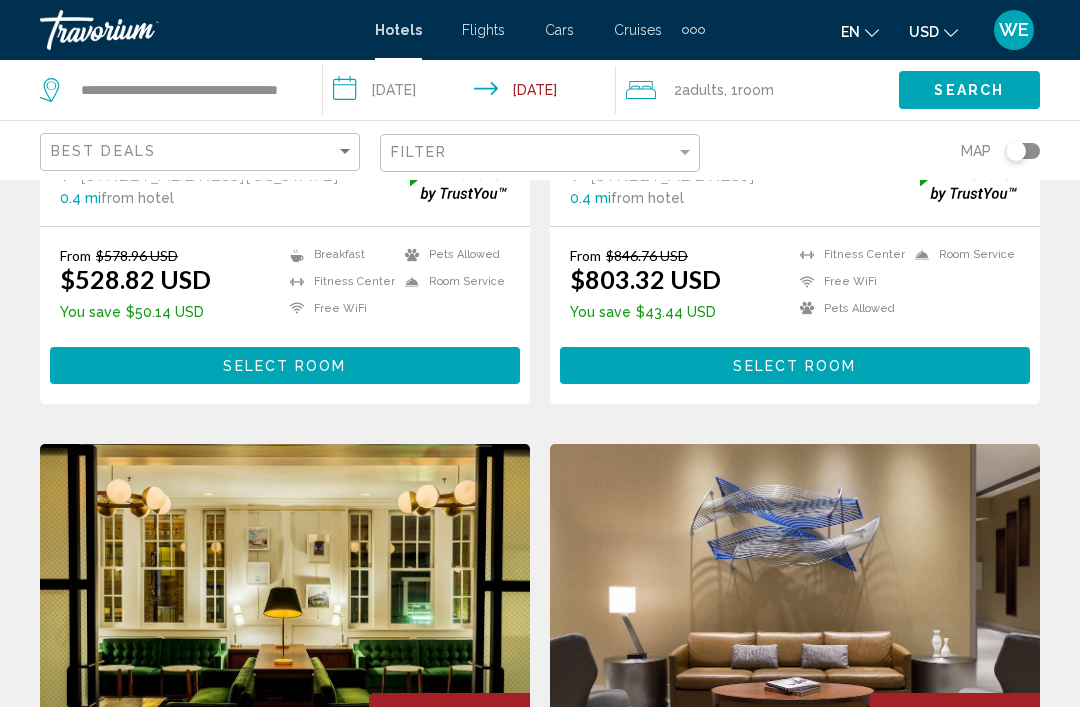 scroll, scrollTop: 3431, scrollLeft: 0, axis: vertical 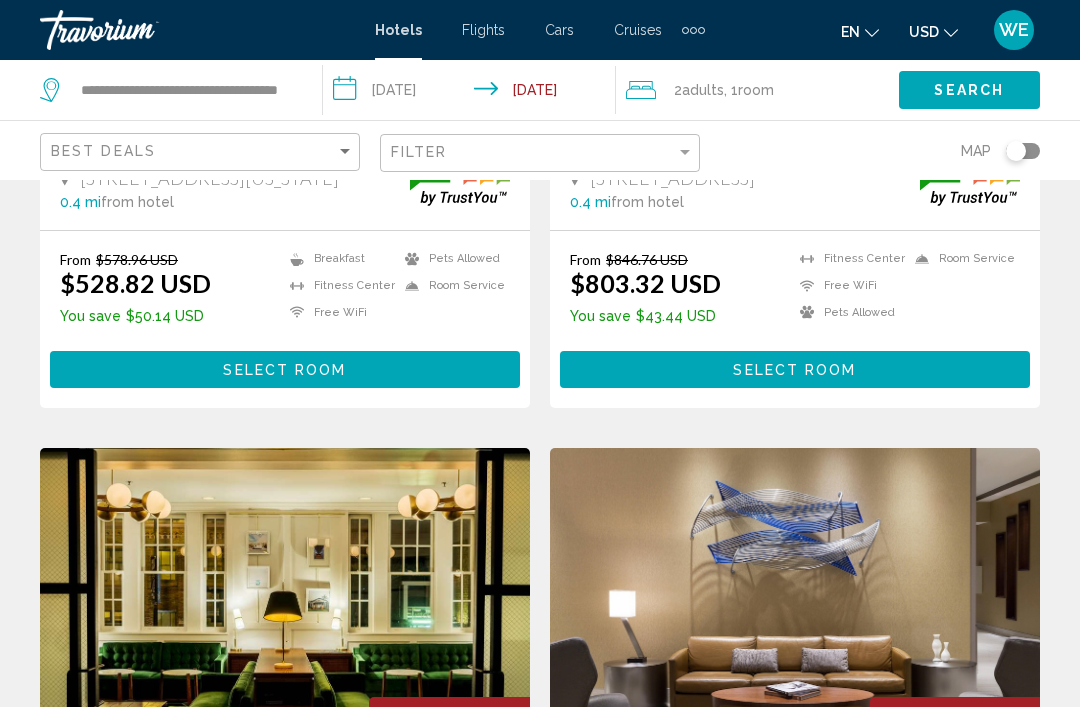click on "**********" at bounding box center [473, 93] 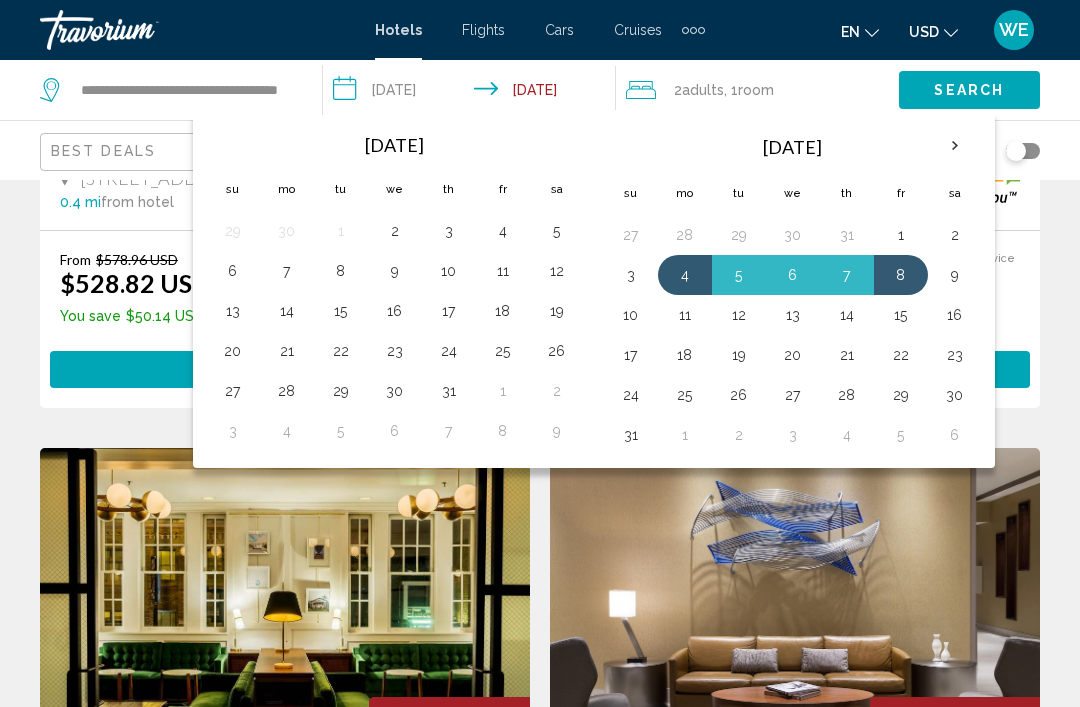 click at bounding box center [955, 146] 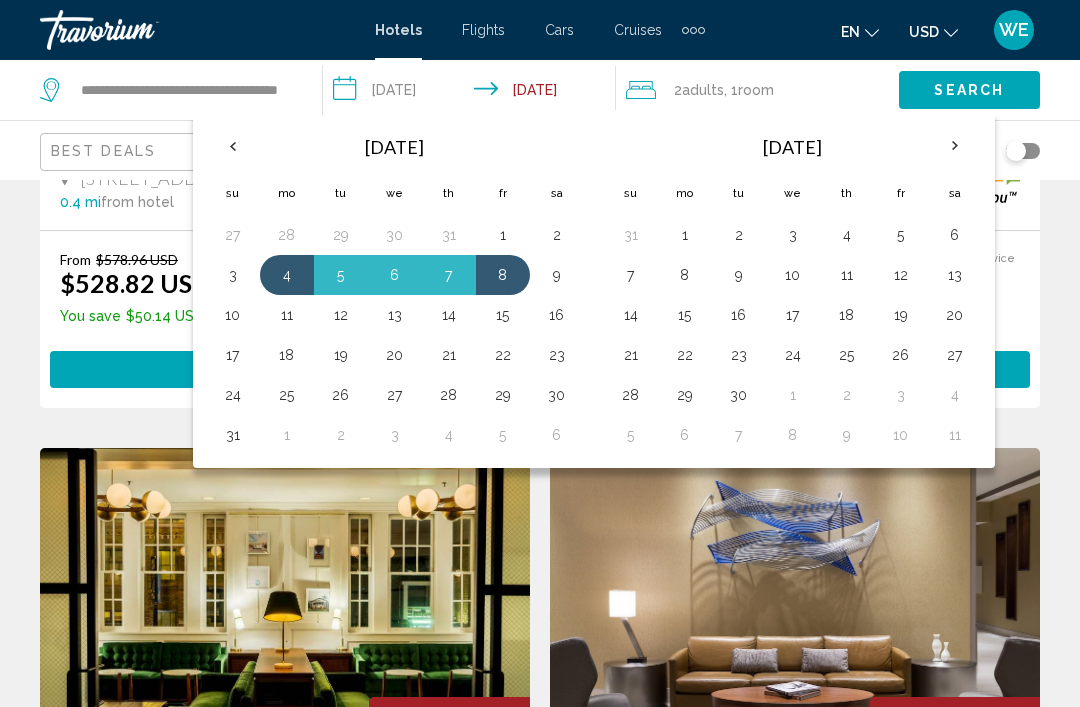 click on "8" at bounding box center [685, 275] 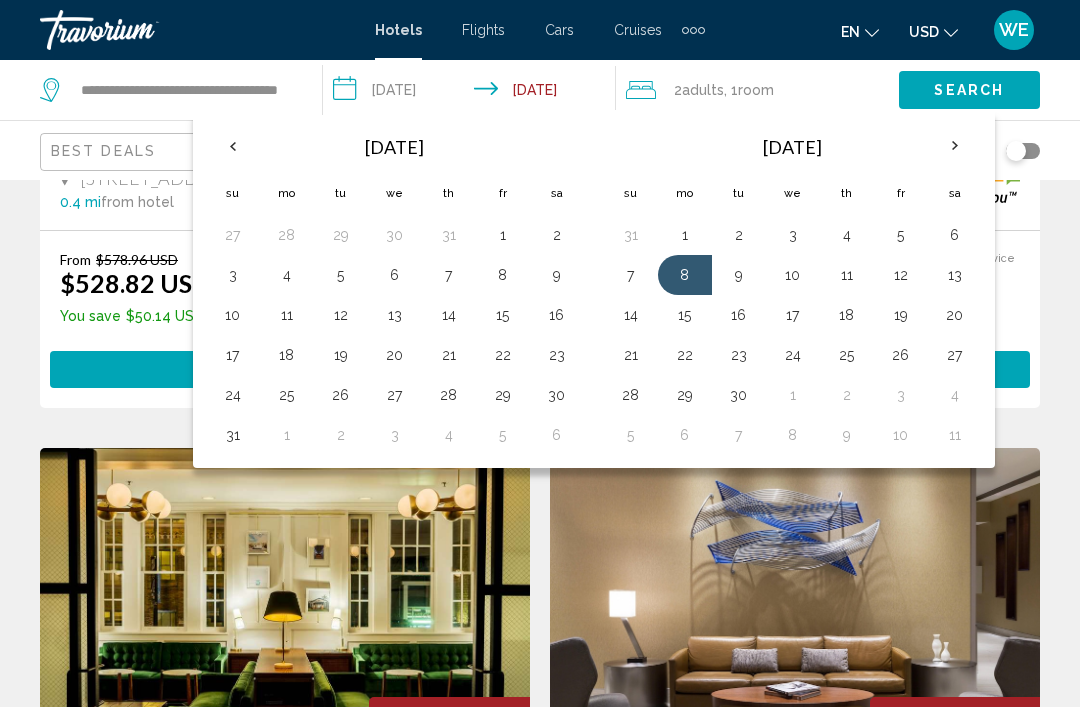 click on "12" at bounding box center (901, 275) 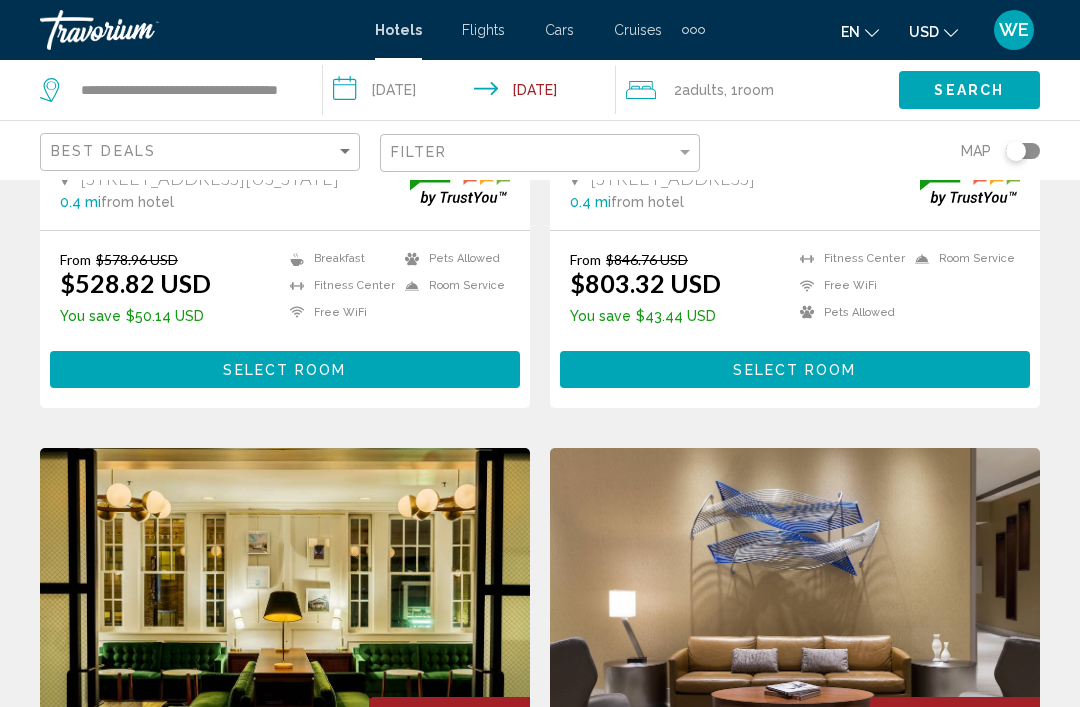 type on "**********" 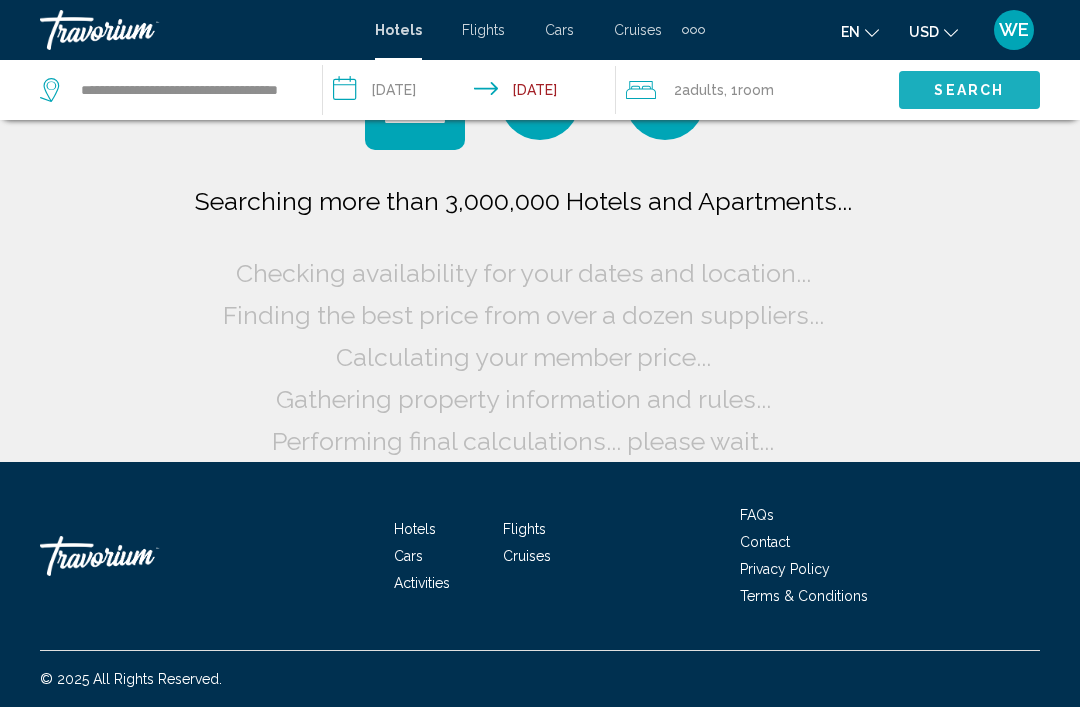 scroll, scrollTop: 100, scrollLeft: 0, axis: vertical 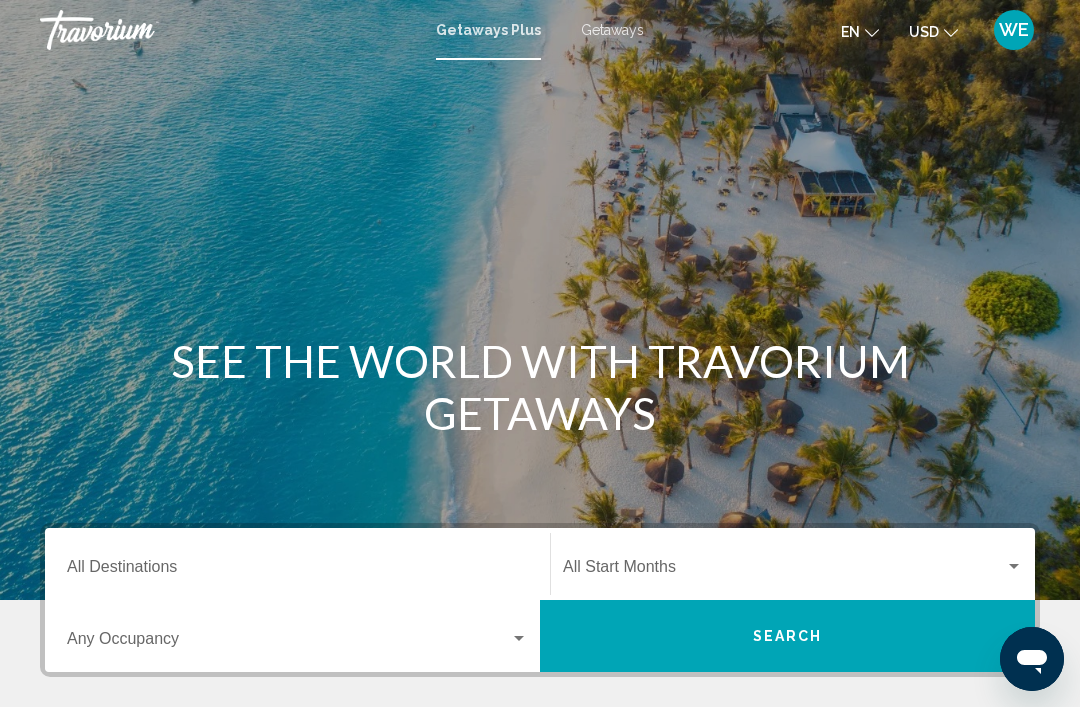 click on "Destination All Destinations" at bounding box center (297, 571) 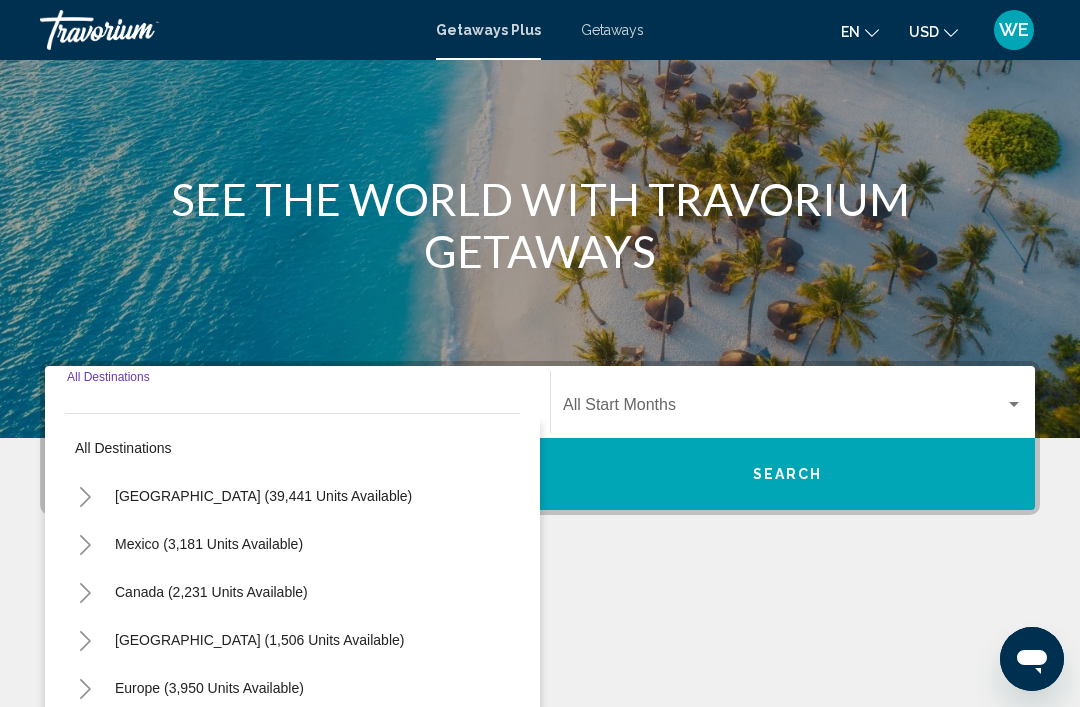 scroll, scrollTop: 415, scrollLeft: 0, axis: vertical 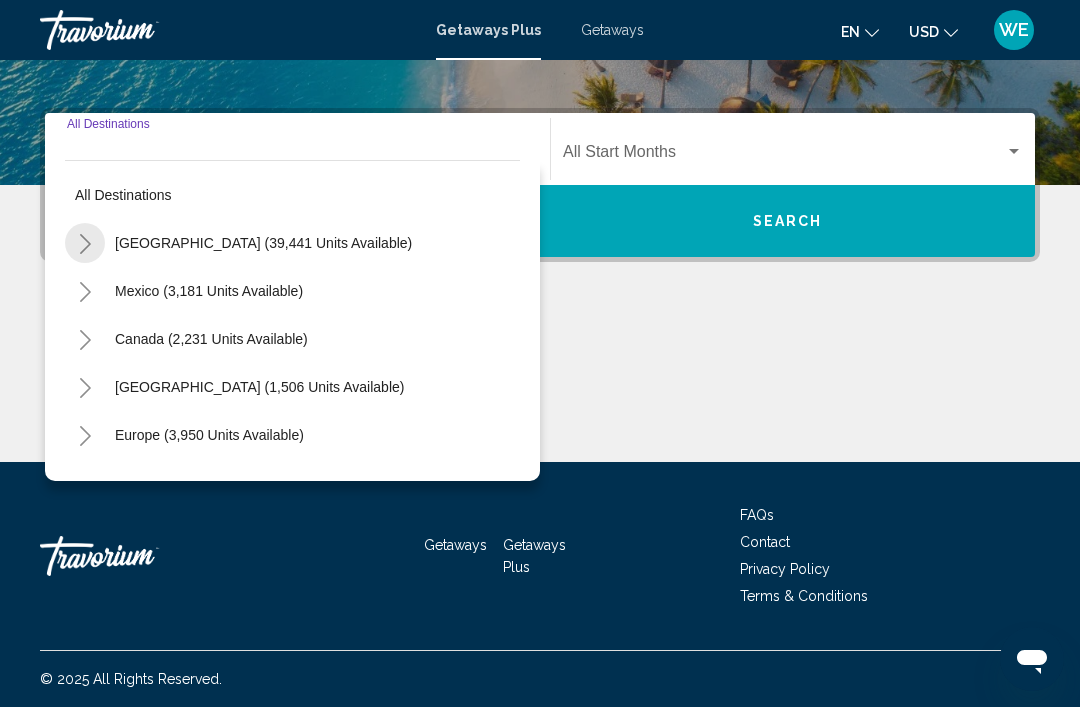 click 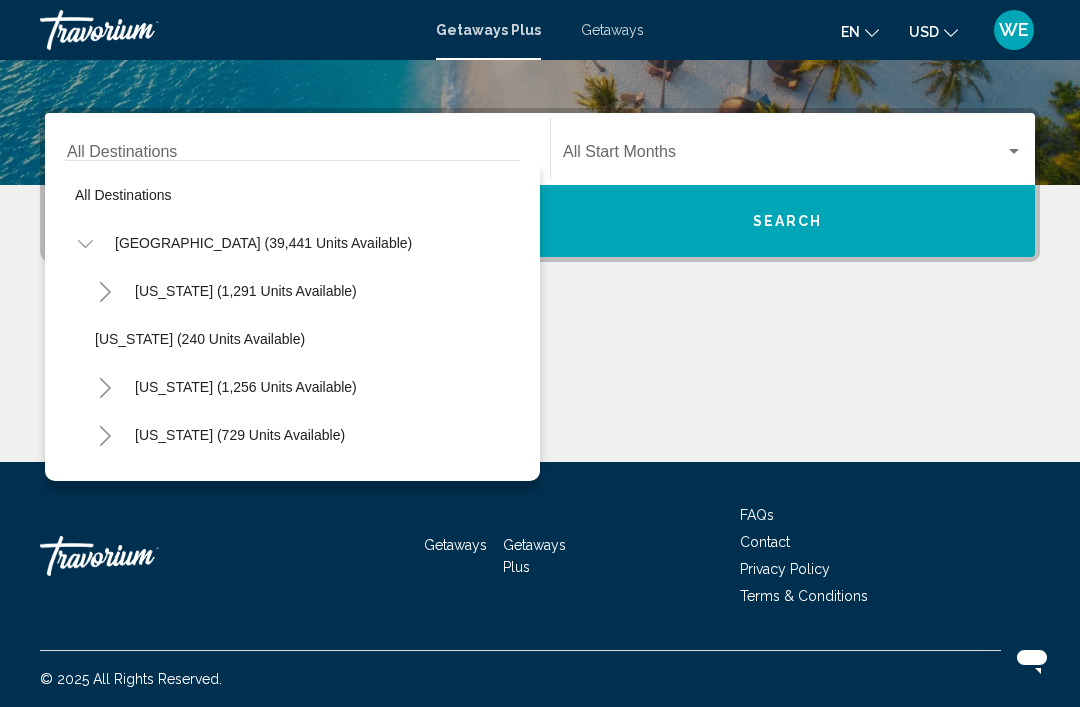 click at bounding box center [793, 156] 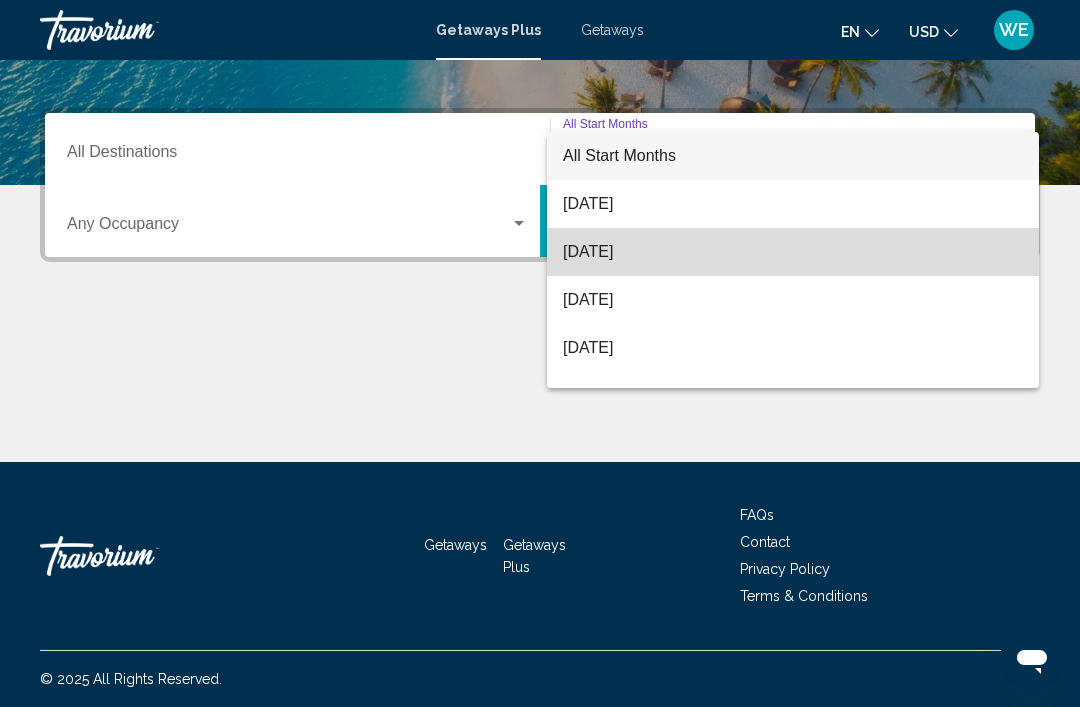 click on "August 2025" at bounding box center [793, 252] 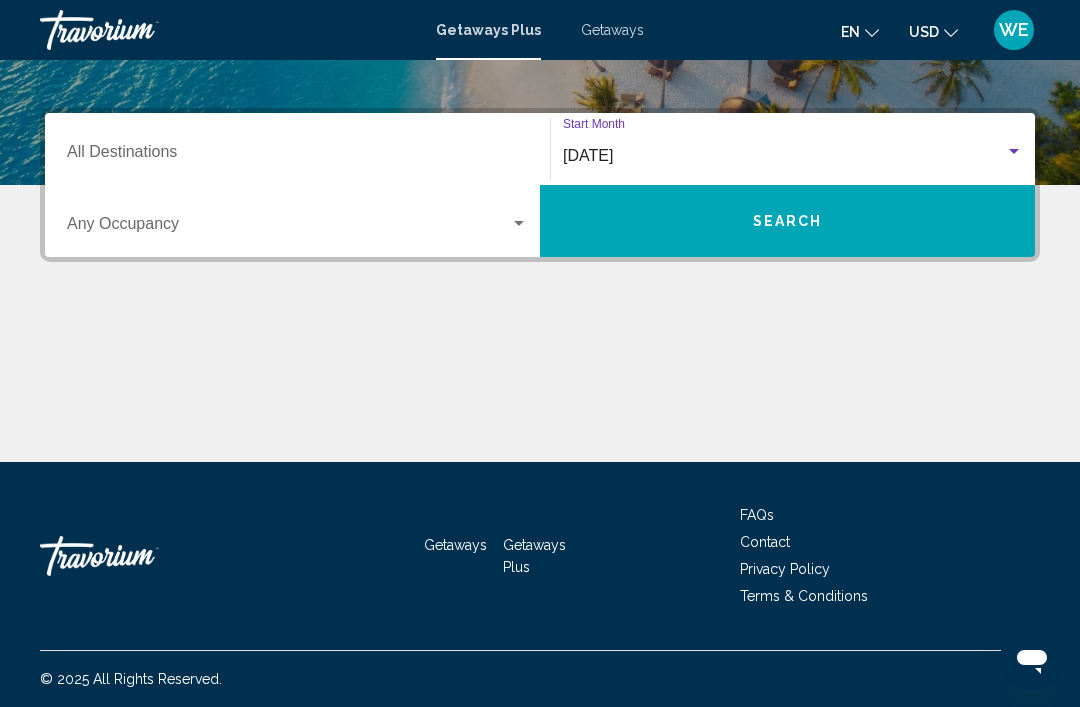 click at bounding box center (297, 228) 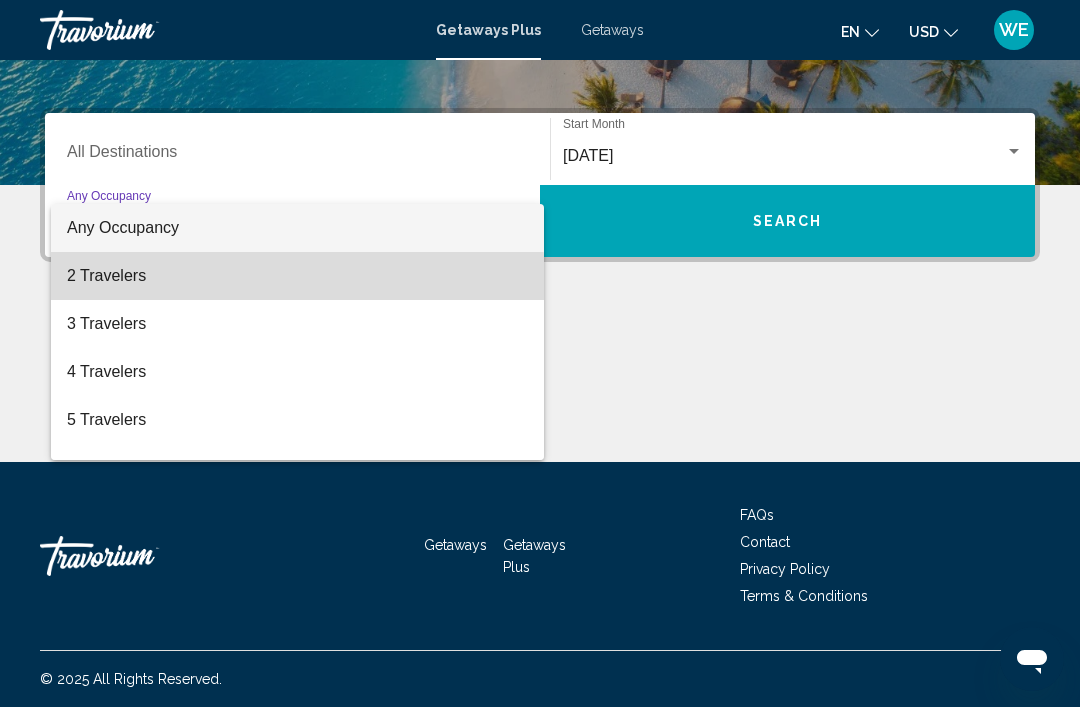 click on "2 Travelers" at bounding box center (297, 276) 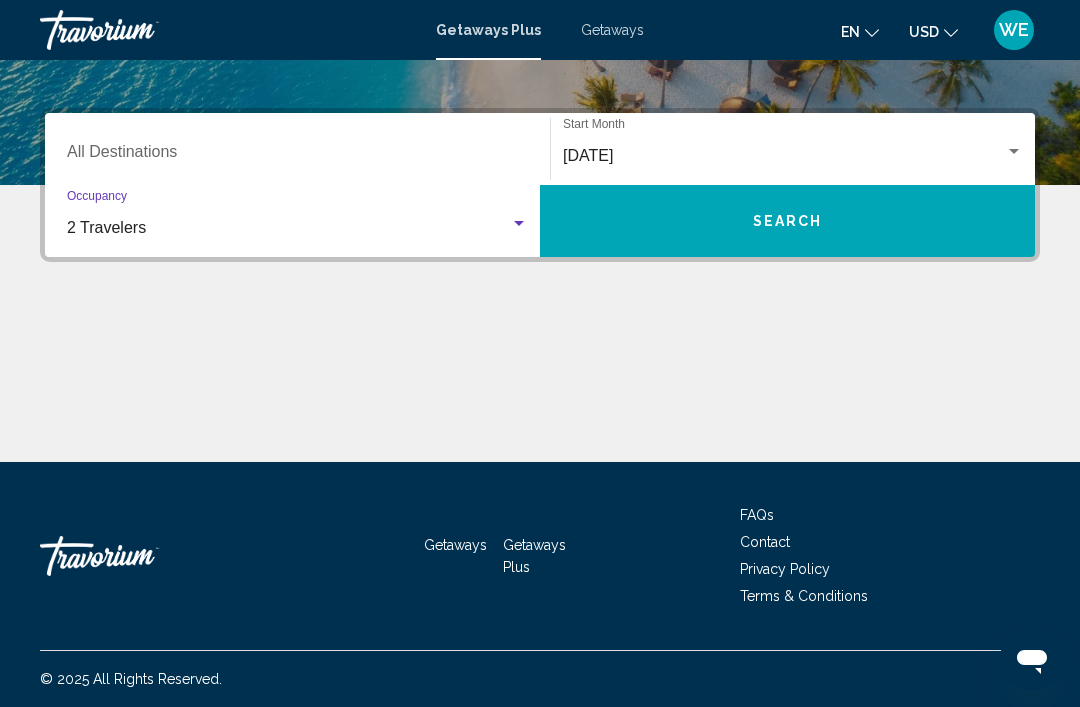 click on "Search" at bounding box center [787, 221] 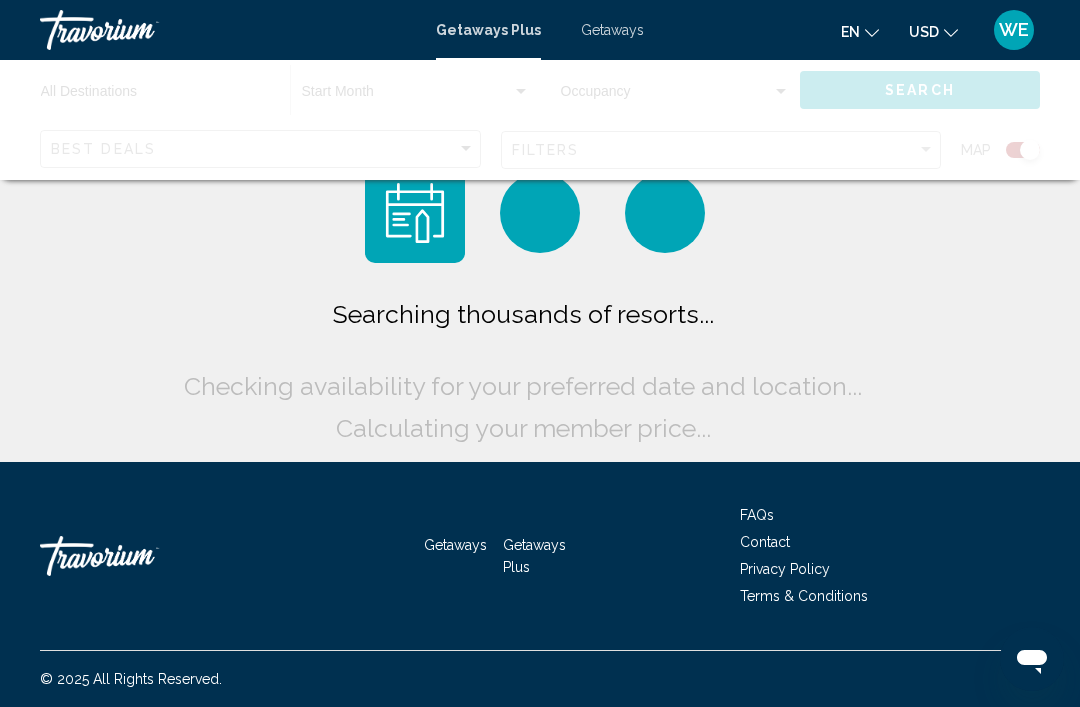 scroll, scrollTop: 0, scrollLeft: 0, axis: both 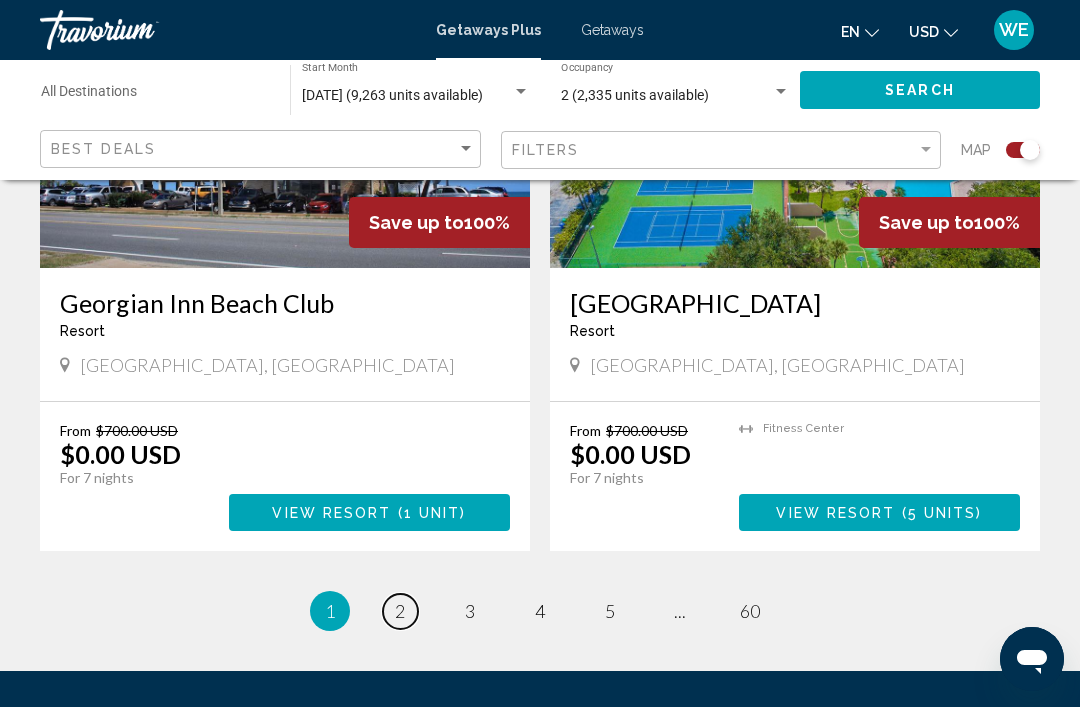 click on "page  2" at bounding box center [400, 611] 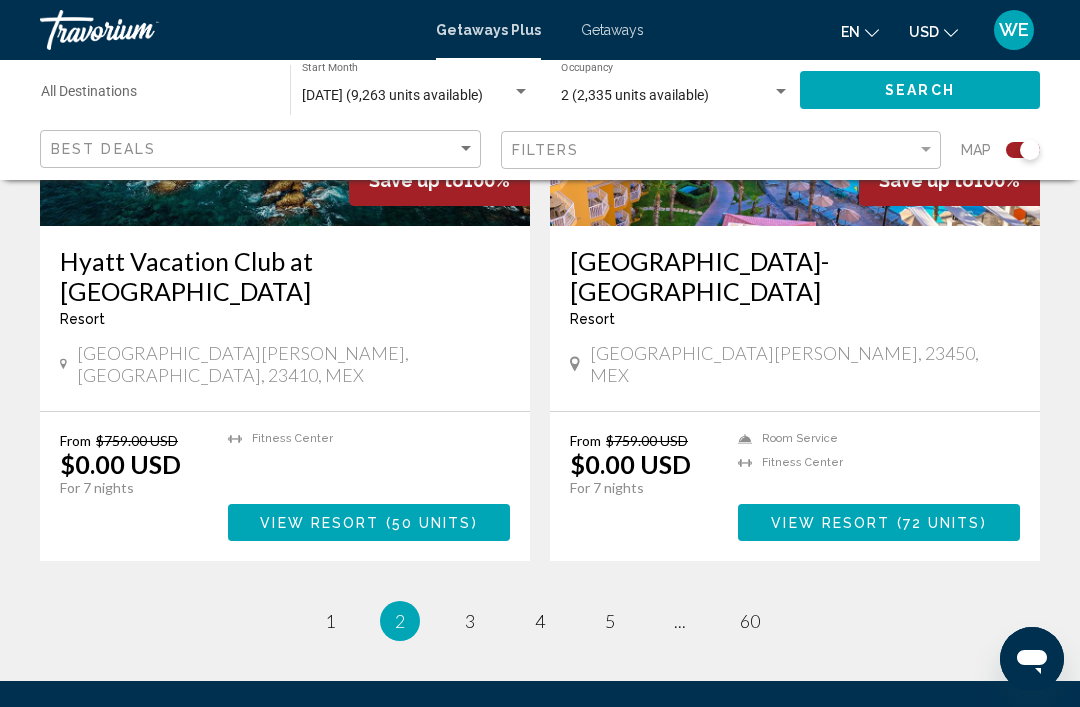 scroll, scrollTop: 4319, scrollLeft: 0, axis: vertical 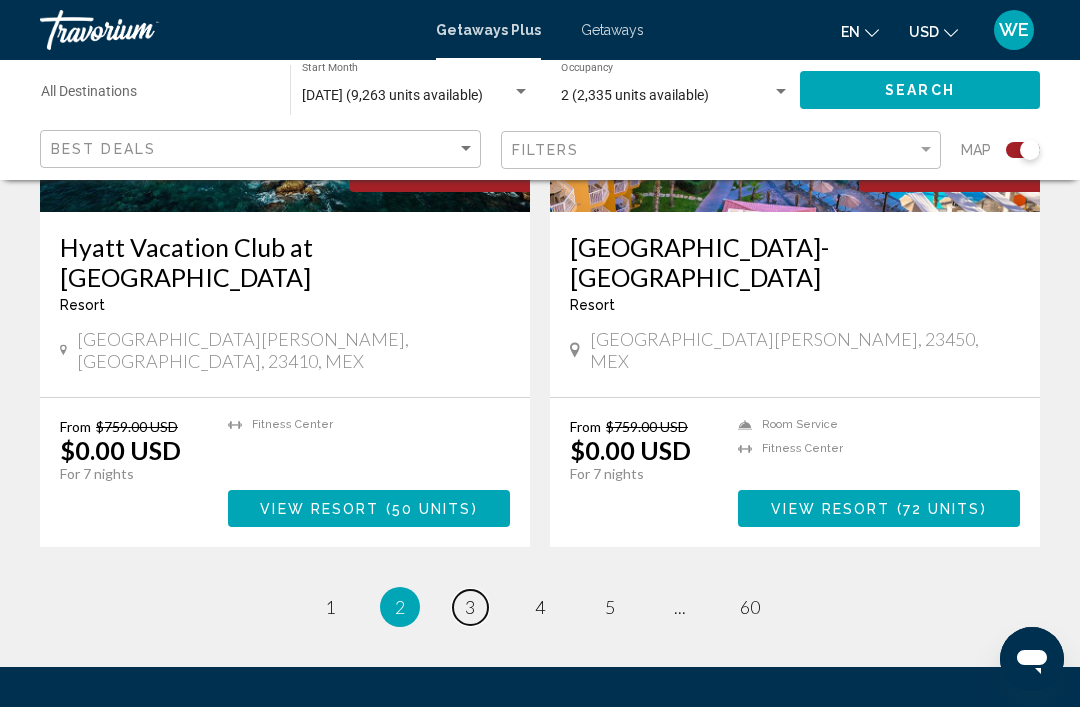 click on "page  3" at bounding box center [470, 607] 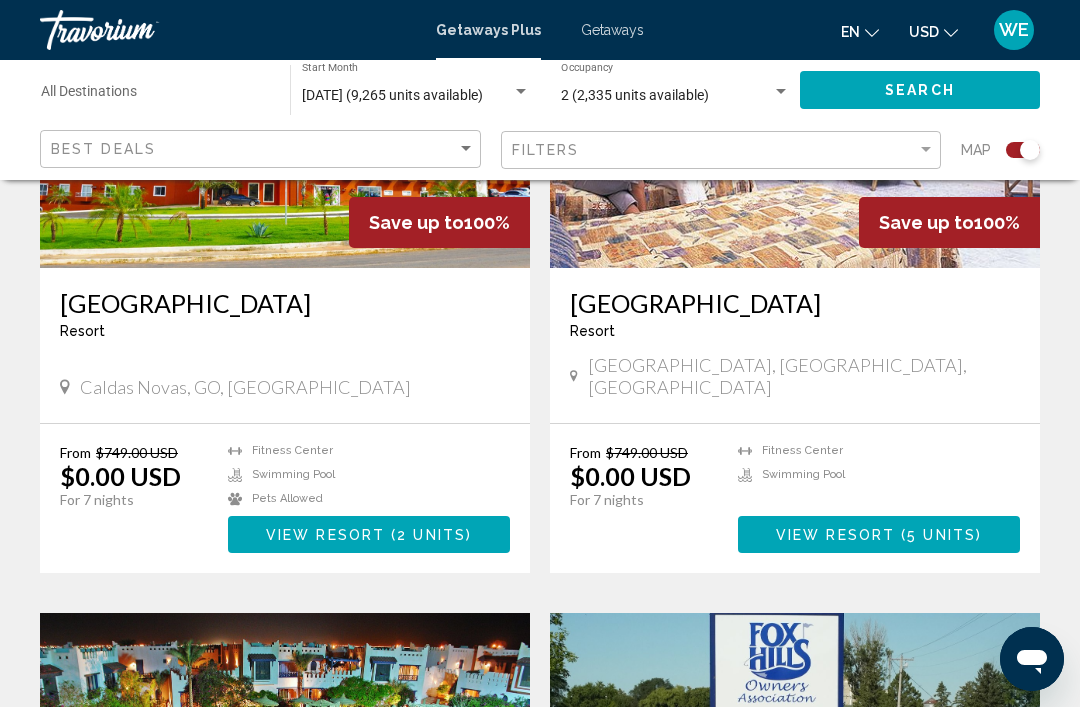 scroll, scrollTop: 2302, scrollLeft: 0, axis: vertical 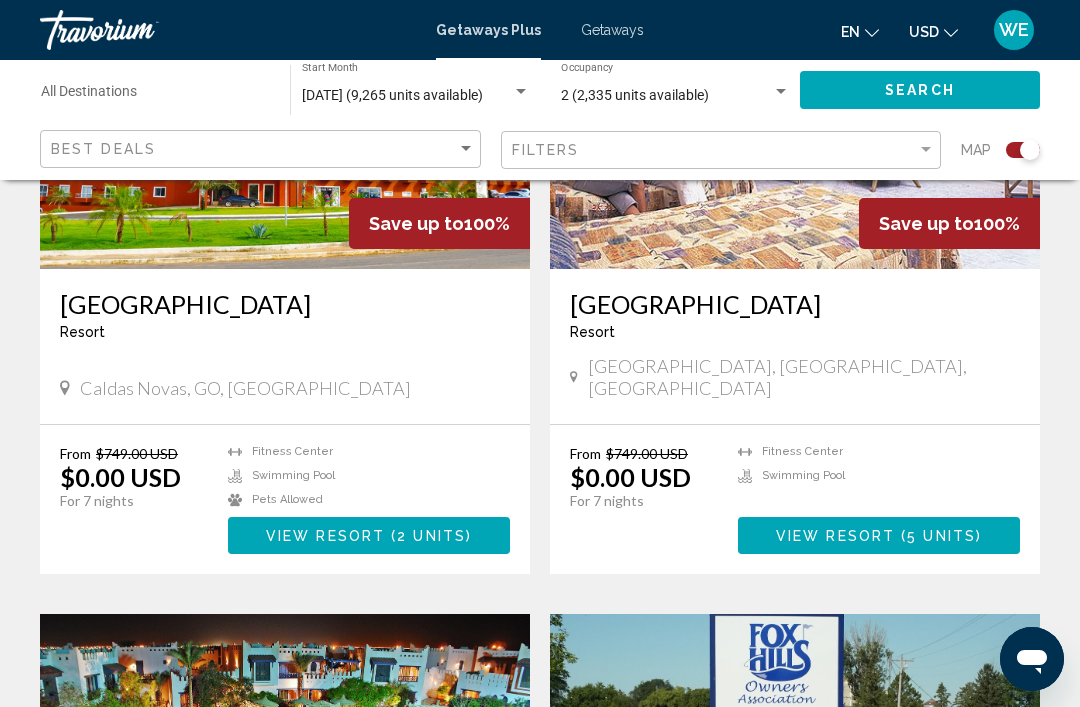 click on "Destination All Destinations" at bounding box center [155, 96] 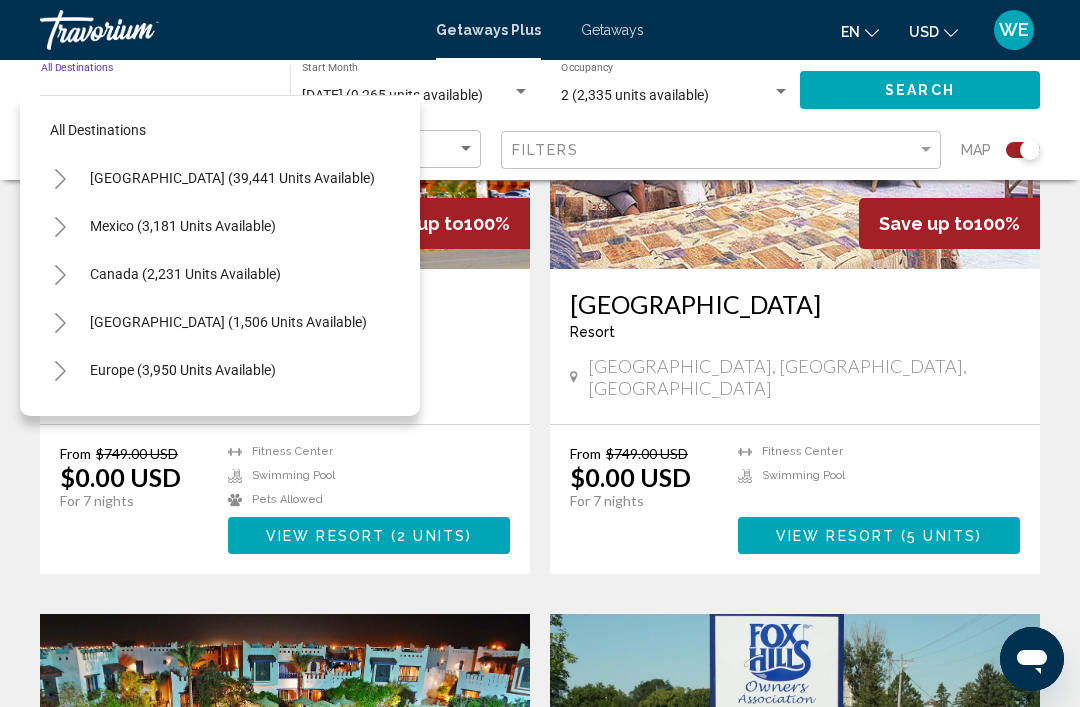 click 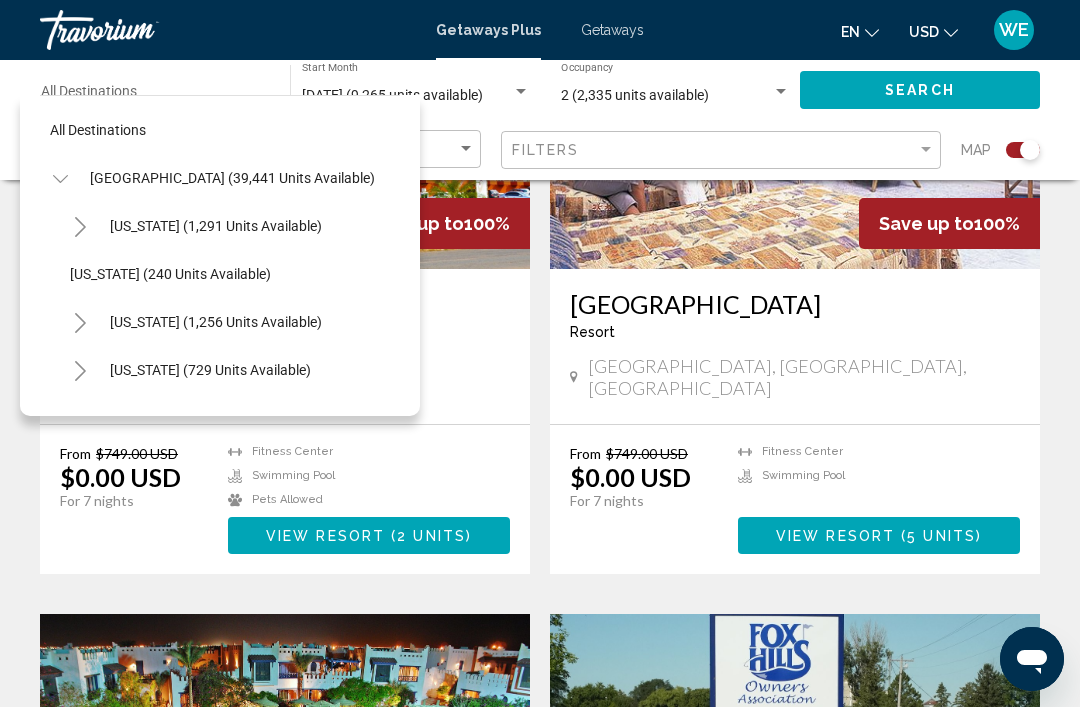 click on "United States (39,441 units available)" at bounding box center [183, 2098] 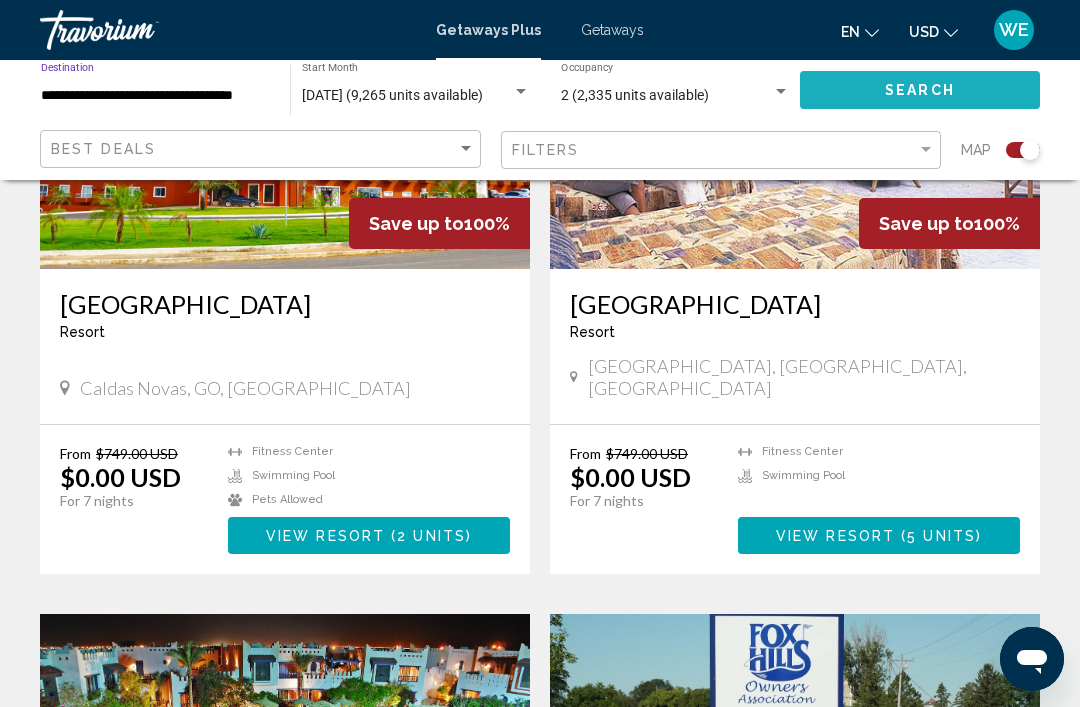 click on "Search" 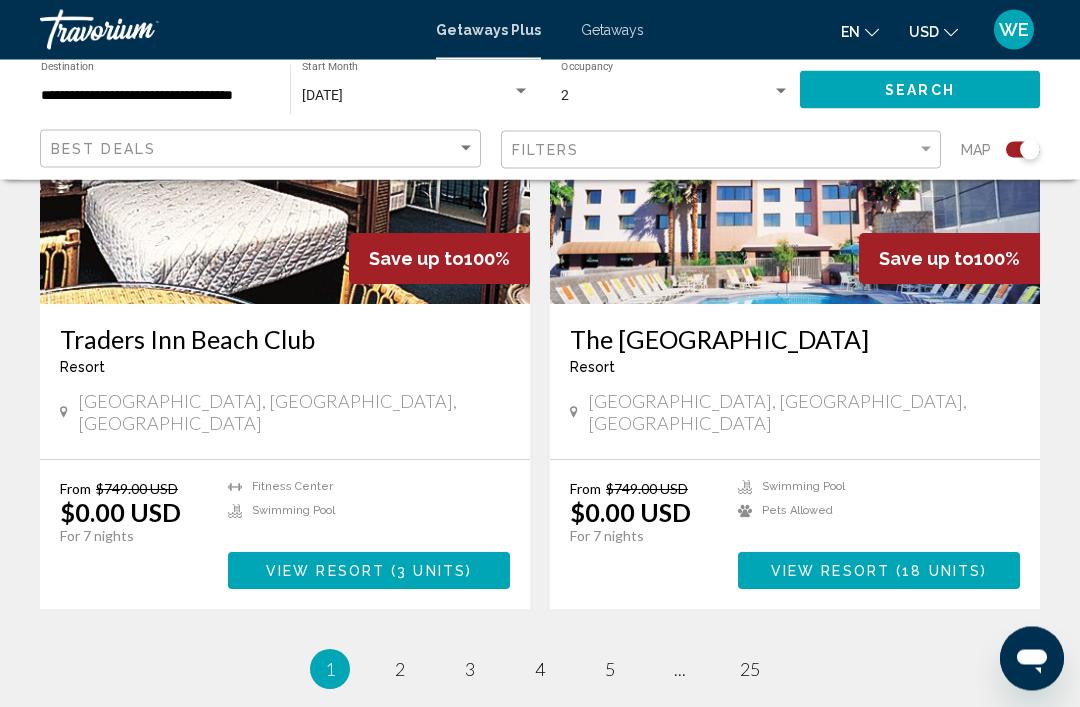 scroll, scrollTop: 4198, scrollLeft: 0, axis: vertical 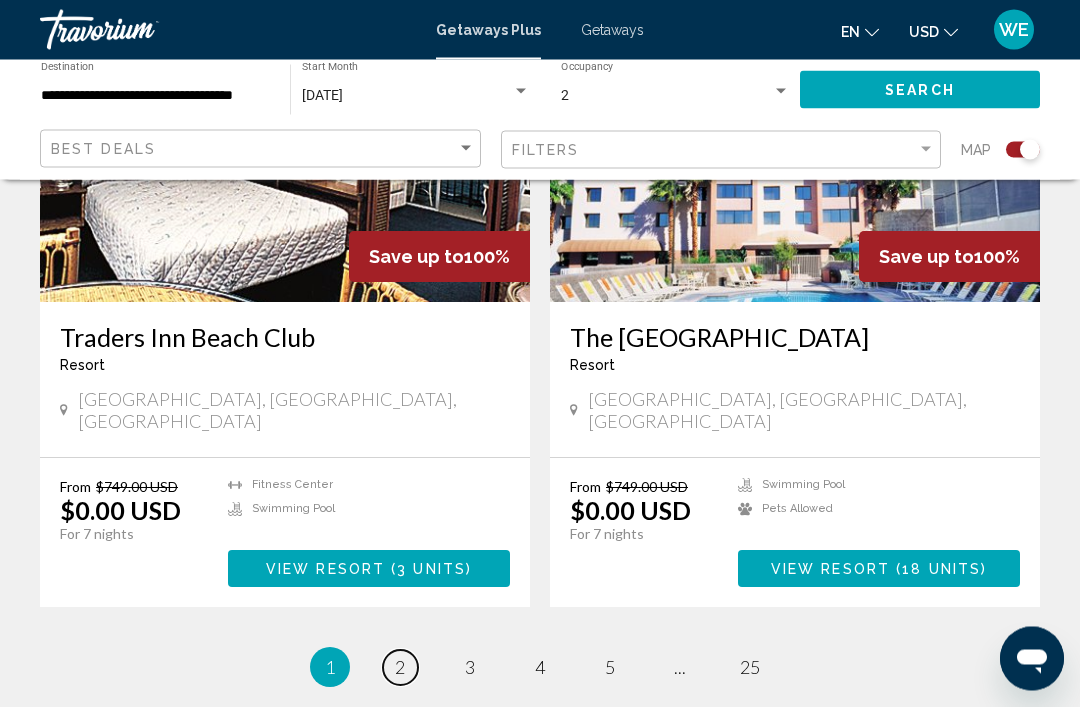 click on "page  2" at bounding box center [400, 668] 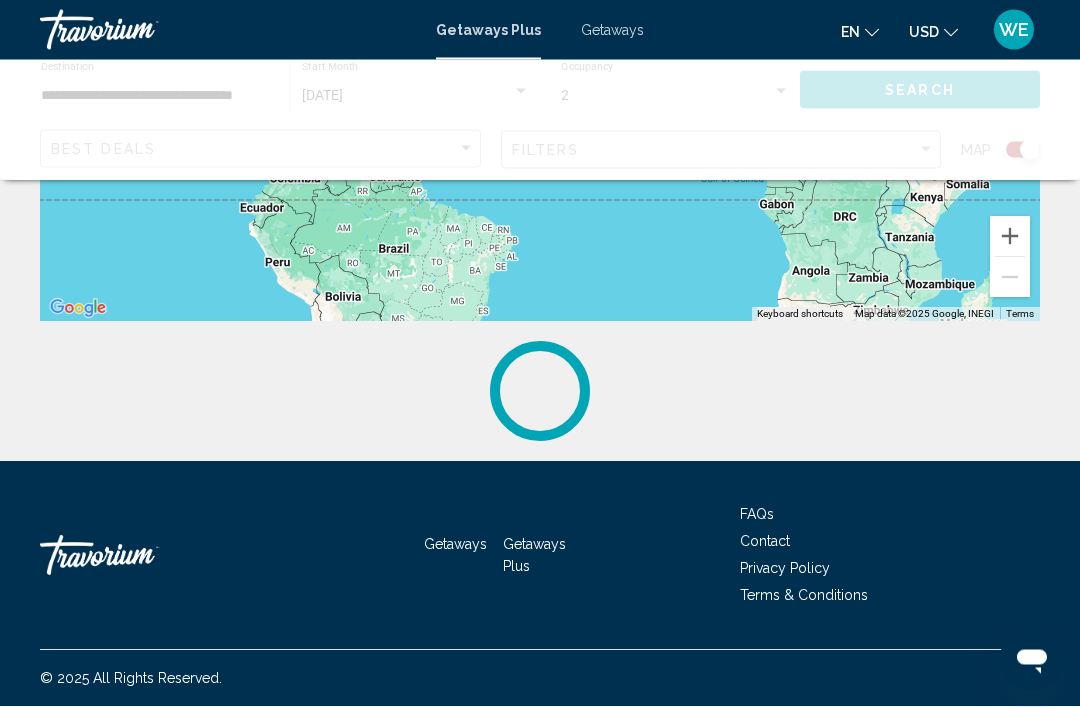 scroll, scrollTop: 0, scrollLeft: 0, axis: both 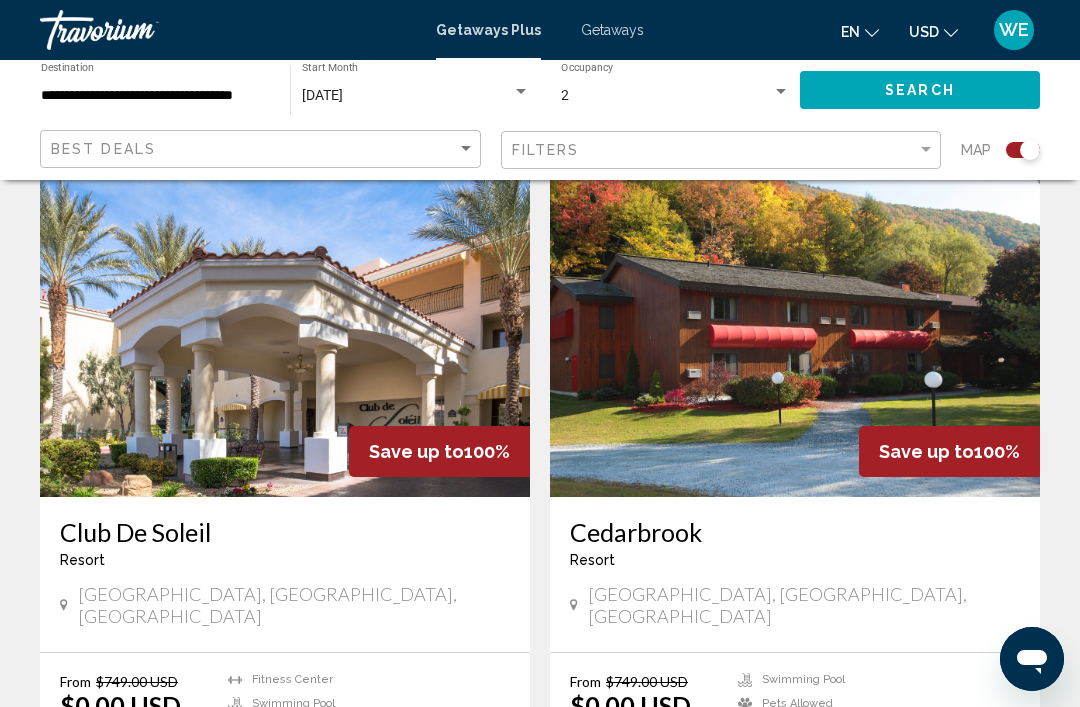 click on "page  3" at bounding box center [470, 862] 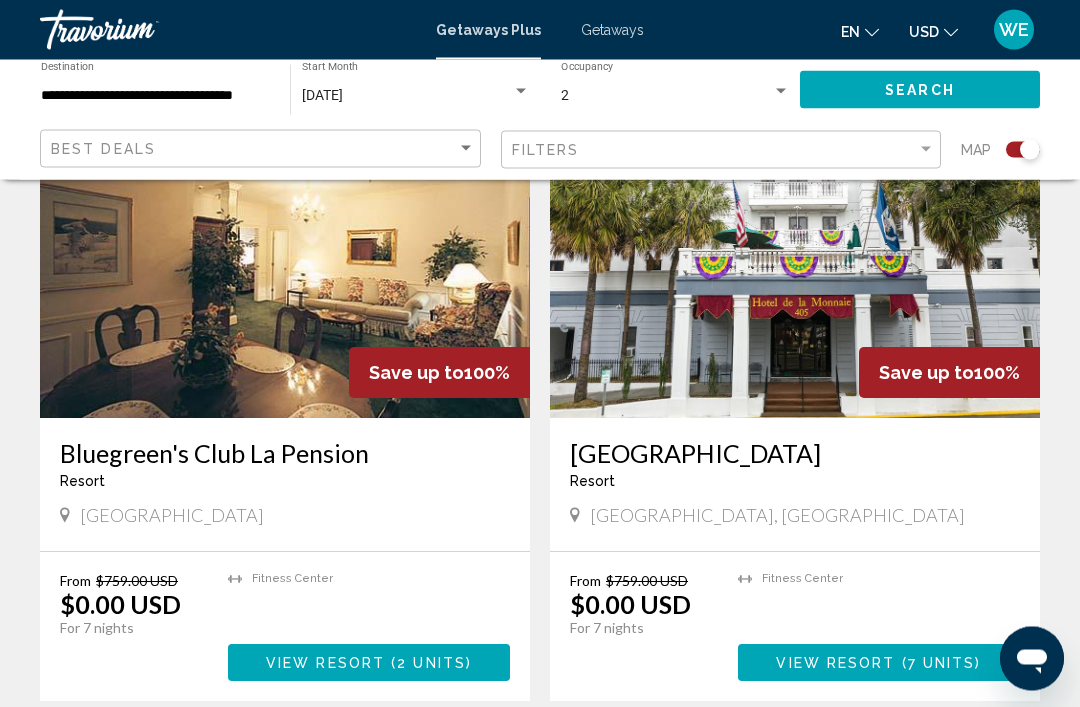 scroll, scrollTop: 4240, scrollLeft: 0, axis: vertical 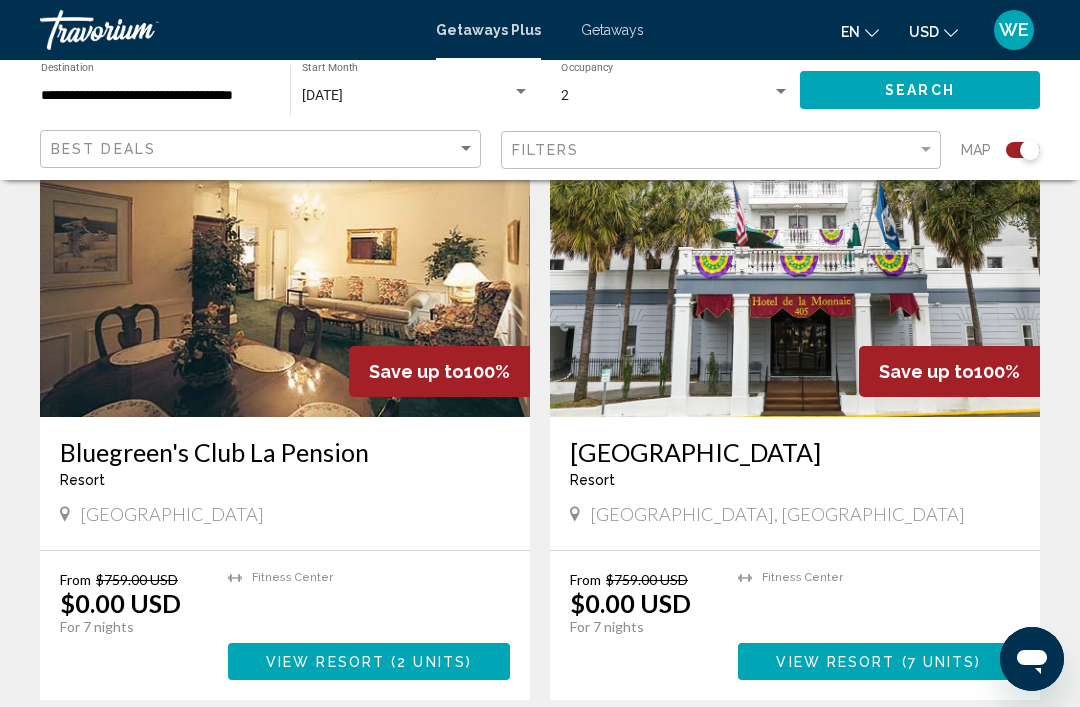 click on "page  4" at bounding box center [540, 760] 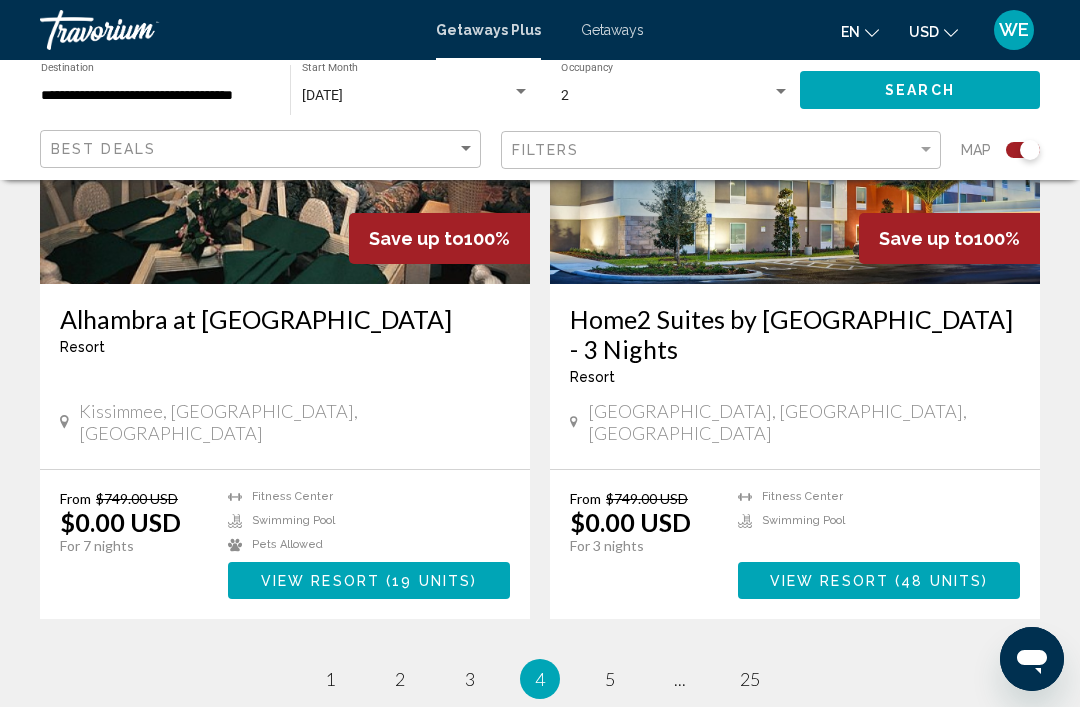 scroll, scrollTop: 4379, scrollLeft: 0, axis: vertical 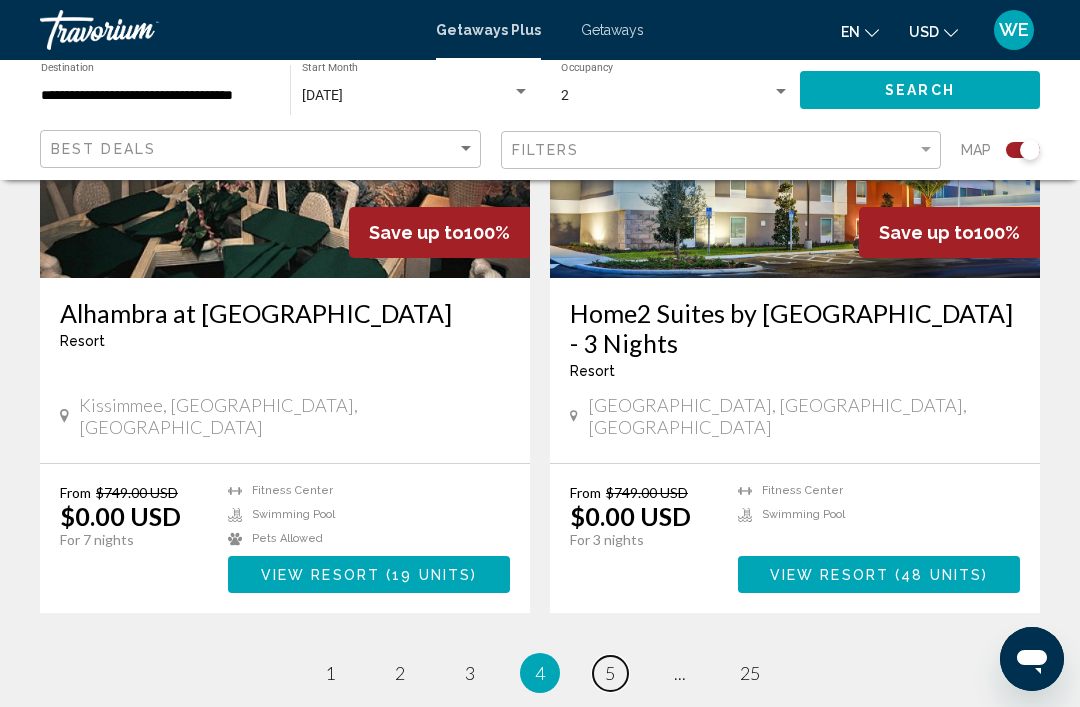 click on "page  5" at bounding box center (610, 673) 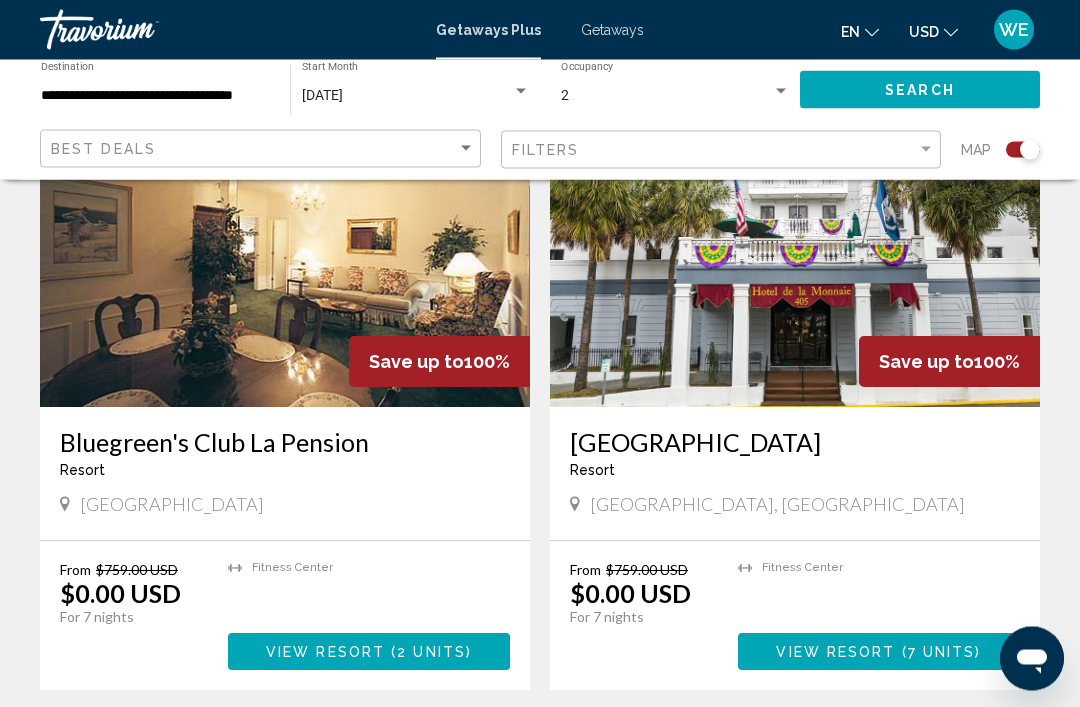 scroll, scrollTop: 4191, scrollLeft: 0, axis: vertical 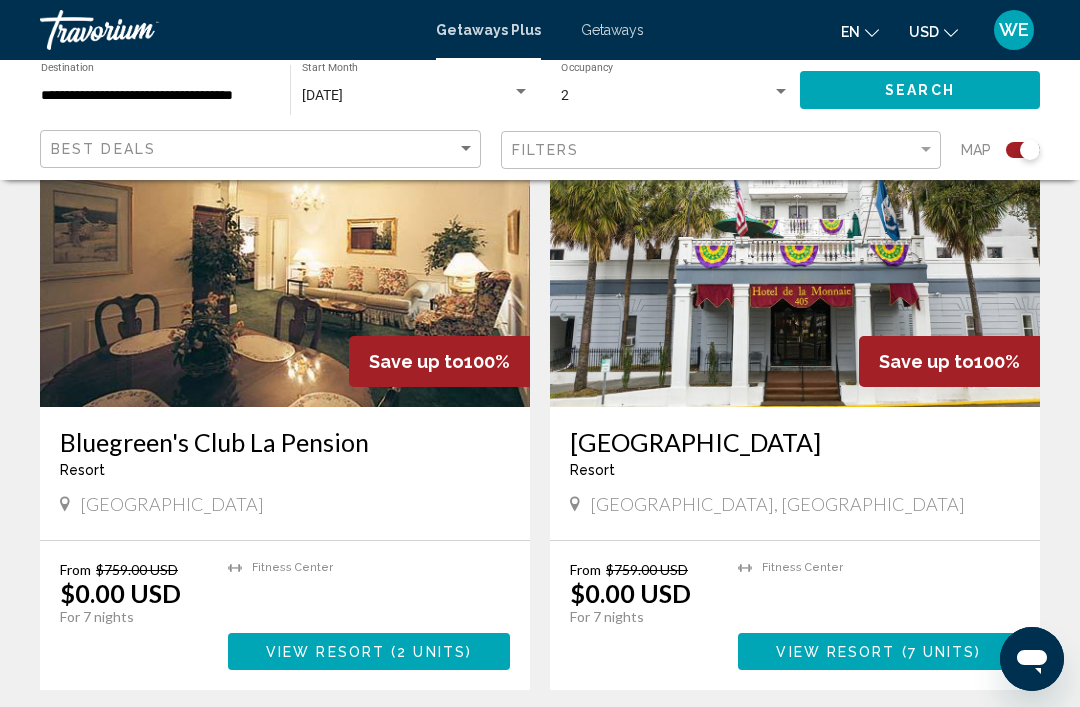 click on "page  6" at bounding box center (610, 750) 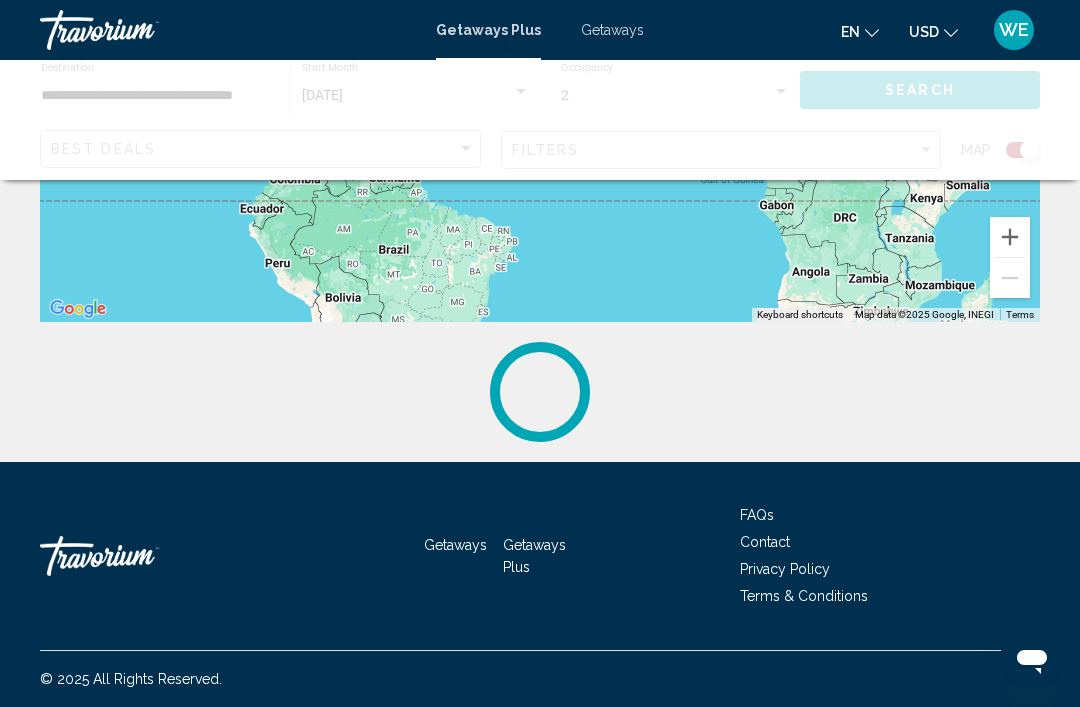 scroll, scrollTop: 0, scrollLeft: 0, axis: both 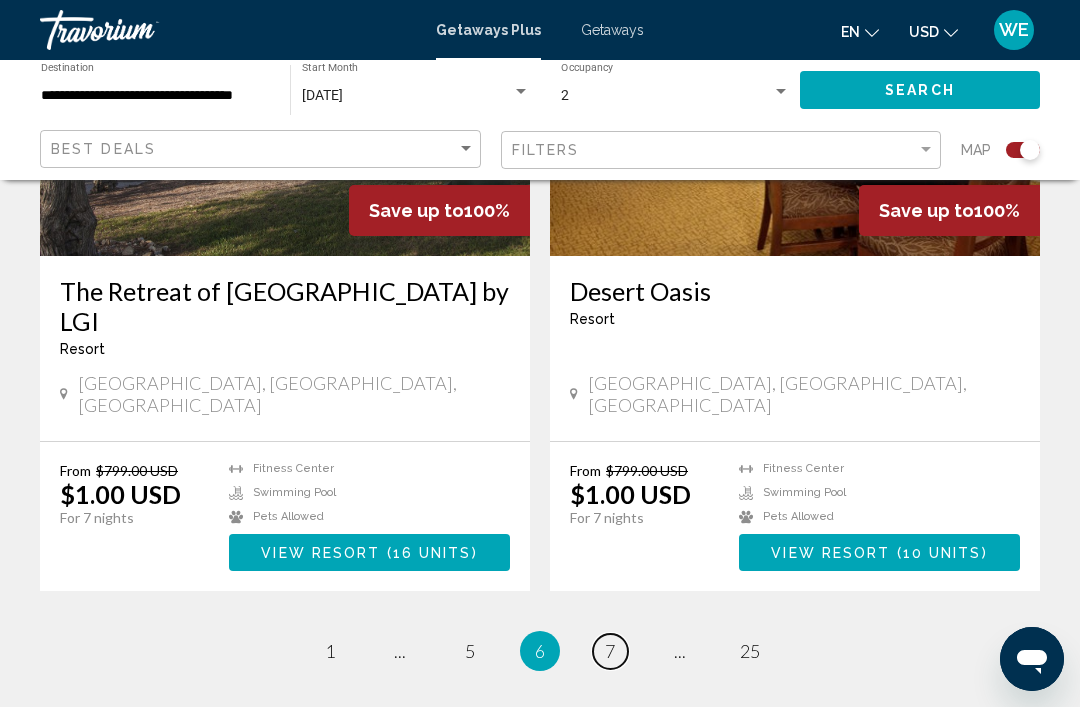 click on "page  7" at bounding box center (610, 651) 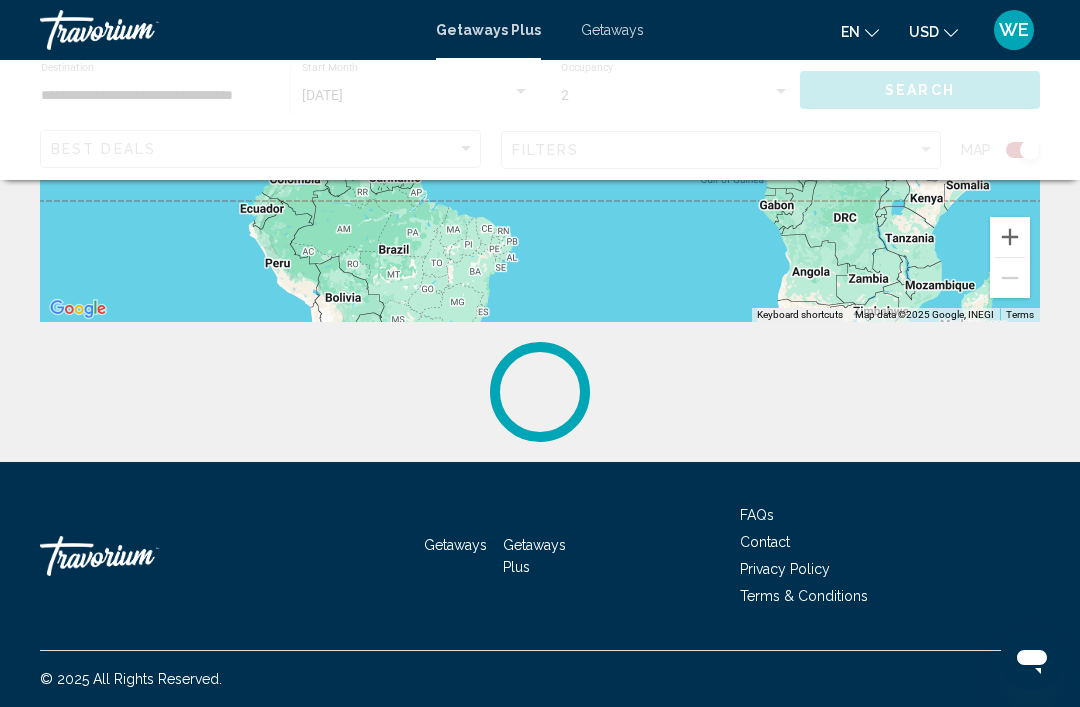 scroll, scrollTop: 0, scrollLeft: 0, axis: both 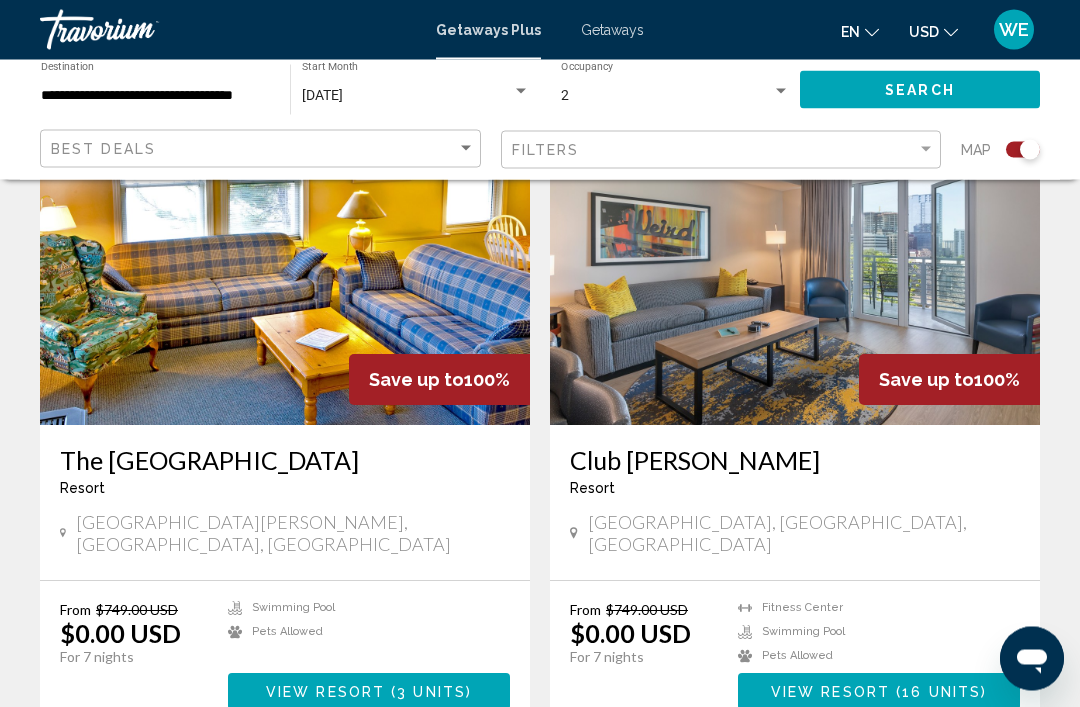 click on "page  8" at bounding box center [610, 791] 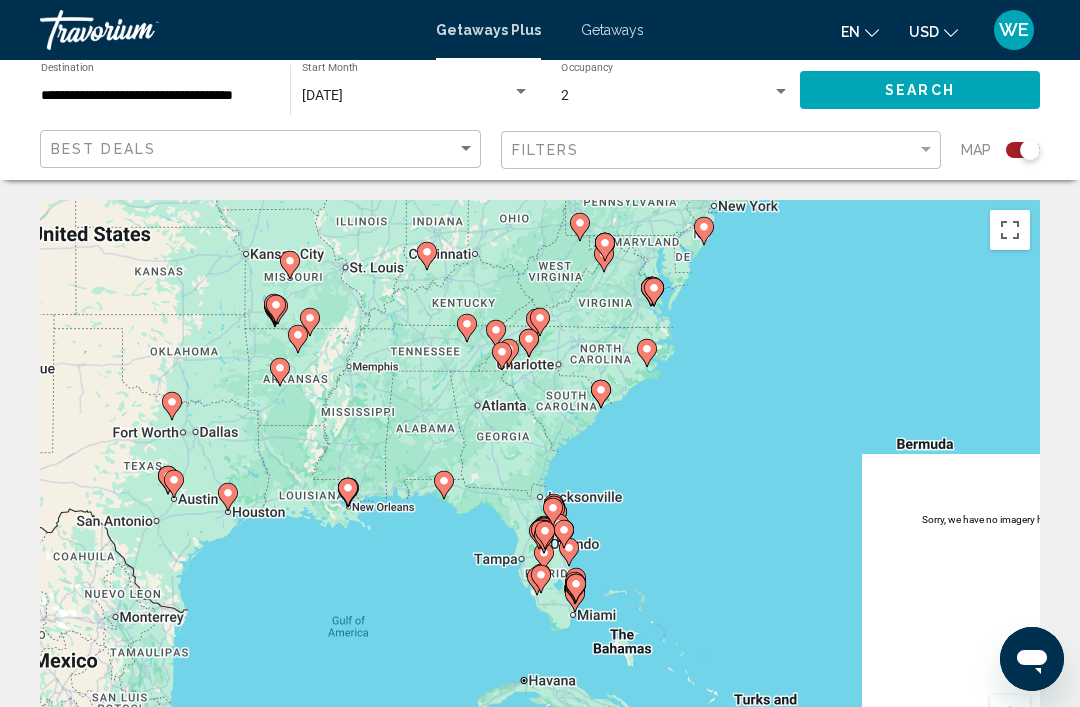 click at bounding box center (172, 406) 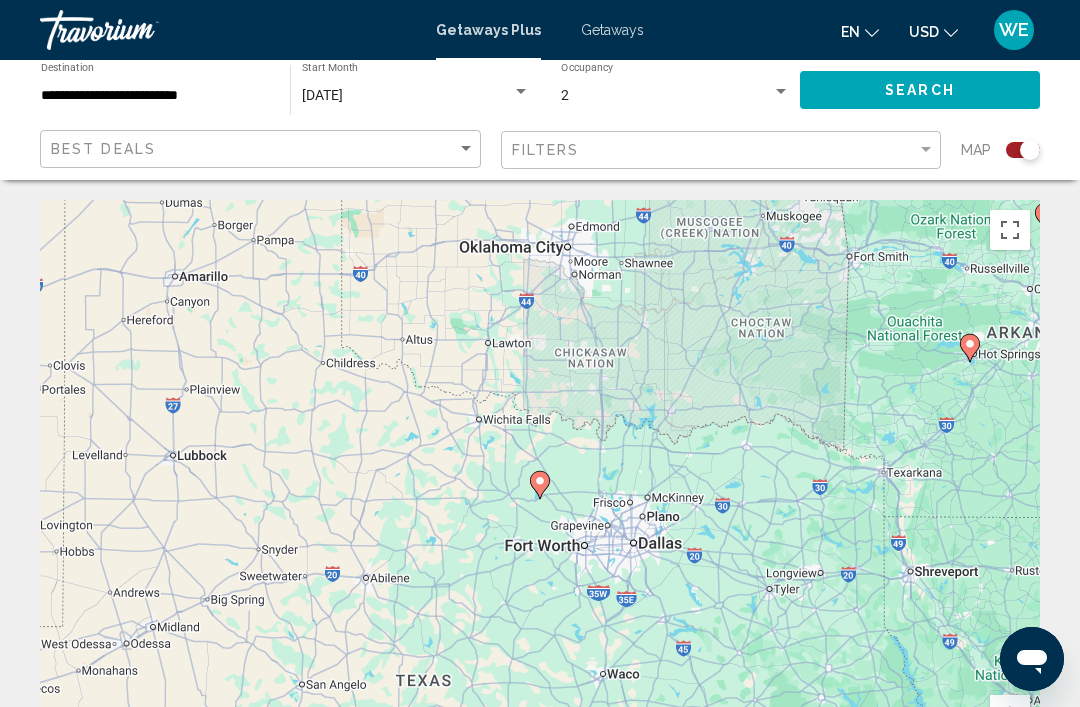 click on "Search" 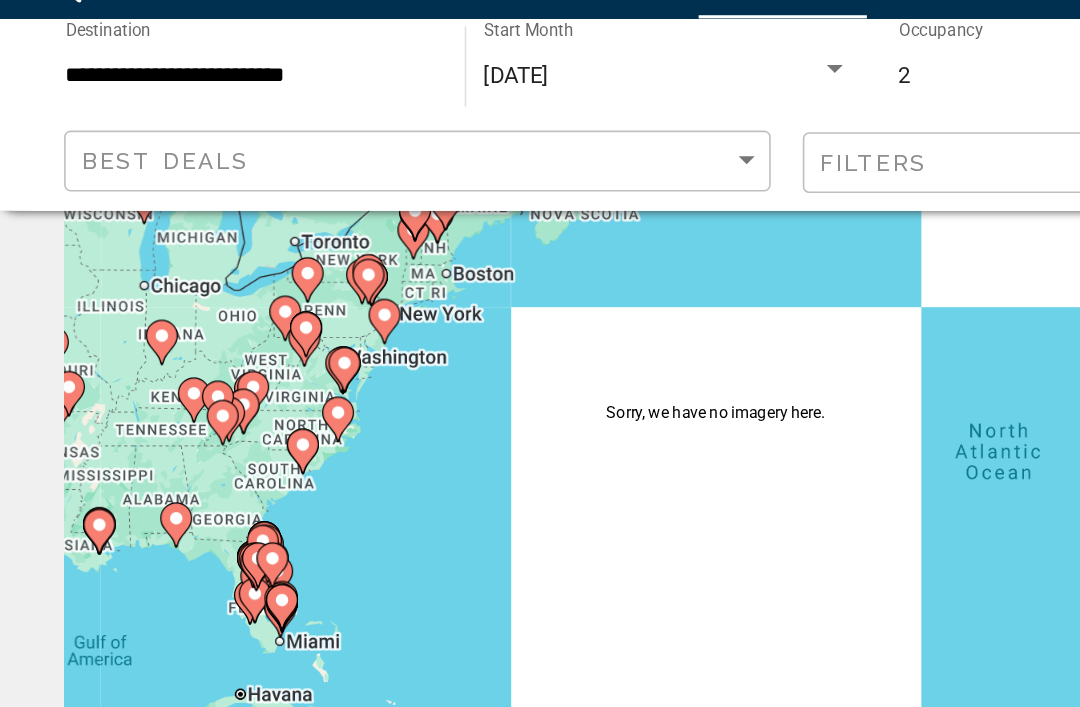 scroll, scrollTop: 0, scrollLeft: 0, axis: both 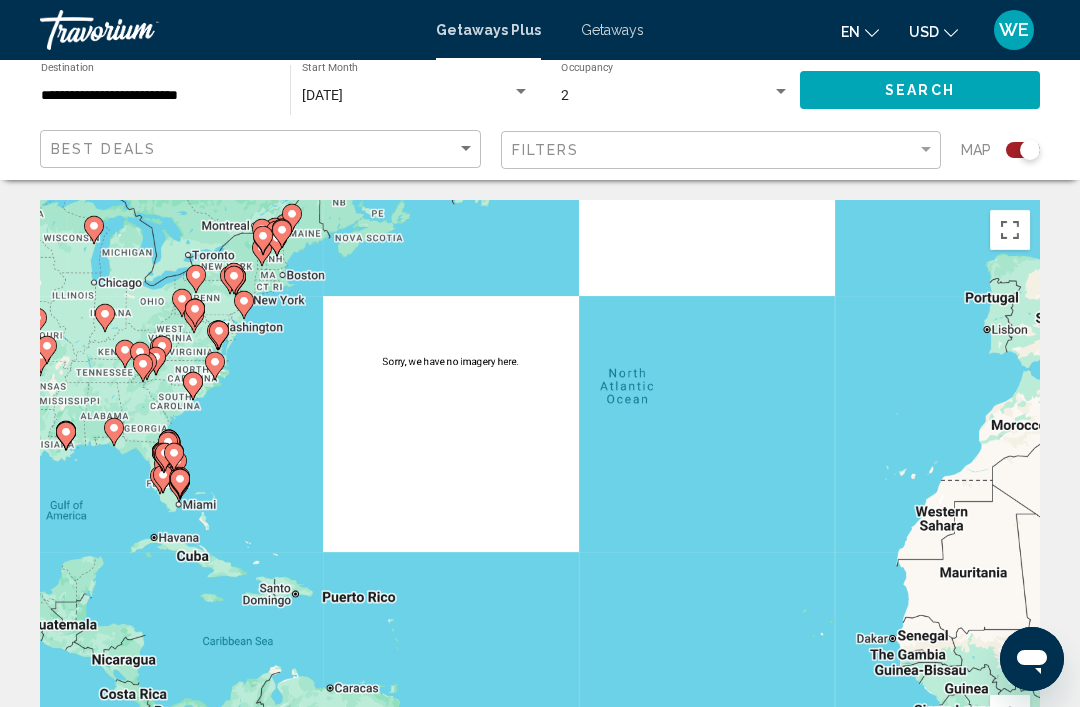 click on "Search" 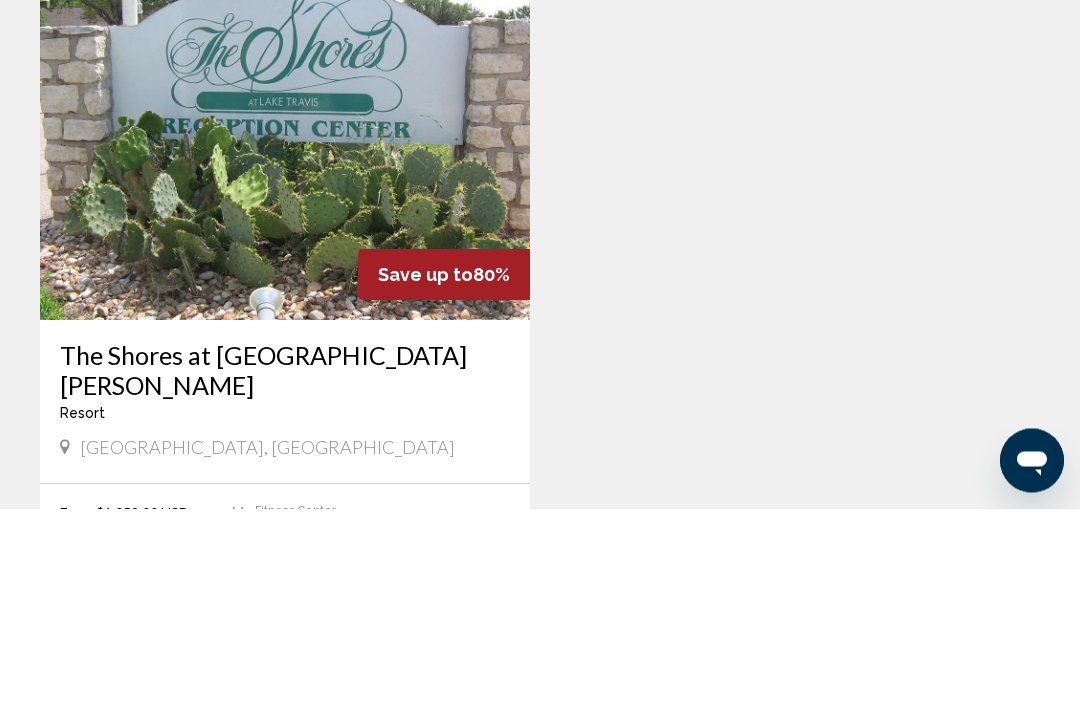 scroll, scrollTop: 2356, scrollLeft: 0, axis: vertical 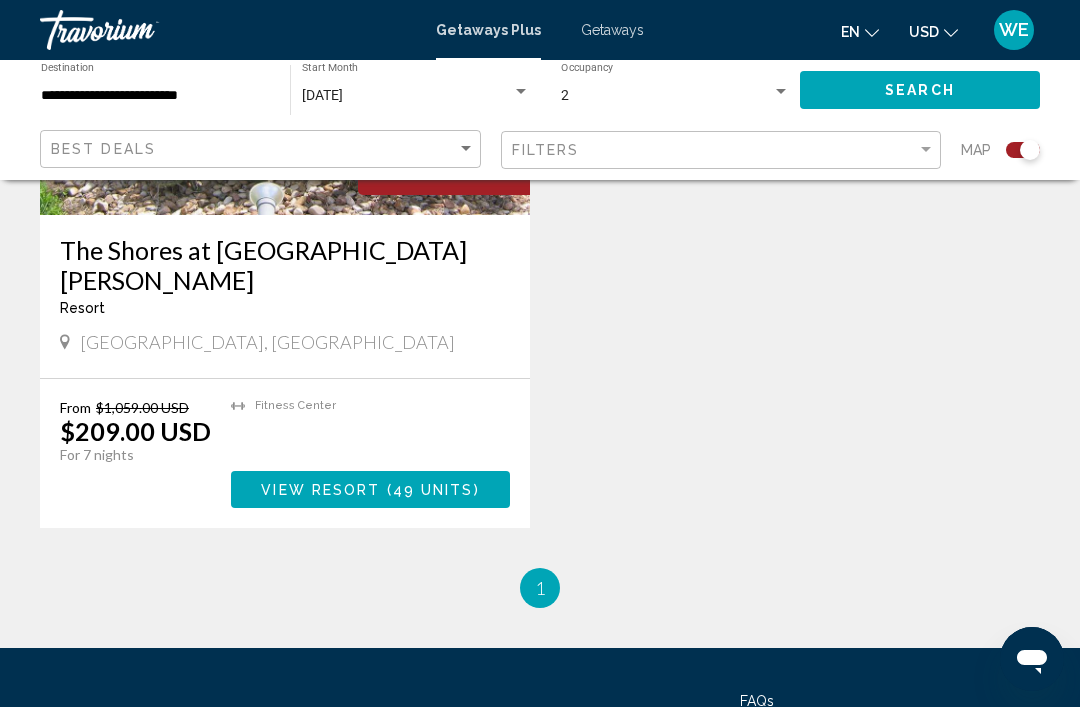 click on "Getaways Plus" at bounding box center (534, 742) 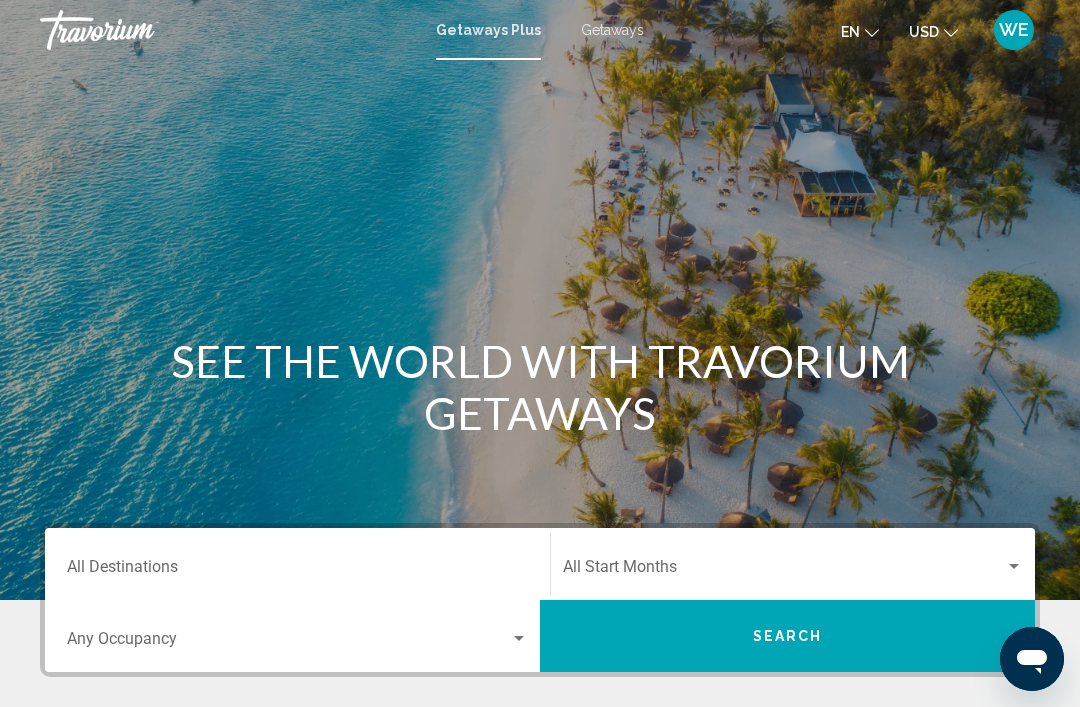 click on "Destination All Destinations" at bounding box center [297, 571] 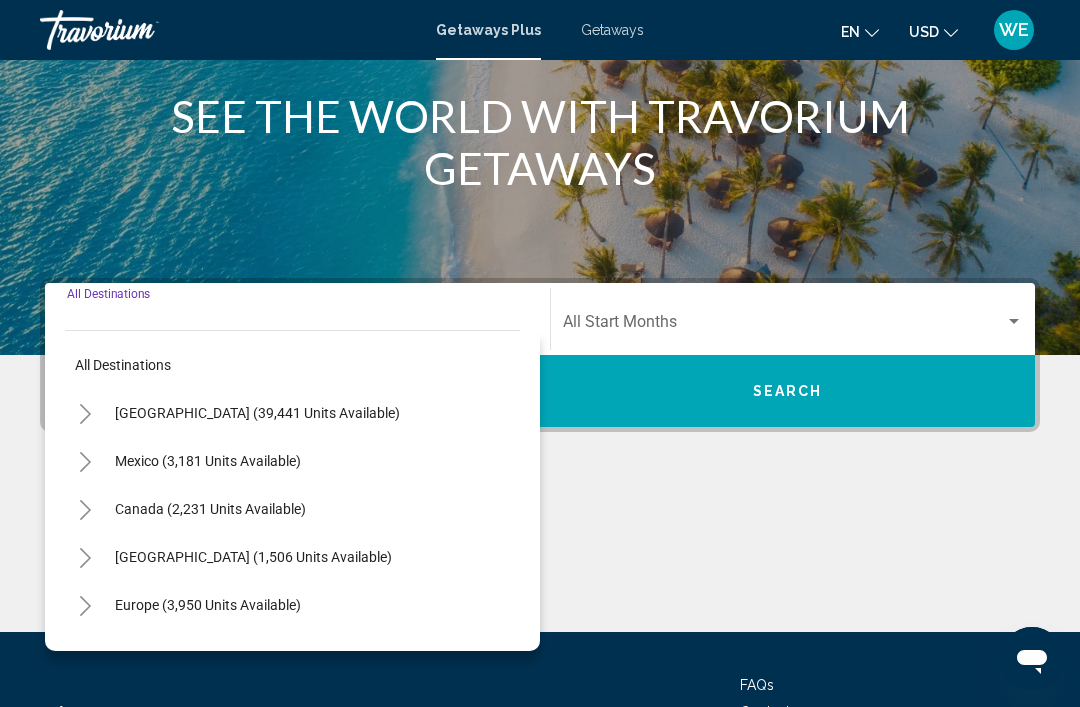 scroll, scrollTop: 351, scrollLeft: 0, axis: vertical 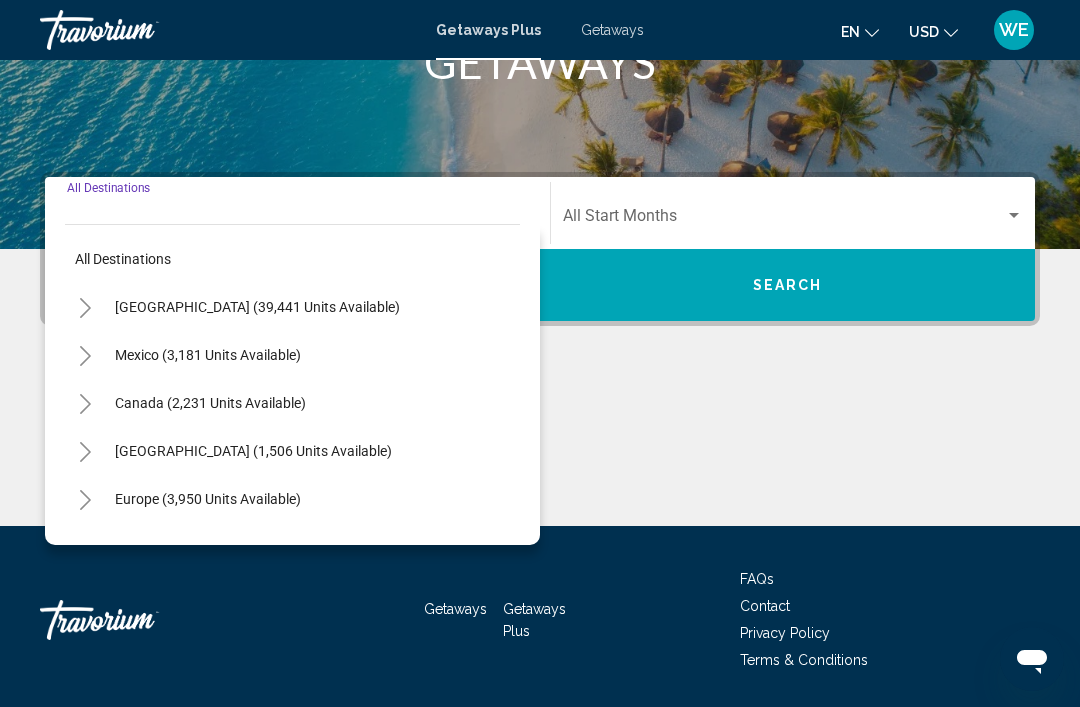 click on "United States (39,441 units available)" at bounding box center [208, 355] 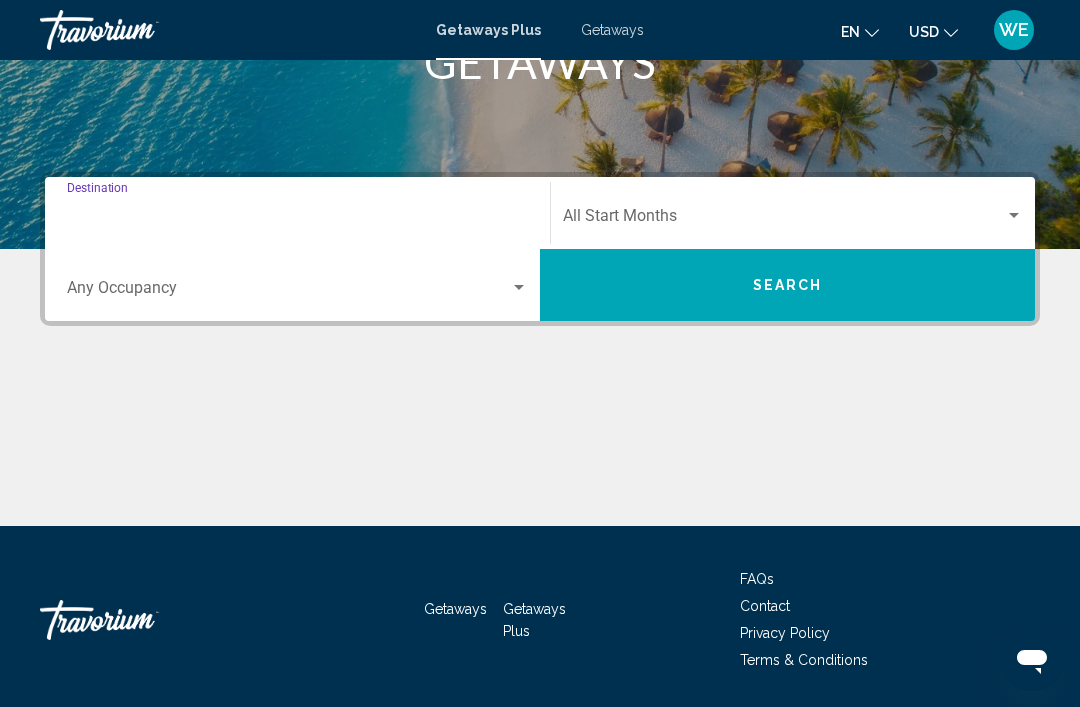 type on "**********" 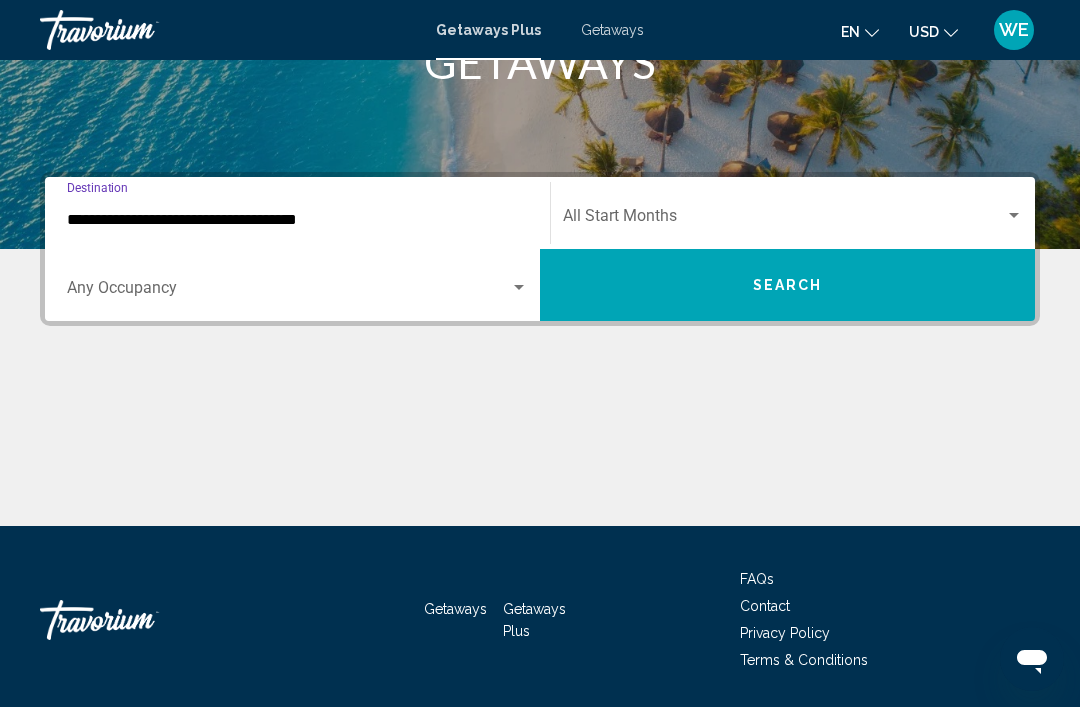 click at bounding box center (297, 292) 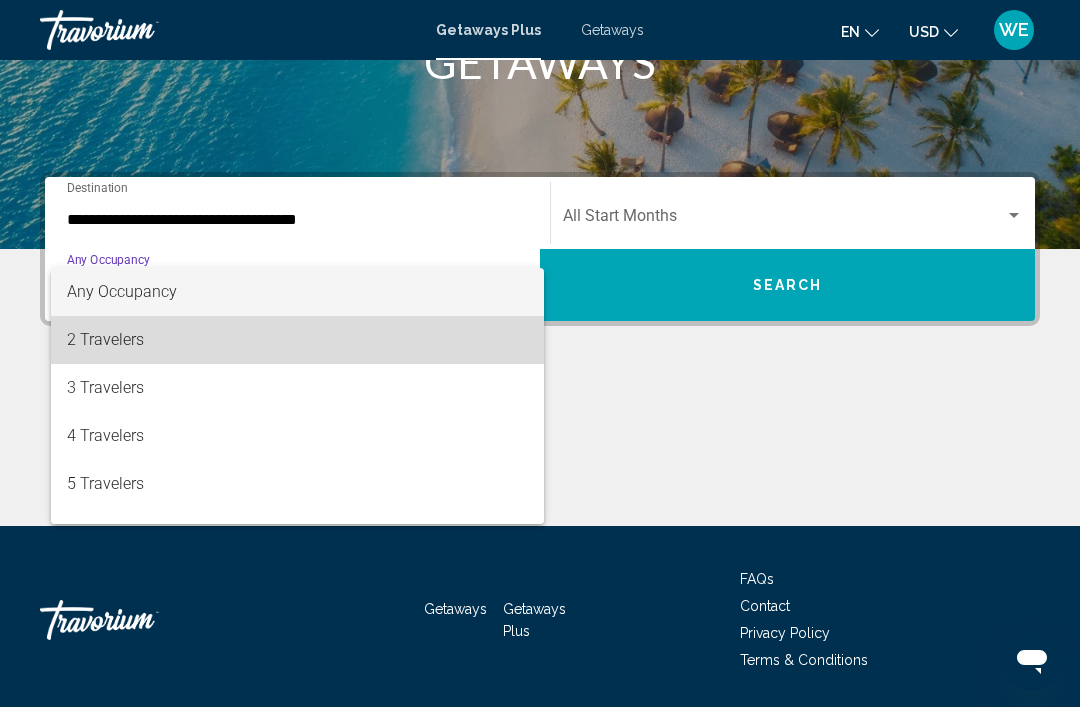 click on "2 Travelers" at bounding box center [297, 340] 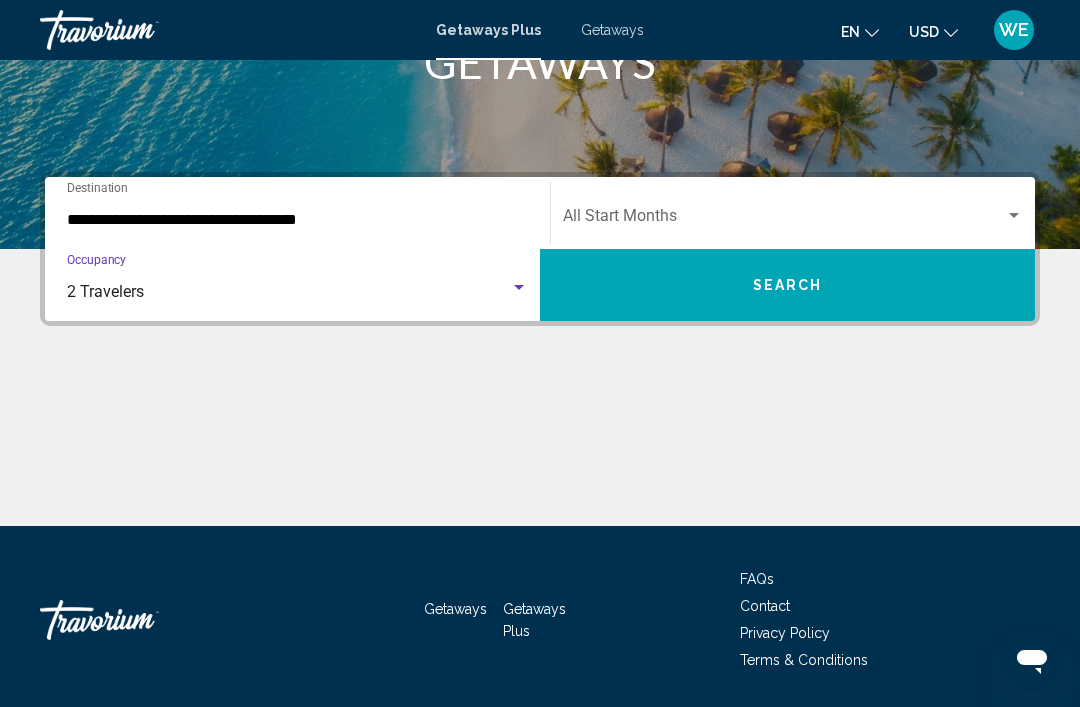 click at bounding box center (1014, 215) 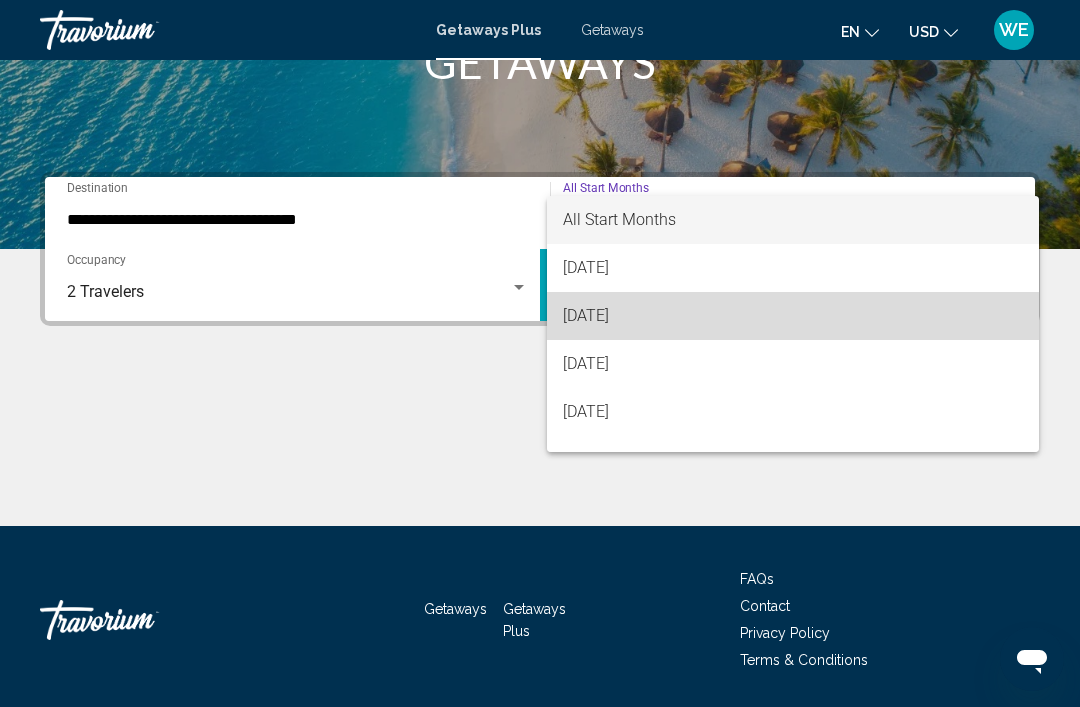 click on "August 2025" at bounding box center [793, 316] 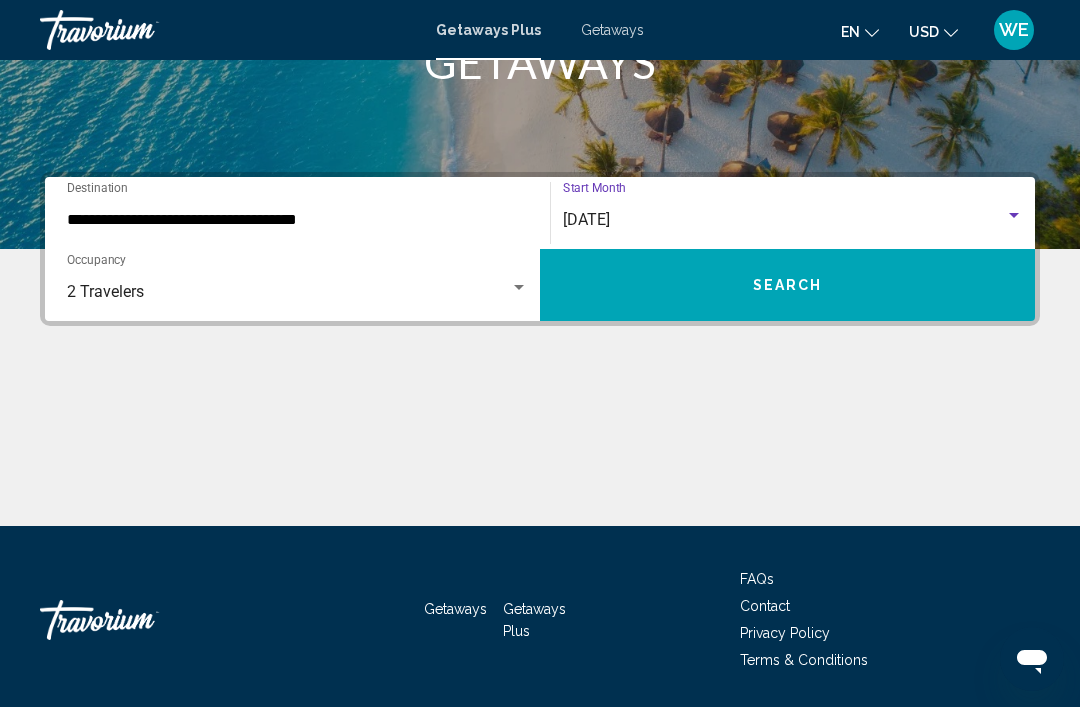 click at bounding box center (1014, 216) 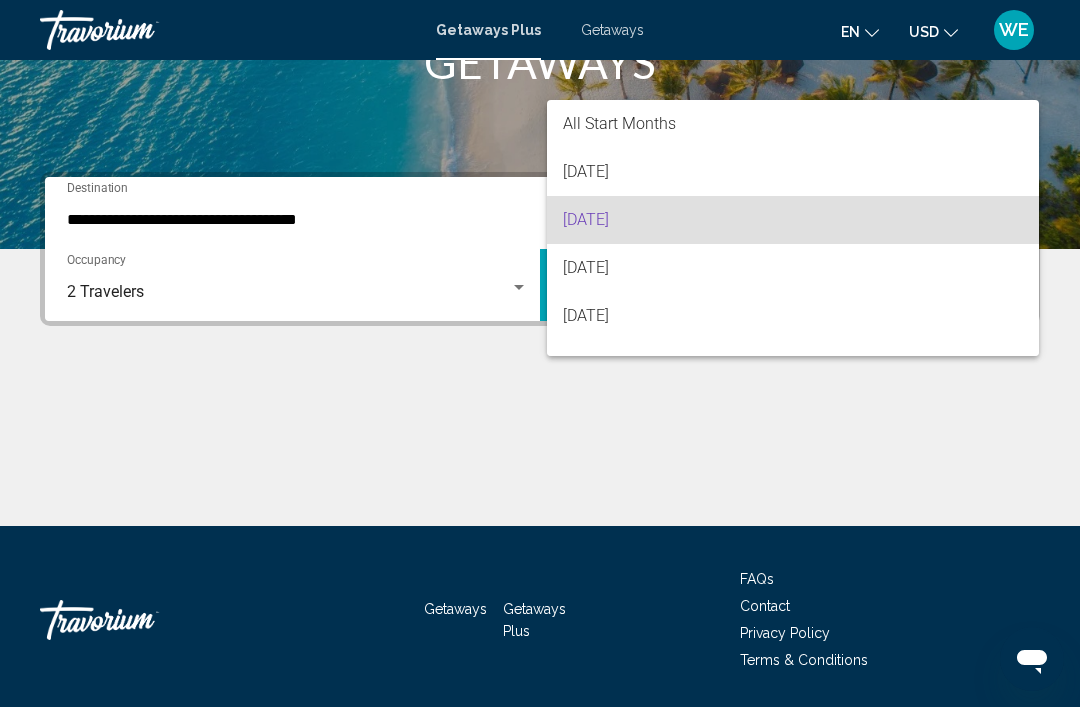 click on "August 2025" at bounding box center (793, 220) 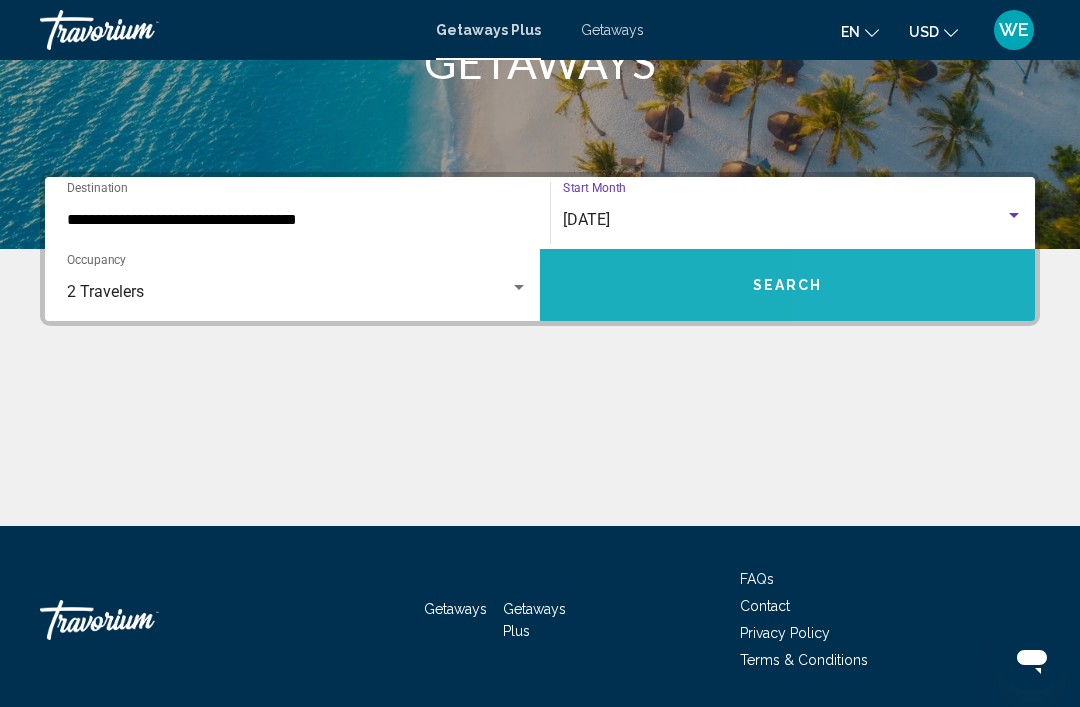 click on "Search" at bounding box center [787, 285] 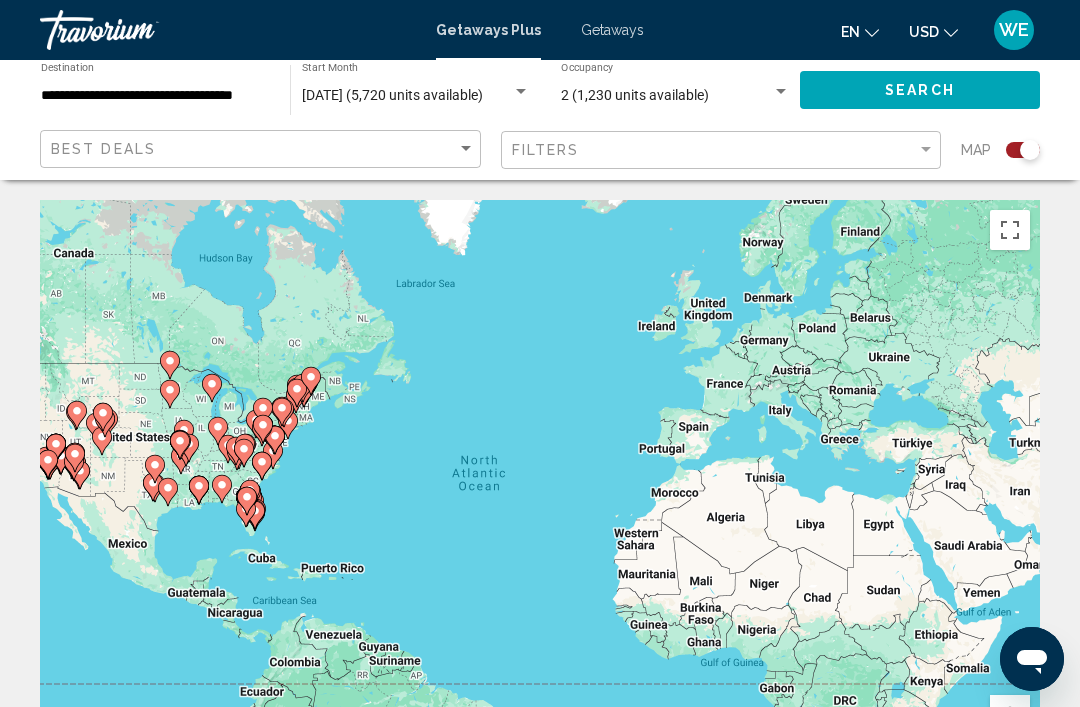 scroll, scrollTop: 36, scrollLeft: 0, axis: vertical 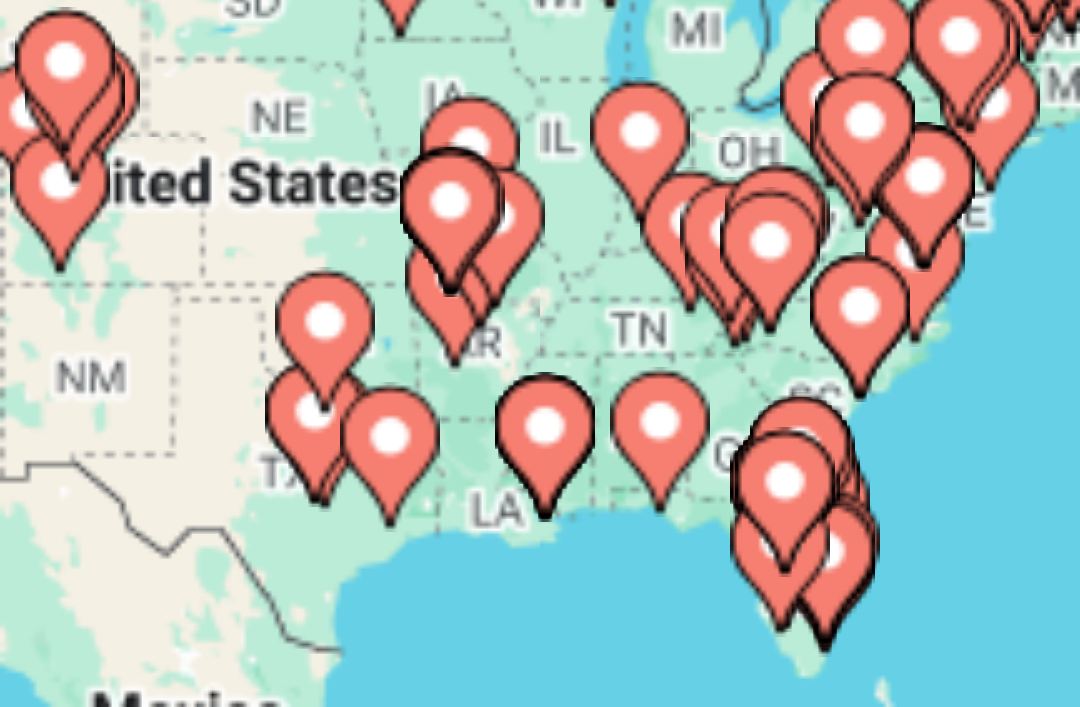 click 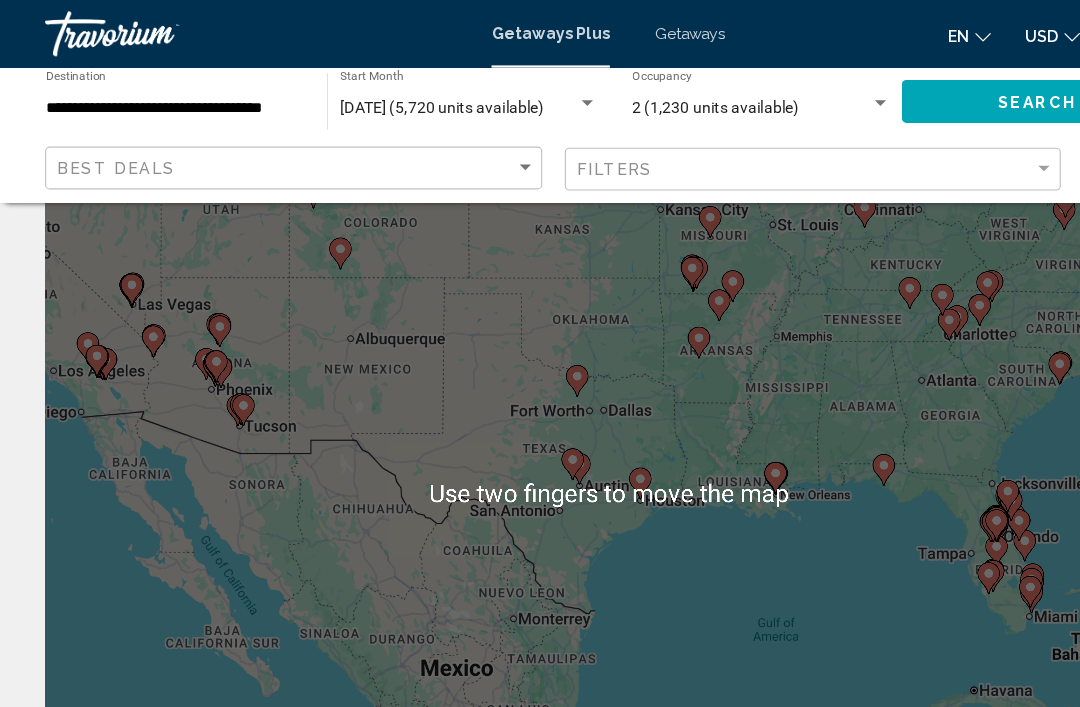 scroll, scrollTop: 62, scrollLeft: 0, axis: vertical 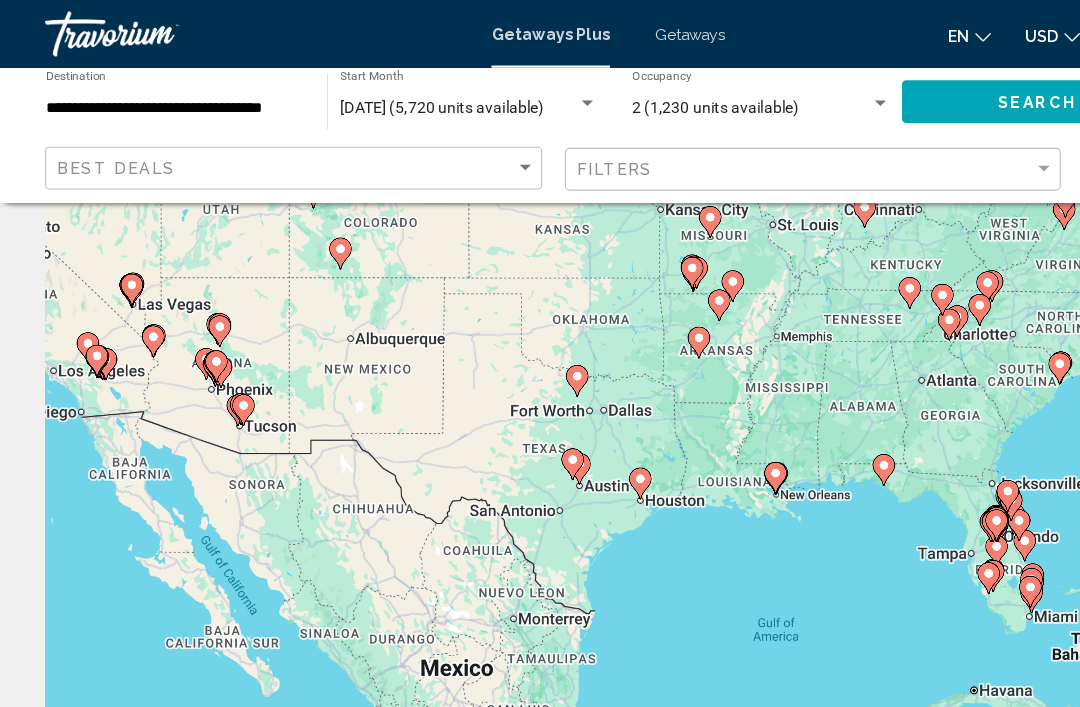 click at bounding box center (86, 320) 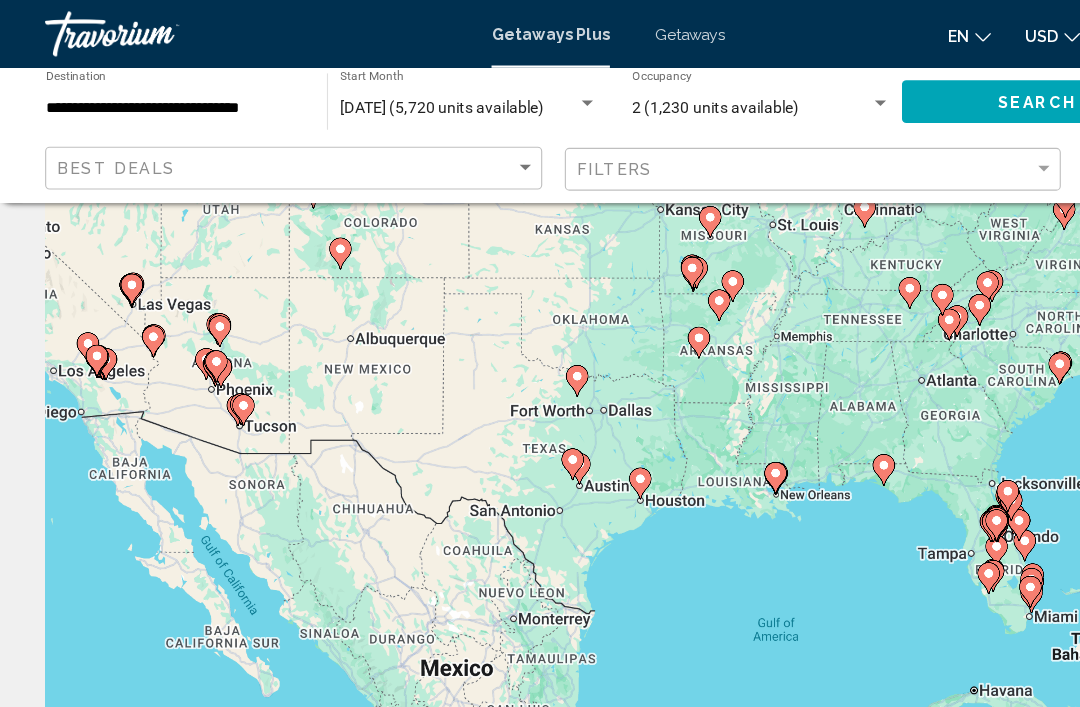 click at bounding box center [86, 320] 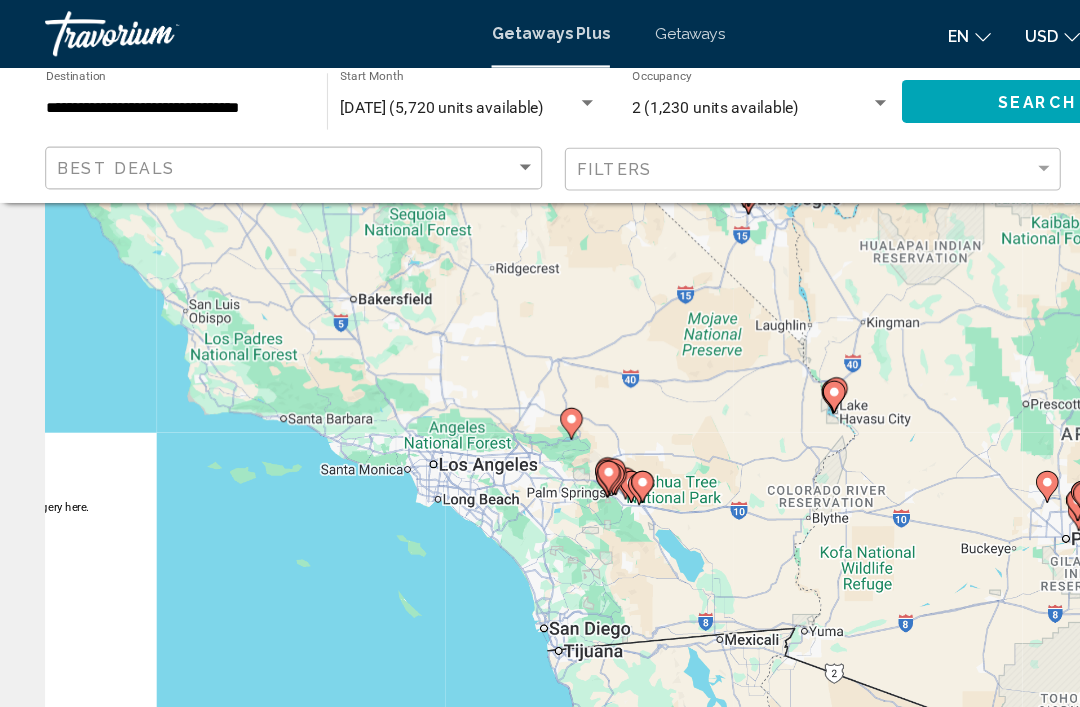 scroll, scrollTop: 62, scrollLeft: 0, axis: vertical 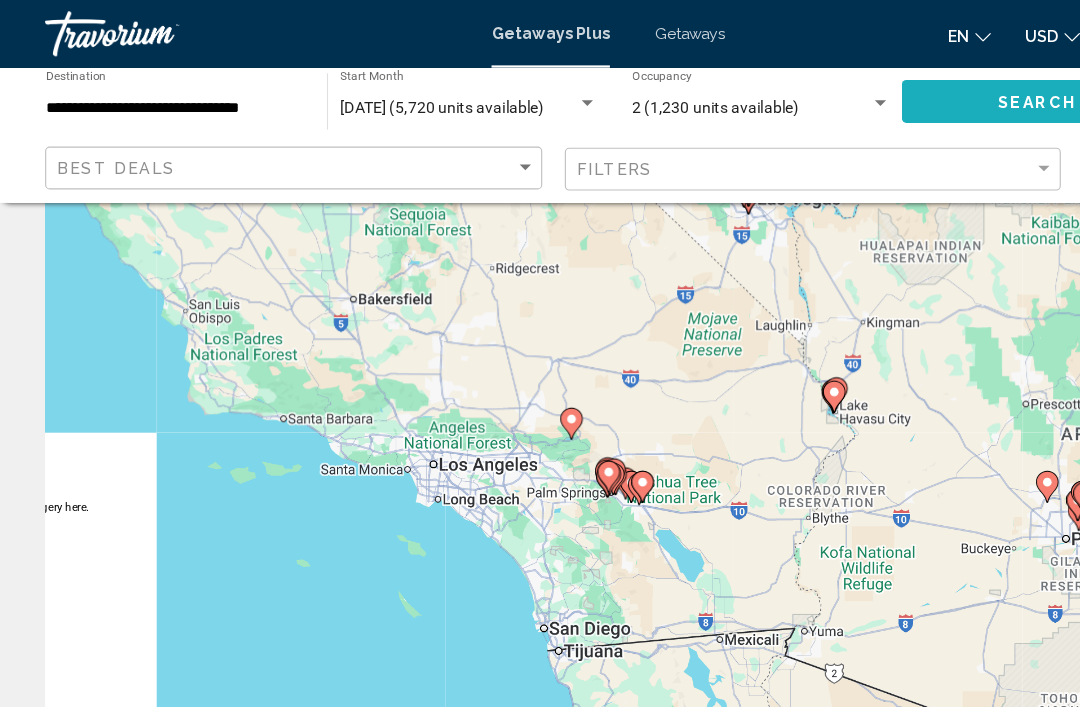 click on "Search" 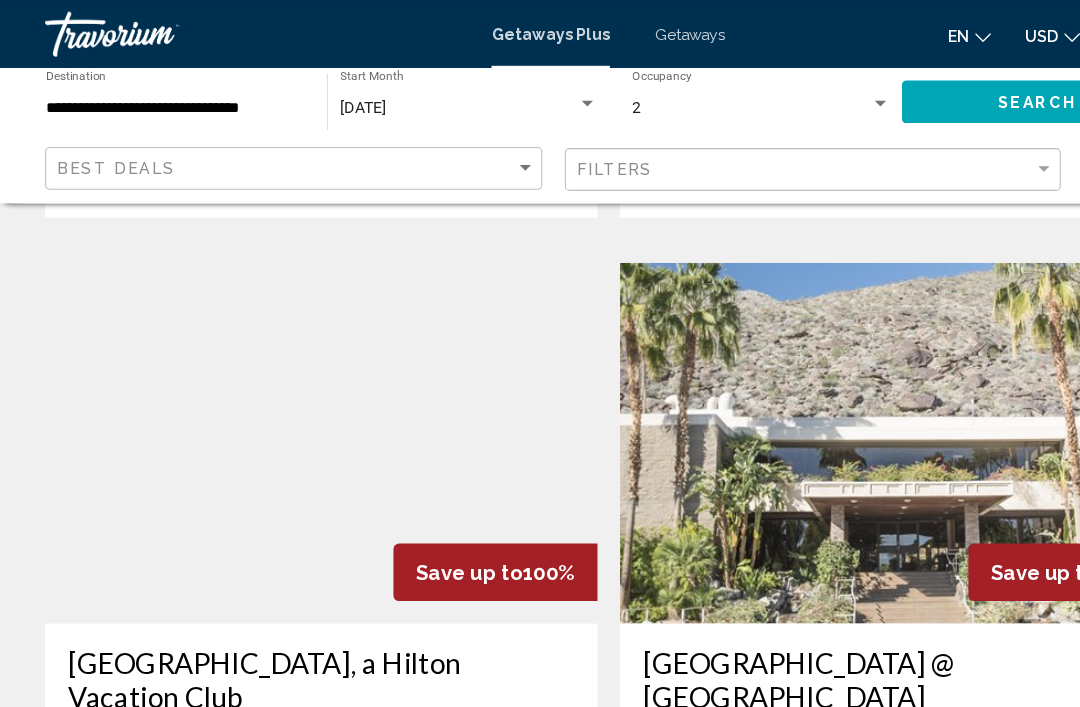 scroll, scrollTop: 1982, scrollLeft: 0, axis: vertical 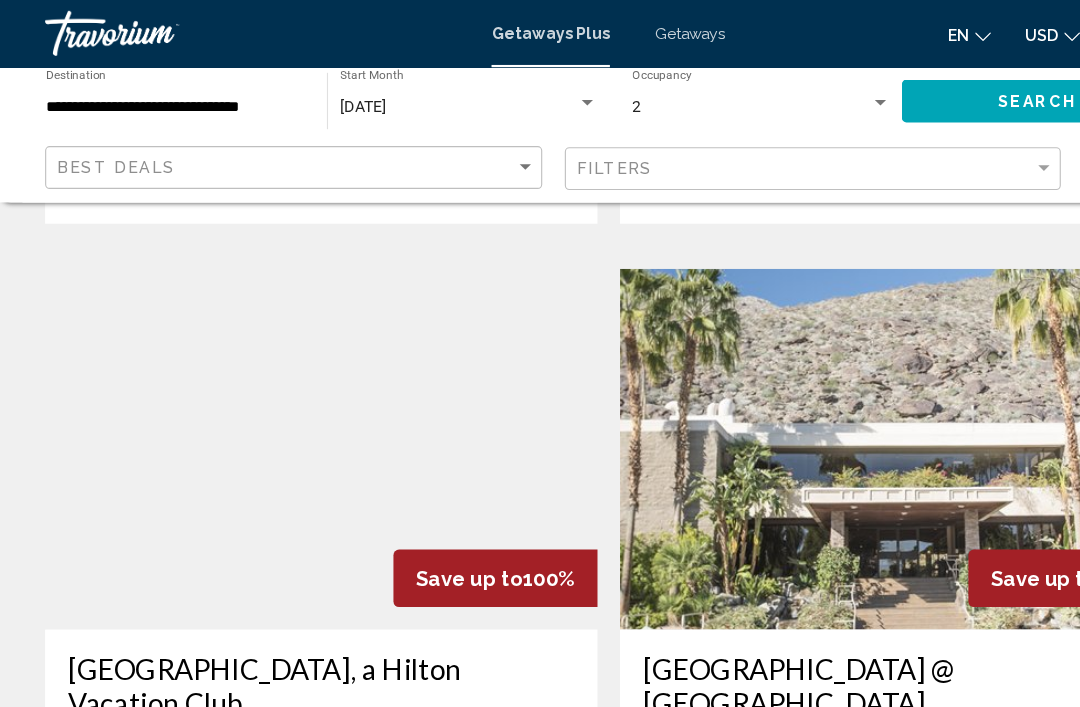 click at bounding box center [285, 399] 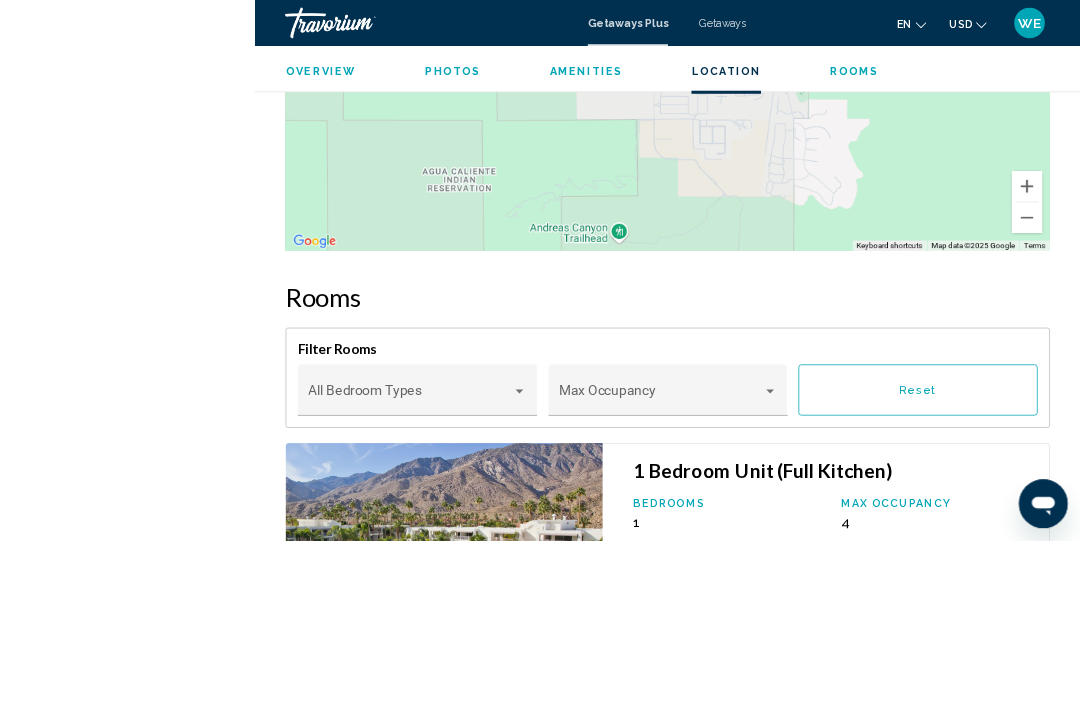 scroll, scrollTop: 3416, scrollLeft: 0, axis: vertical 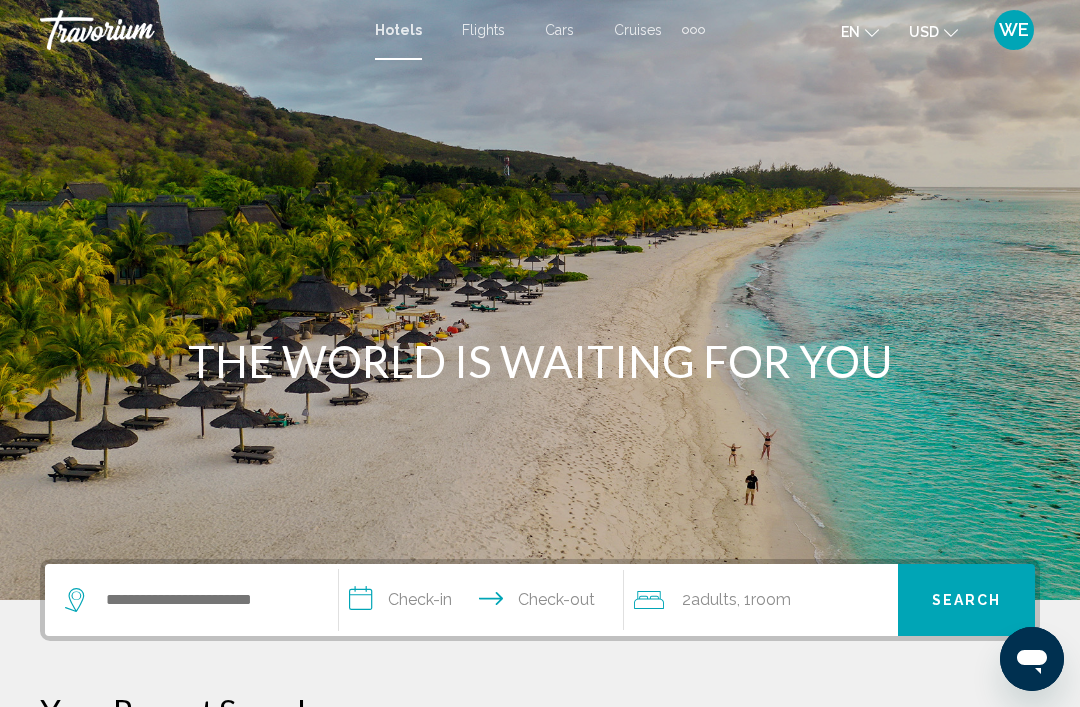 click on "Cruises" at bounding box center (638, 30) 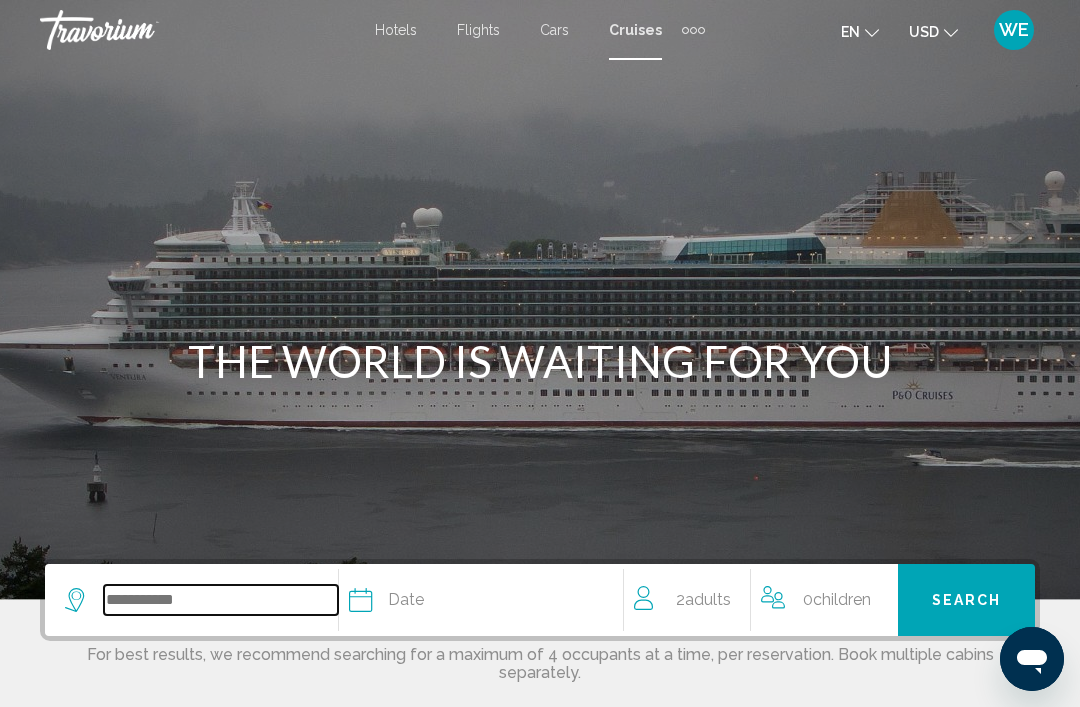 click at bounding box center [221, 600] 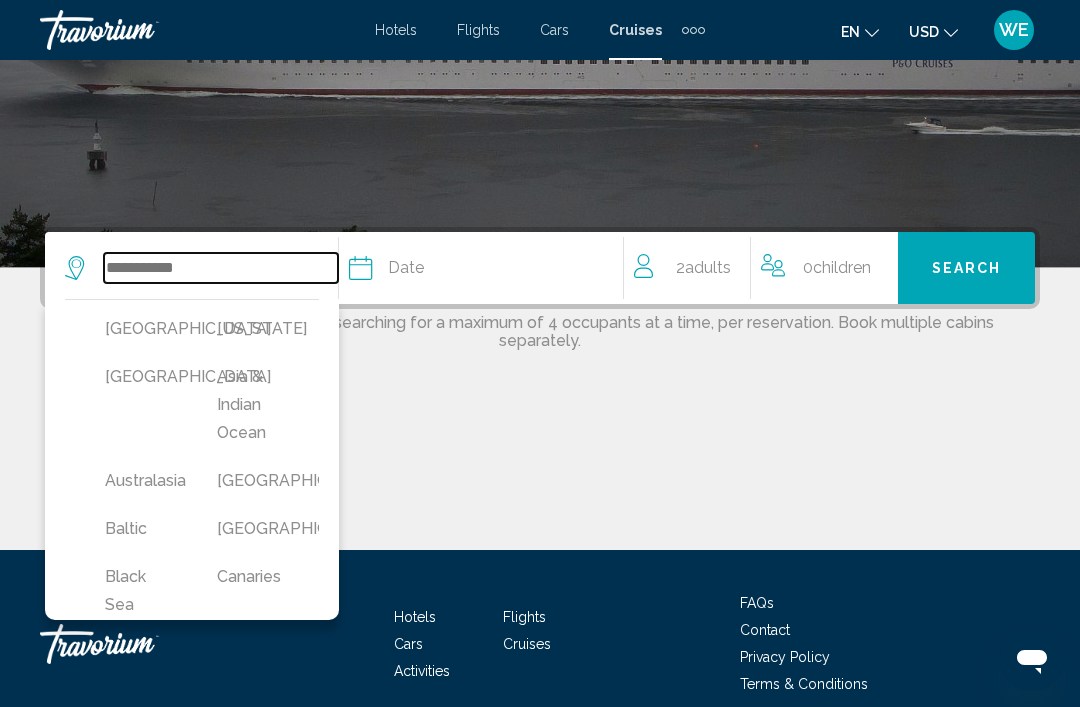 scroll, scrollTop: 420, scrollLeft: 0, axis: vertical 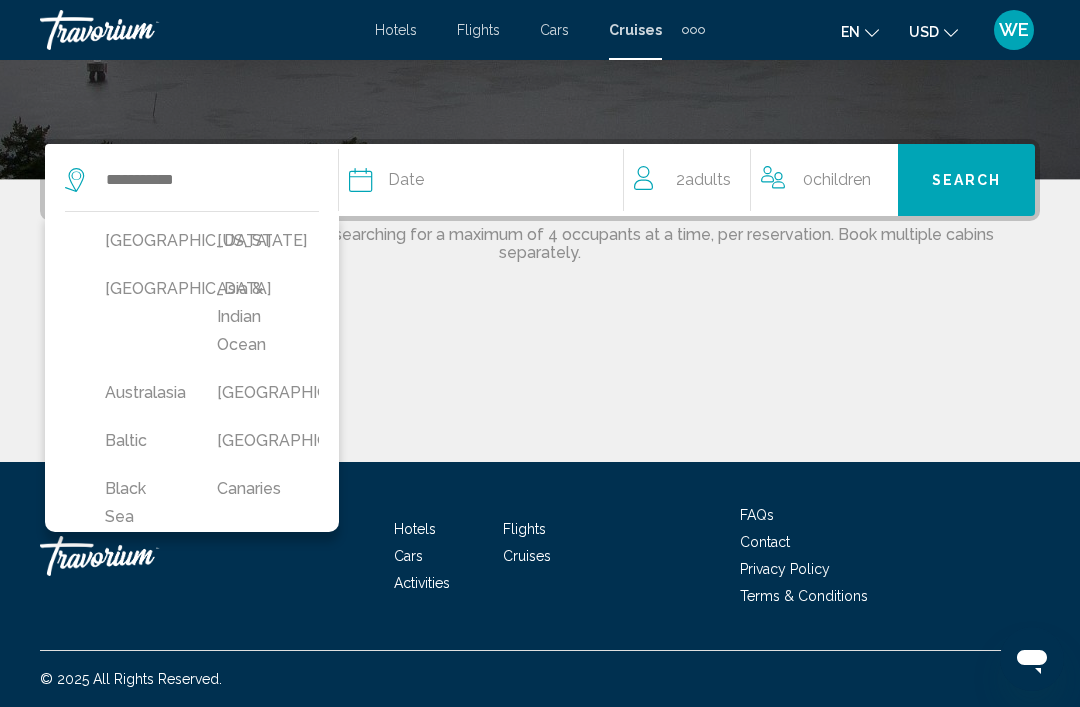 click on "[GEOGRAPHIC_DATA]" at bounding box center [253, 441] 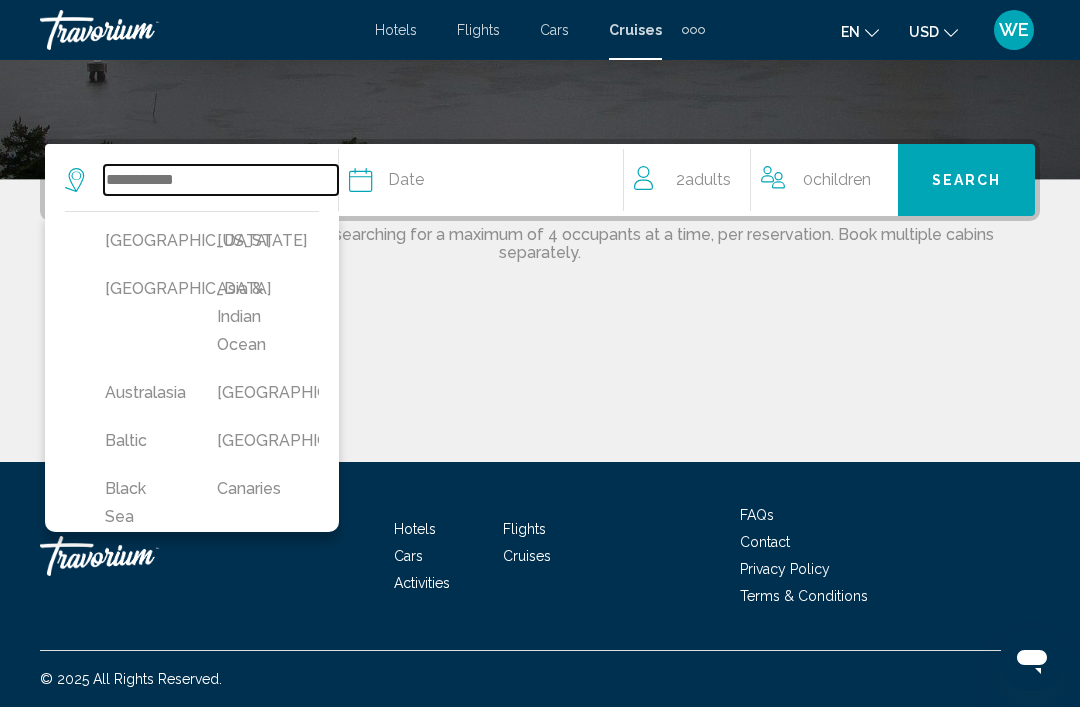 type on "*******" 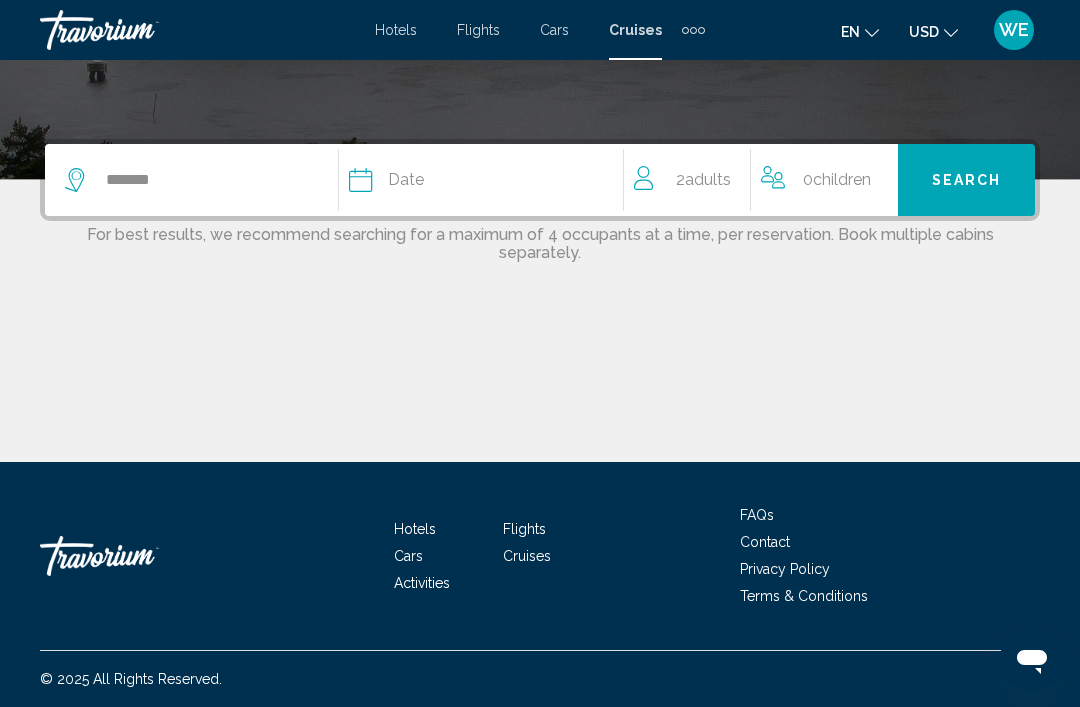 click on "Date" 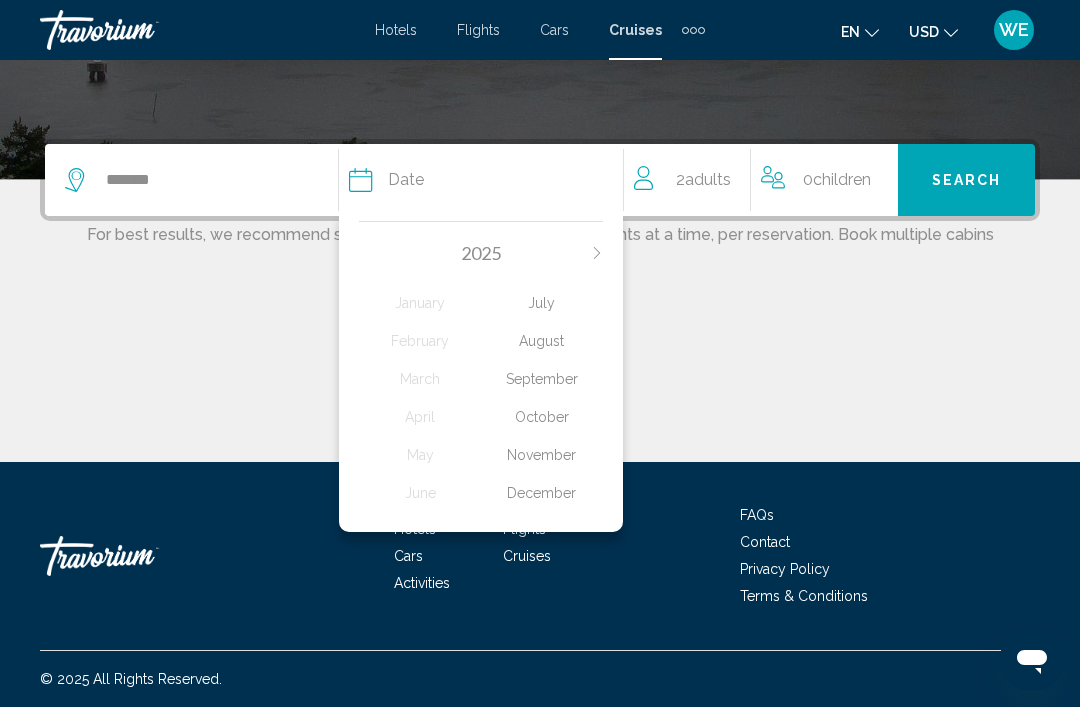 click on "September" 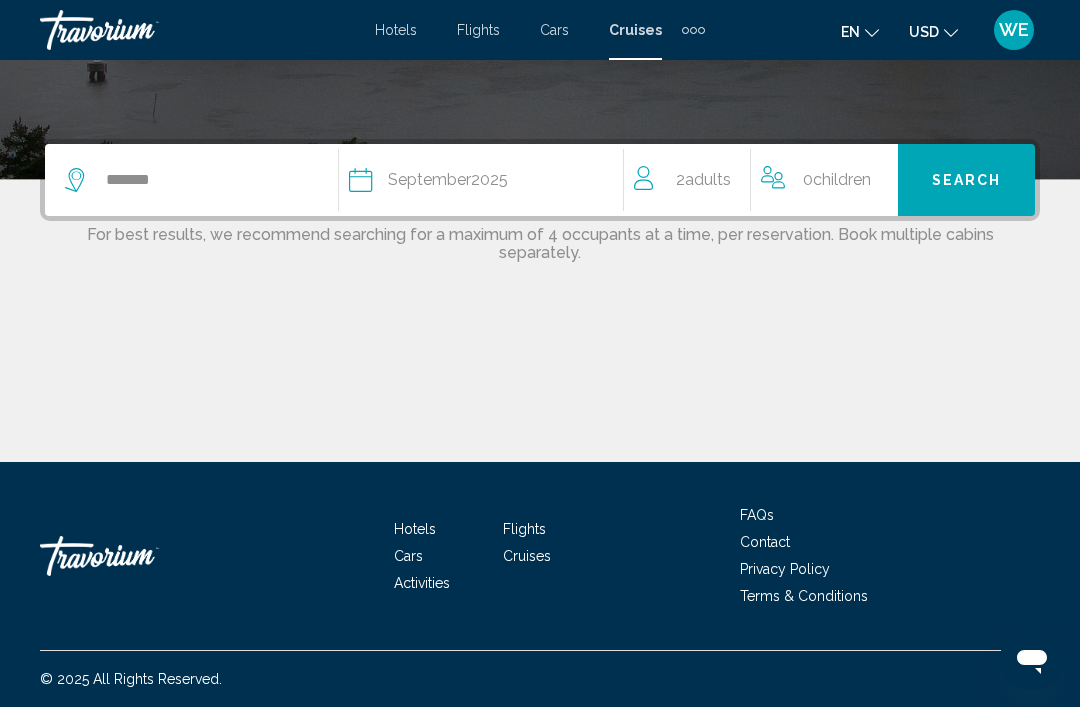 click on "Search" at bounding box center (967, 181) 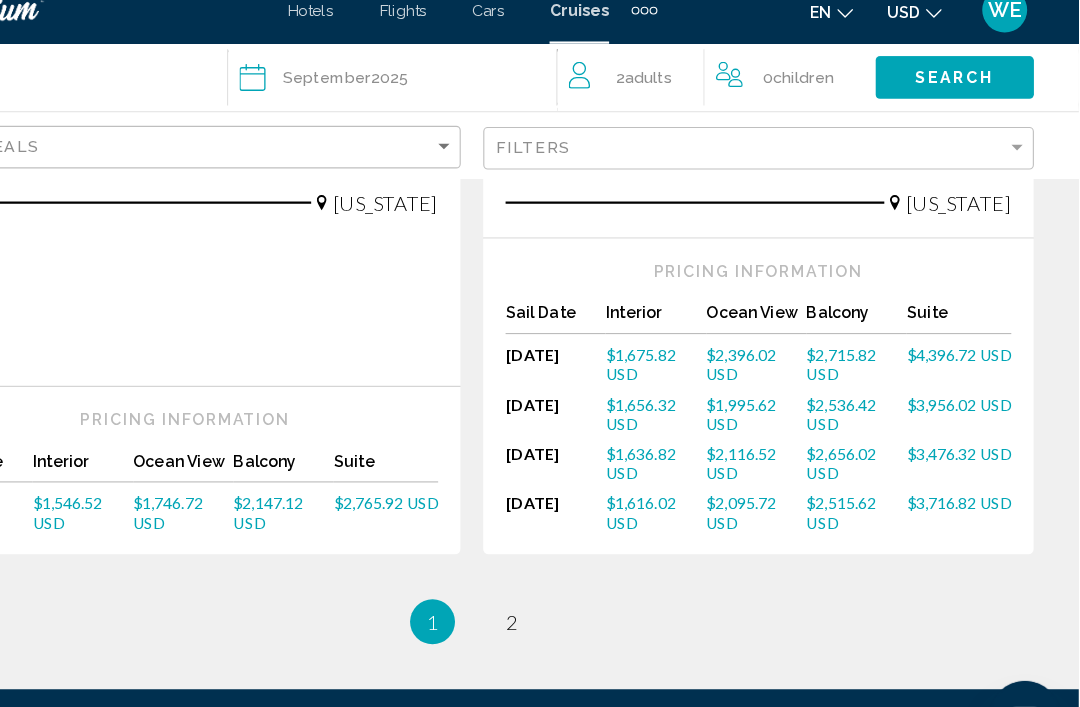 scroll, scrollTop: 2567, scrollLeft: 0, axis: vertical 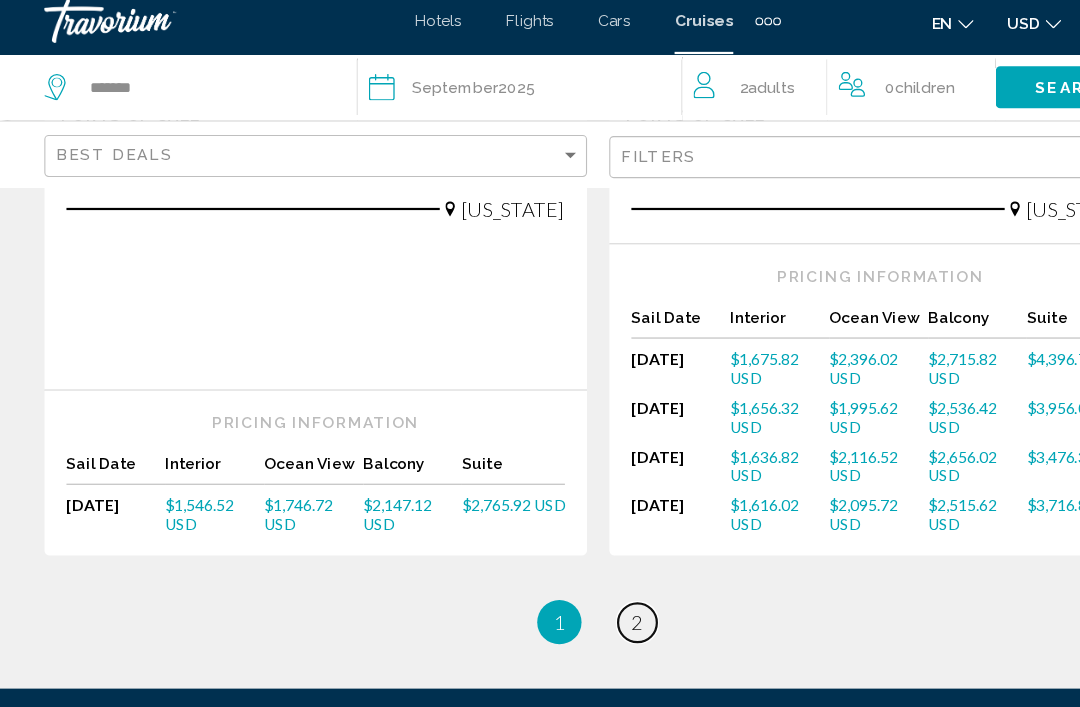 click on "page  2" at bounding box center [575, 573] 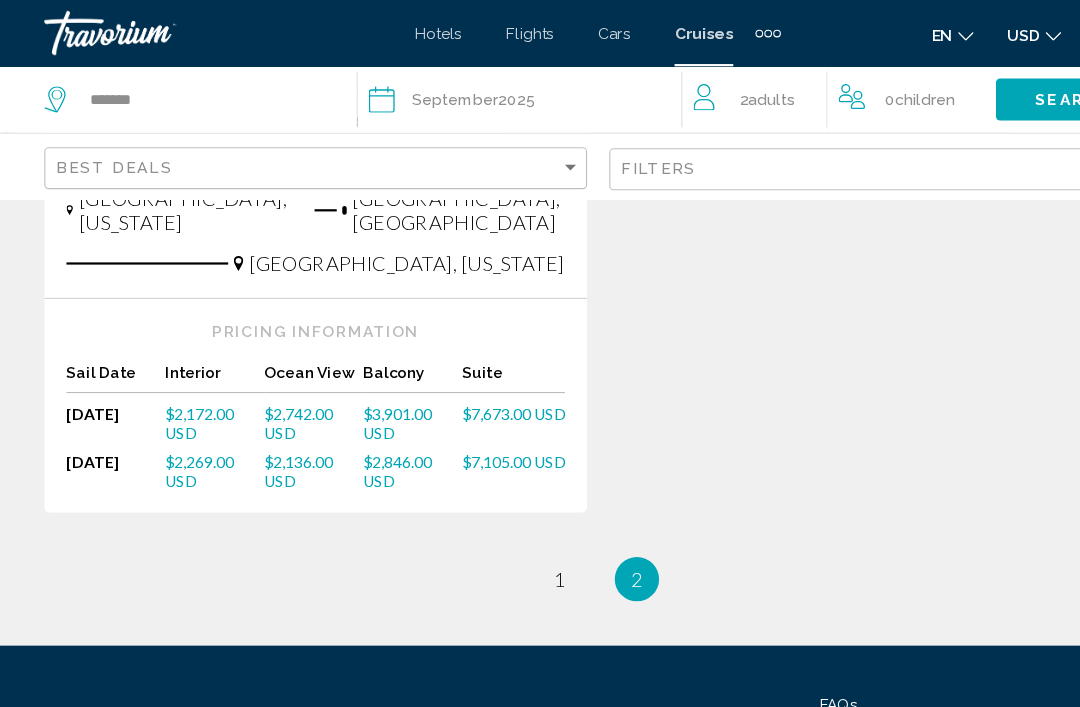 scroll, scrollTop: 1560, scrollLeft: 0, axis: vertical 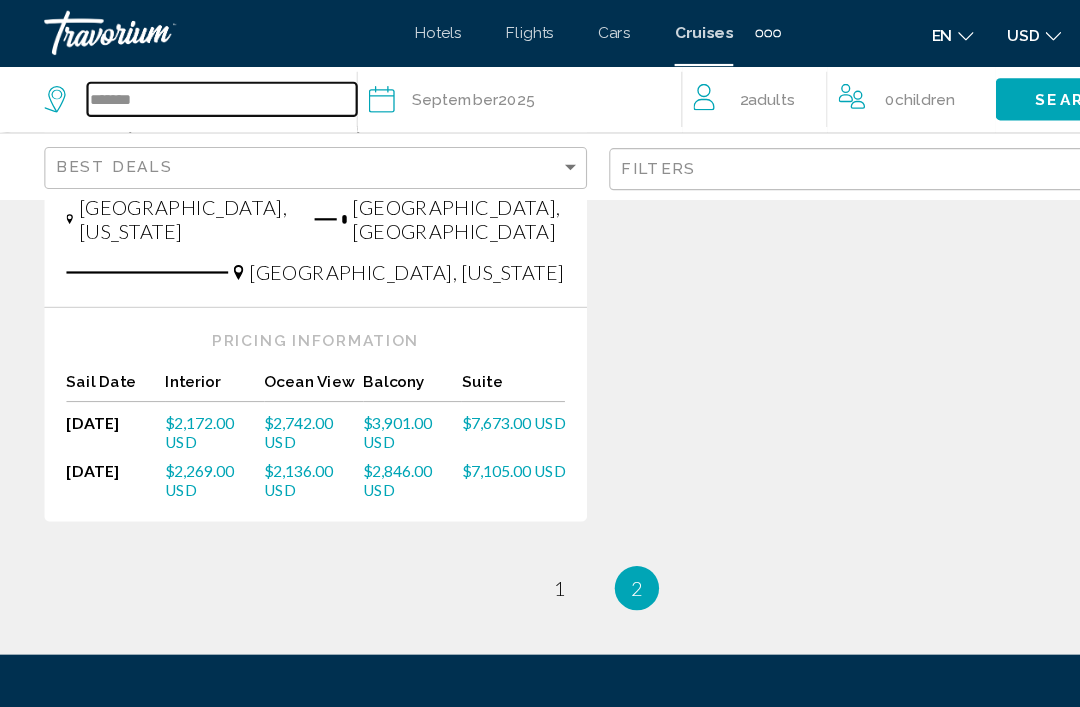 click on "*******" at bounding box center (200, 90) 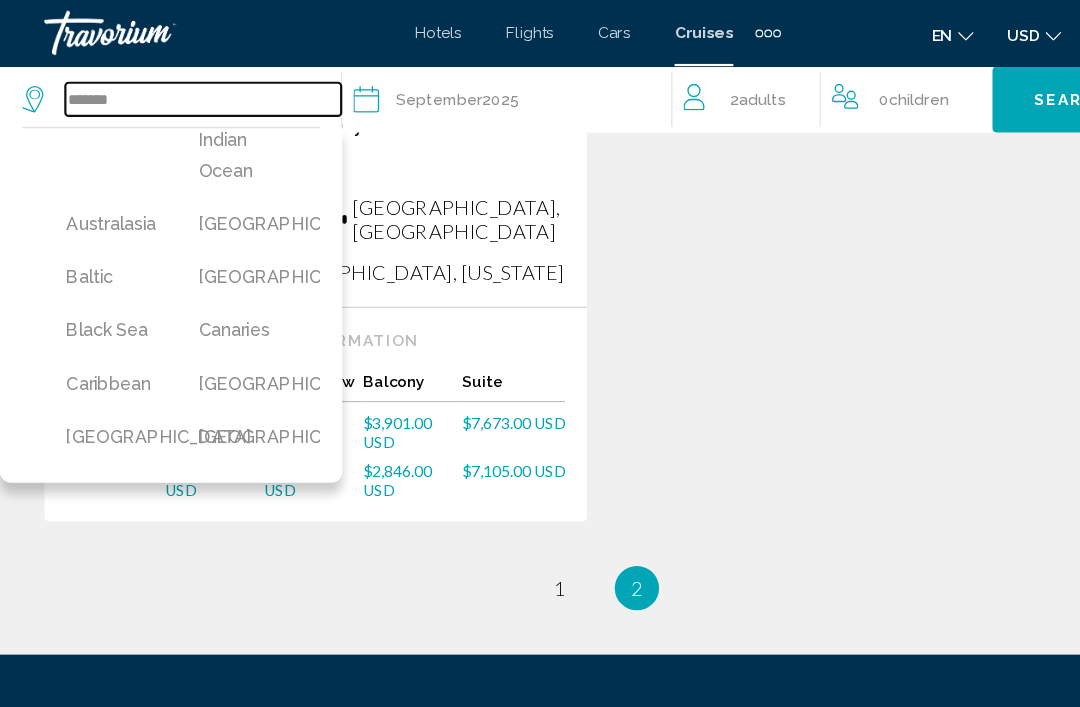 scroll, scrollTop: 119, scrollLeft: 0, axis: vertical 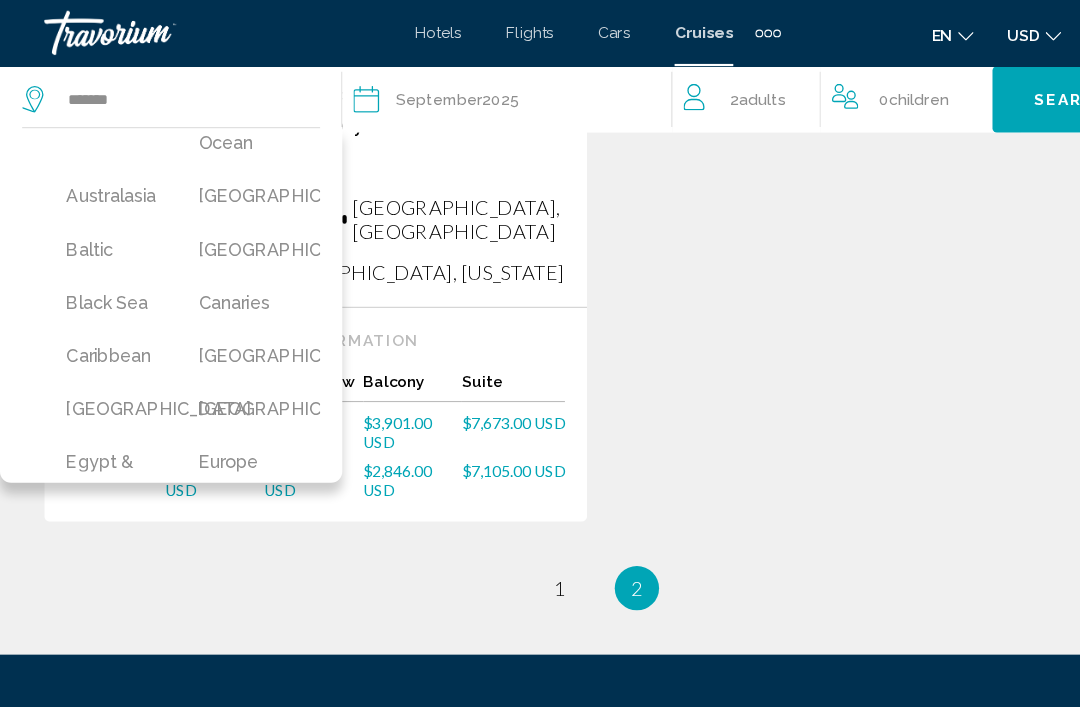 click on "Caribbean" at bounding box center [99, 322] 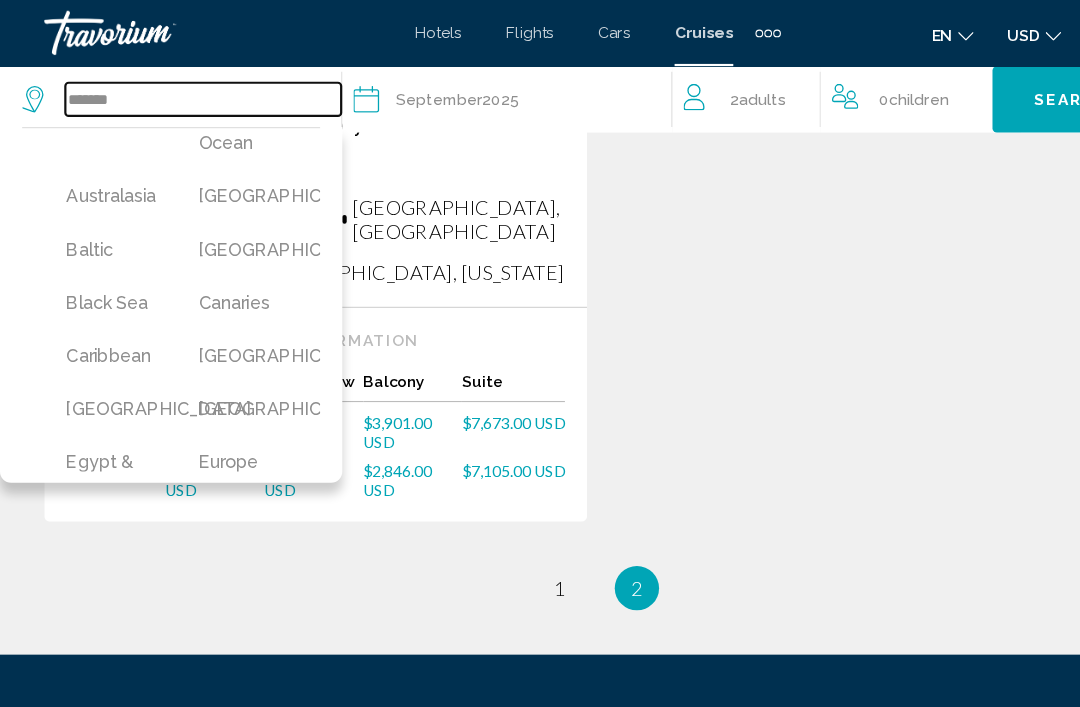 type on "*********" 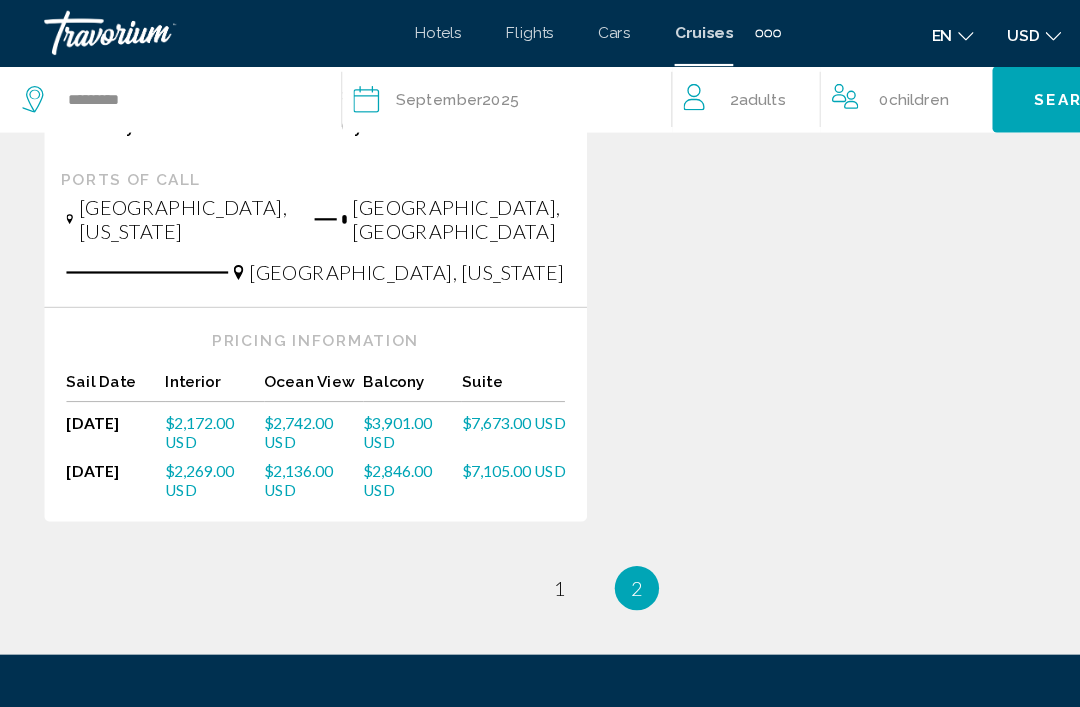 click on "Search" 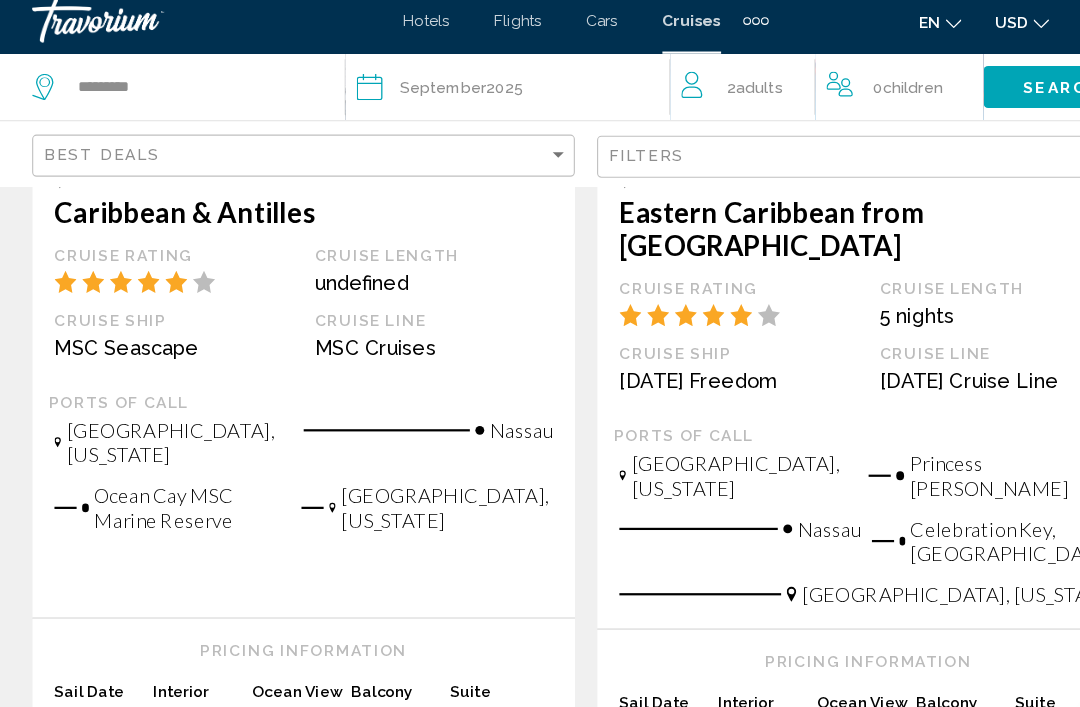scroll, scrollTop: 451, scrollLeft: 0, axis: vertical 